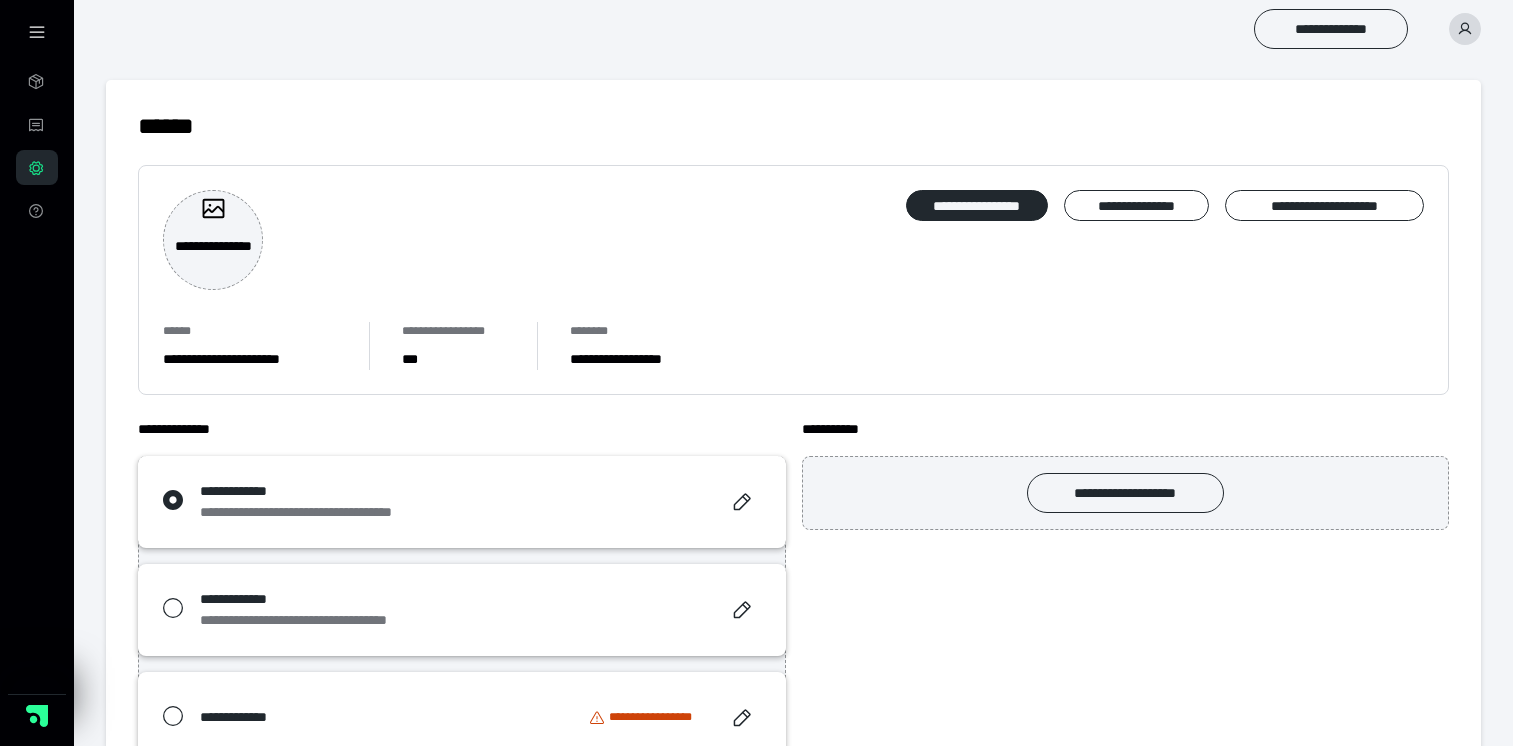 scroll, scrollTop: 0, scrollLeft: 0, axis: both 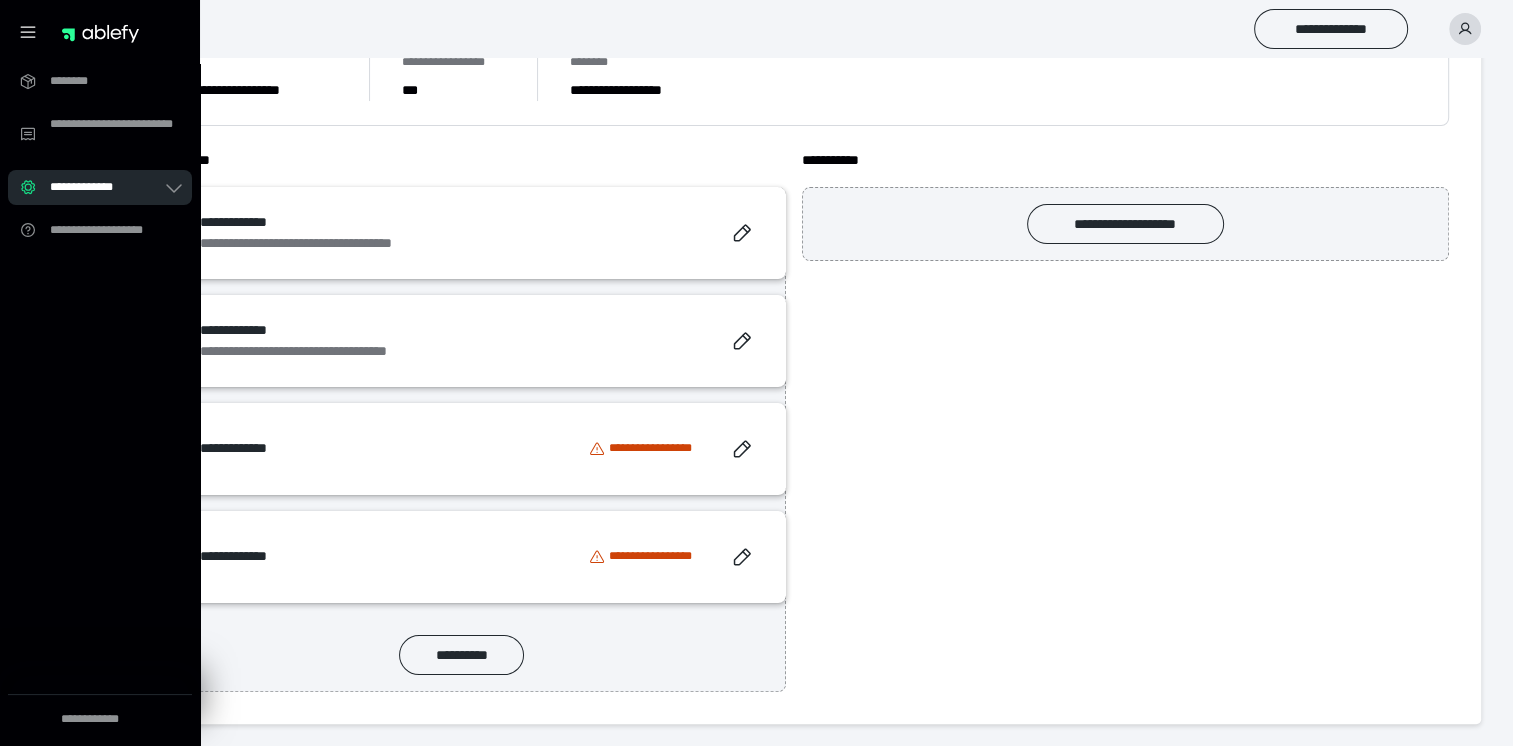 click on "**********" at bounding box center [1126, 421] 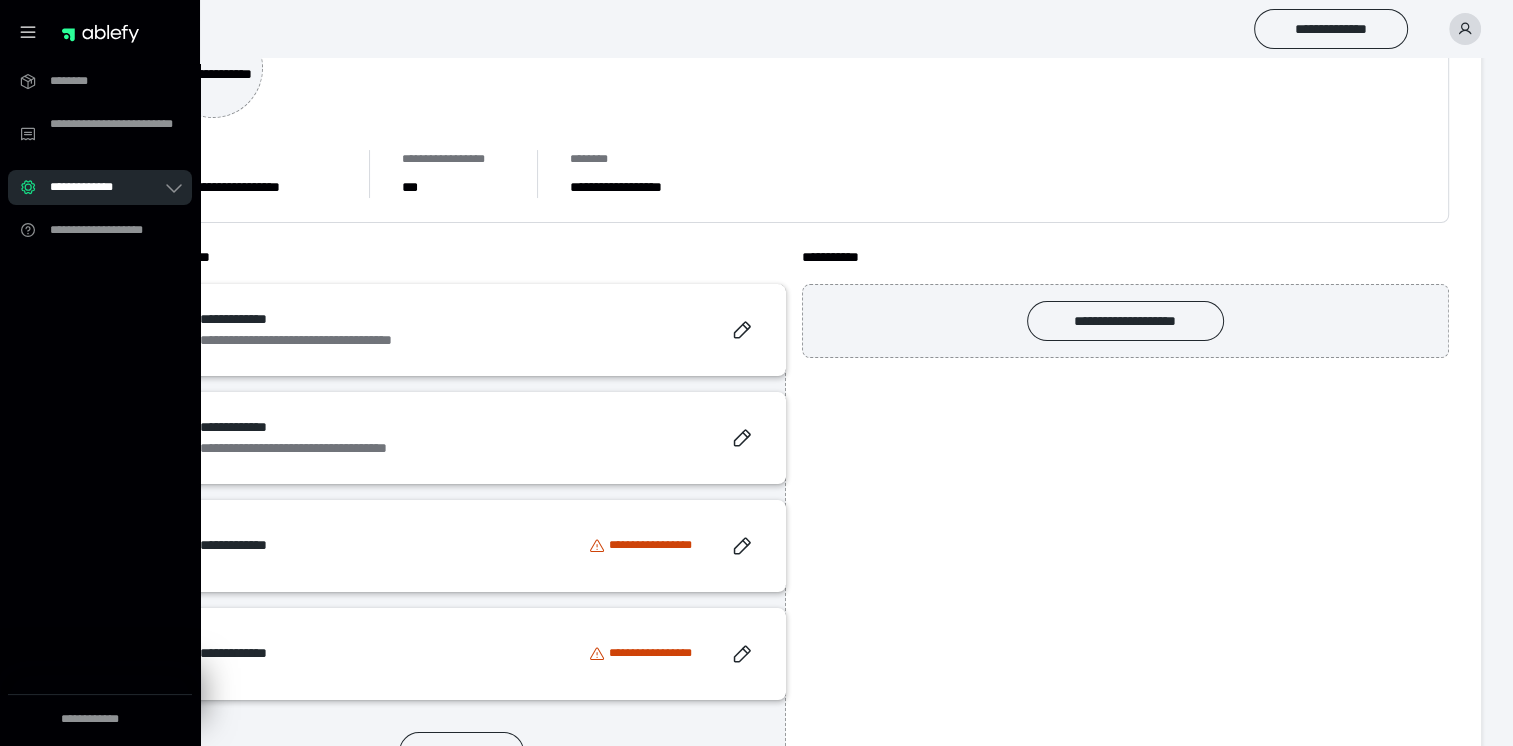 scroll, scrollTop: 0, scrollLeft: 0, axis: both 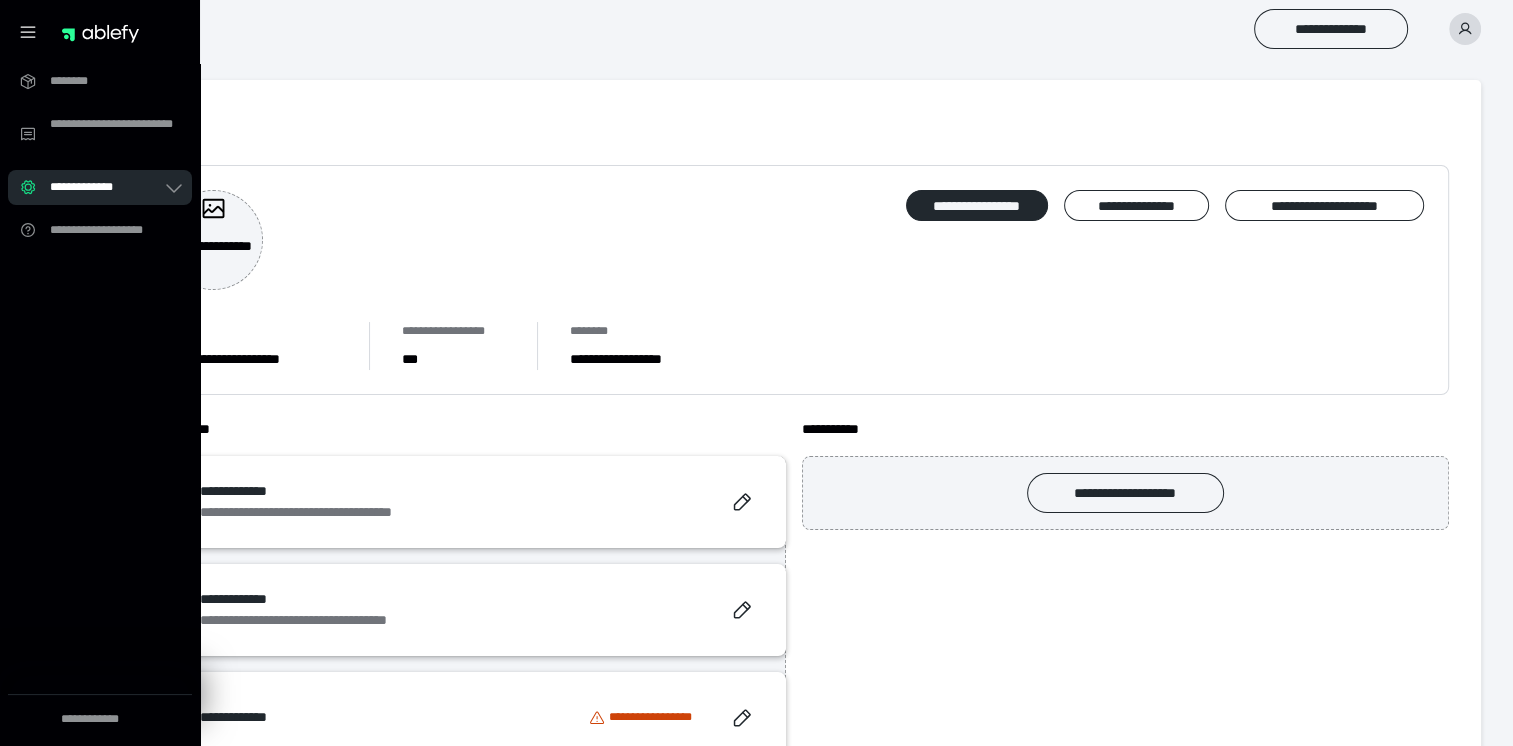 click on "**********" at bounding box center (793, 280) 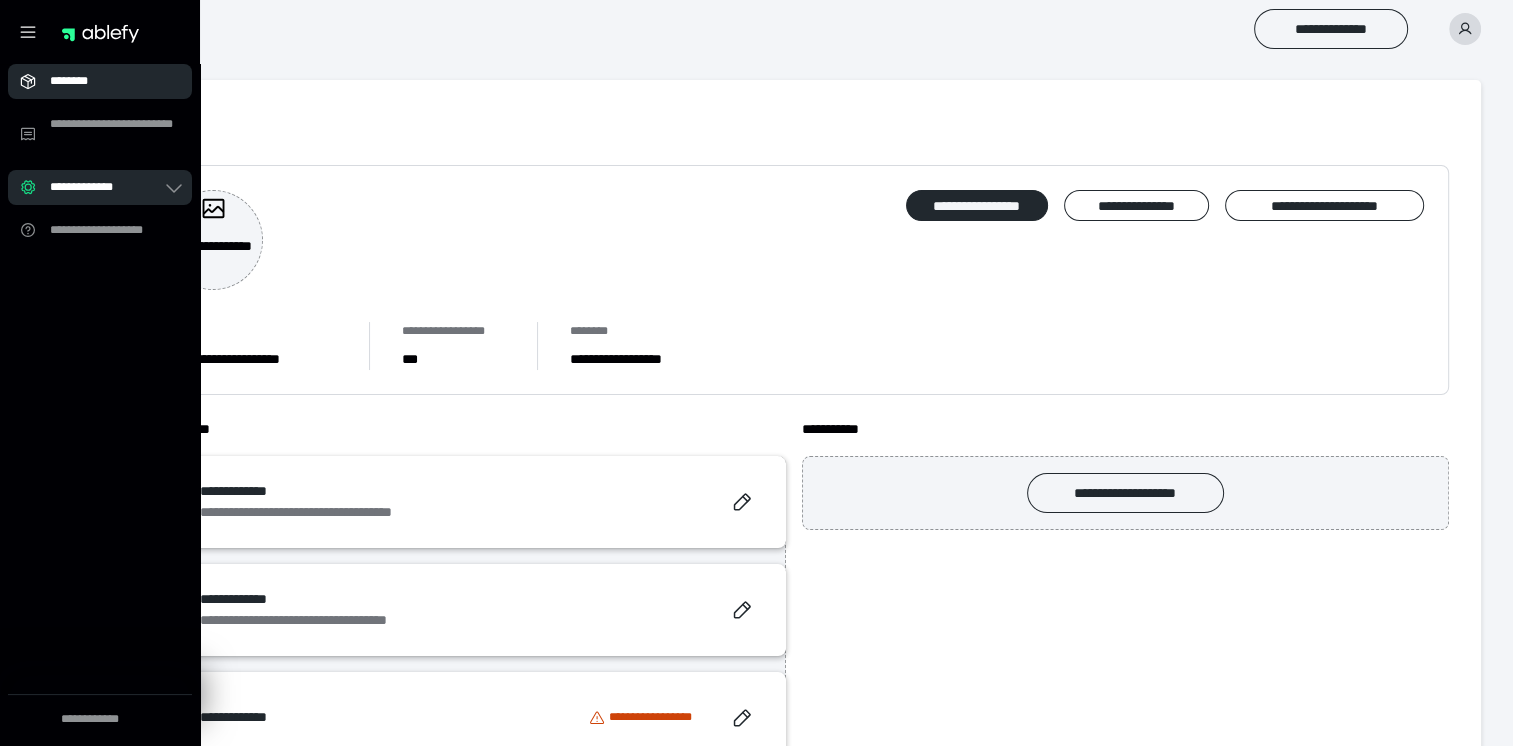 click 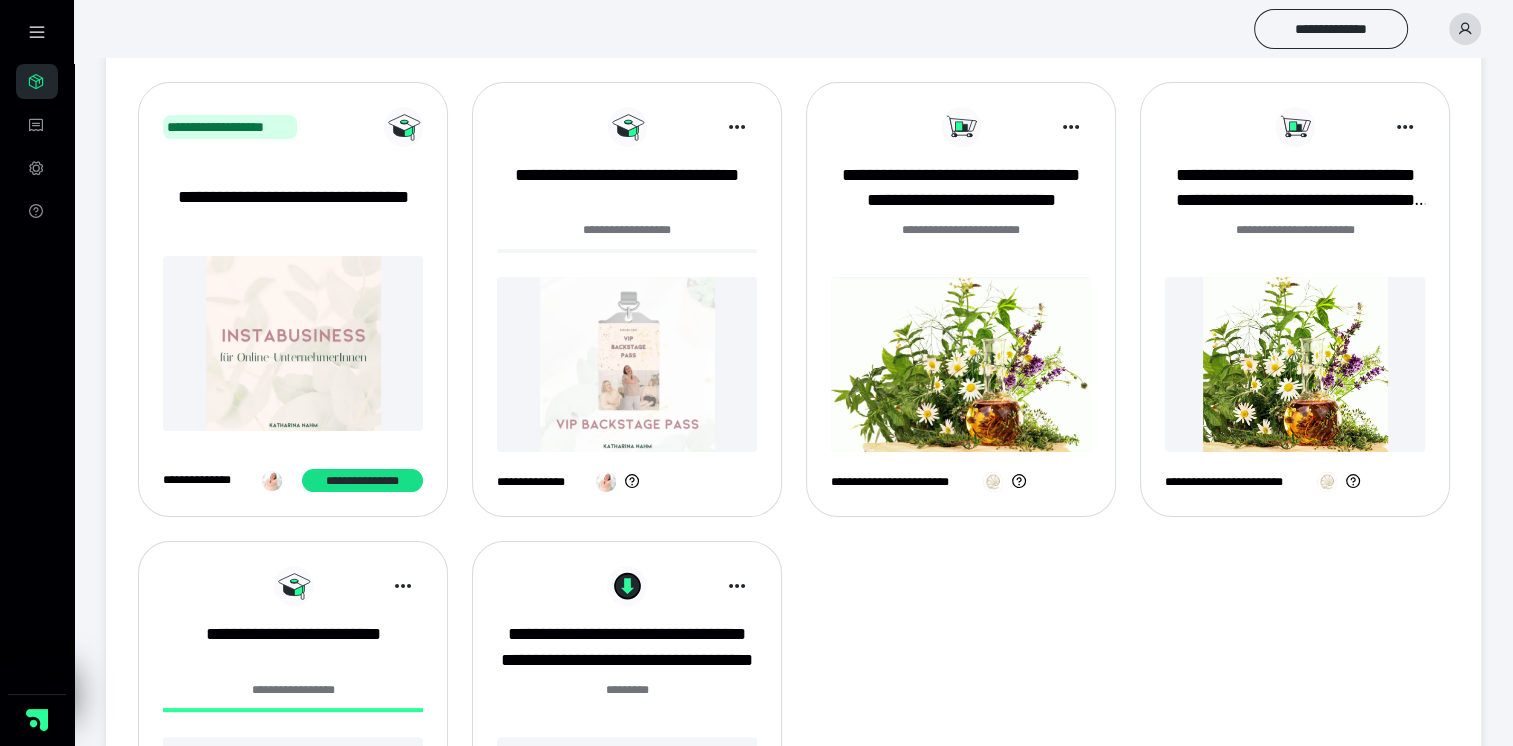 scroll, scrollTop: 200, scrollLeft: 0, axis: vertical 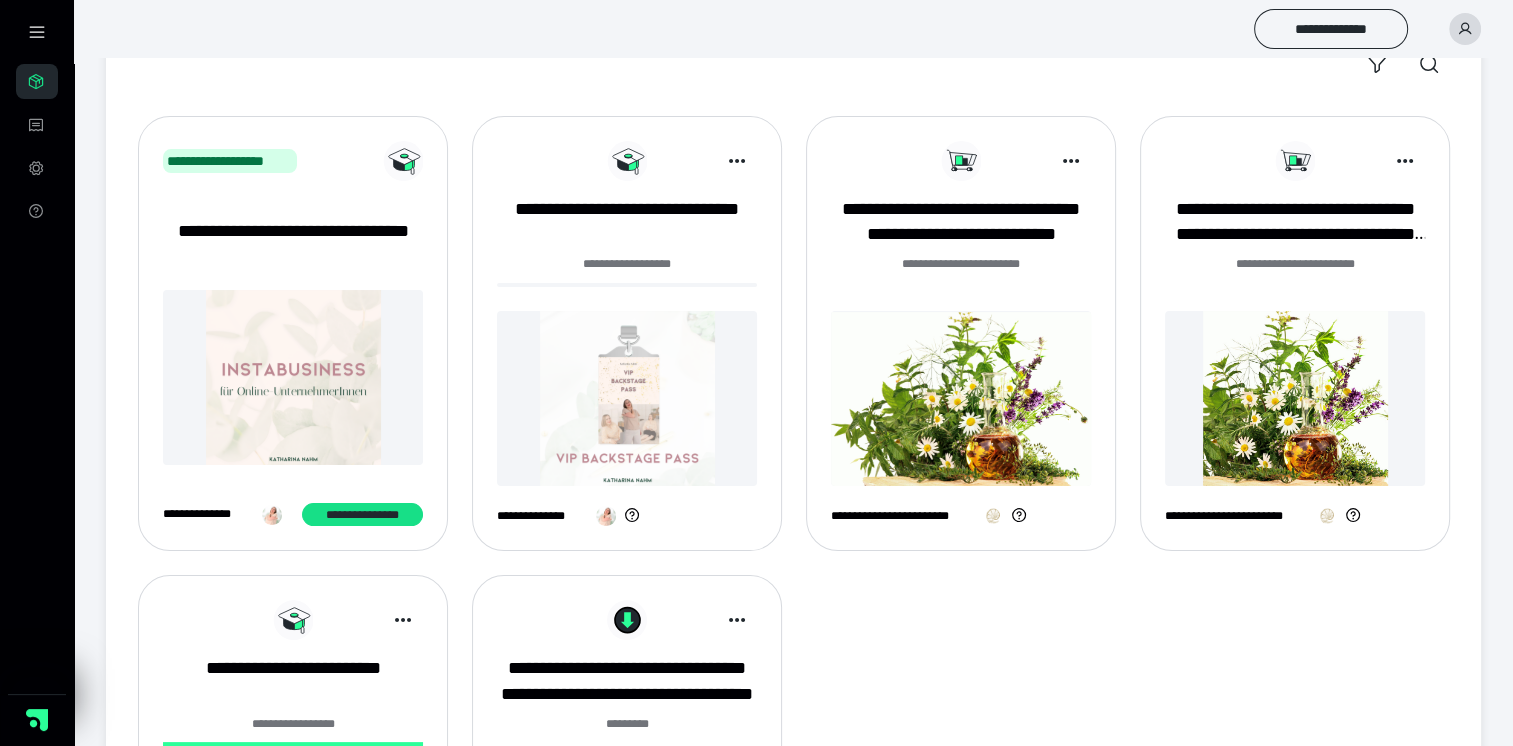 click at bounding box center (627, 398) 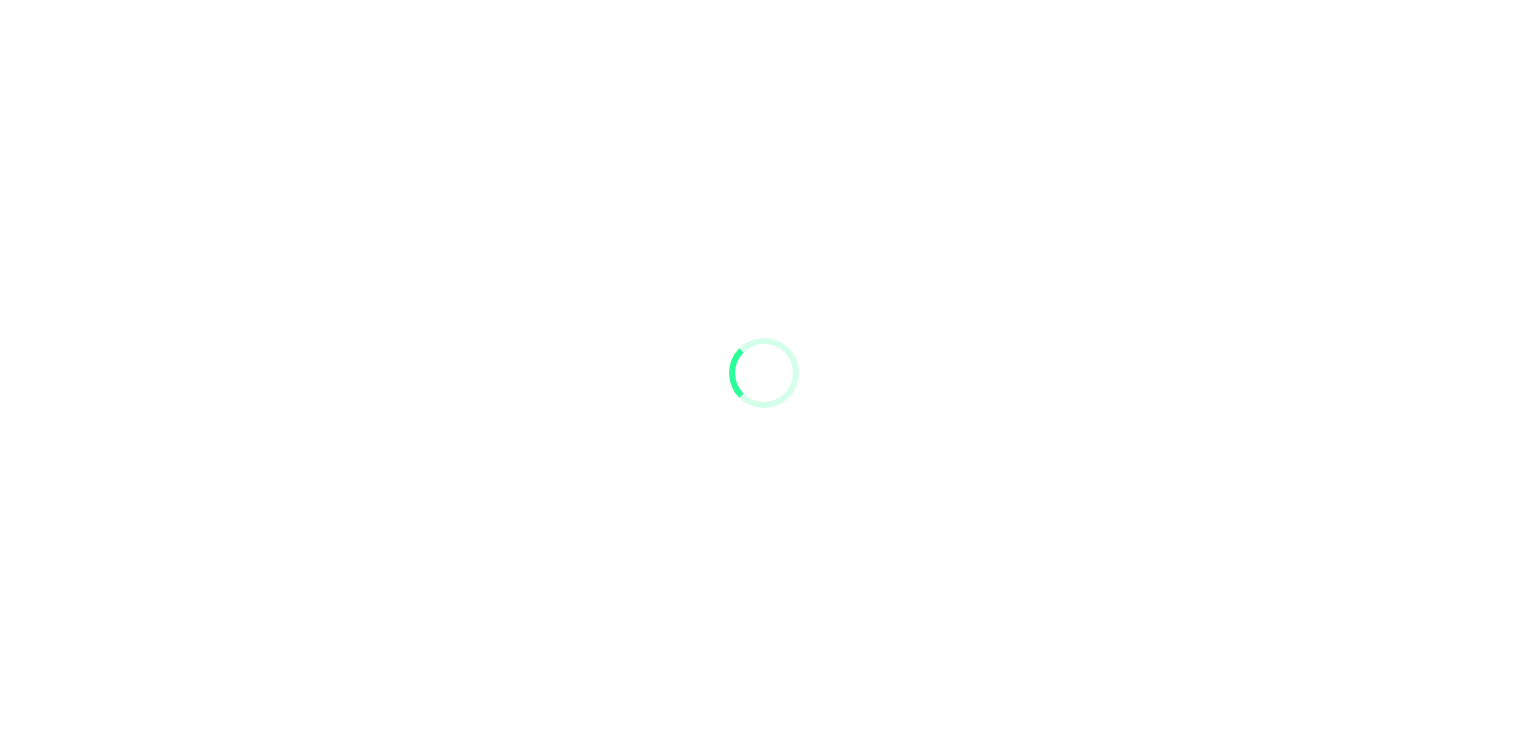 scroll, scrollTop: 0, scrollLeft: 0, axis: both 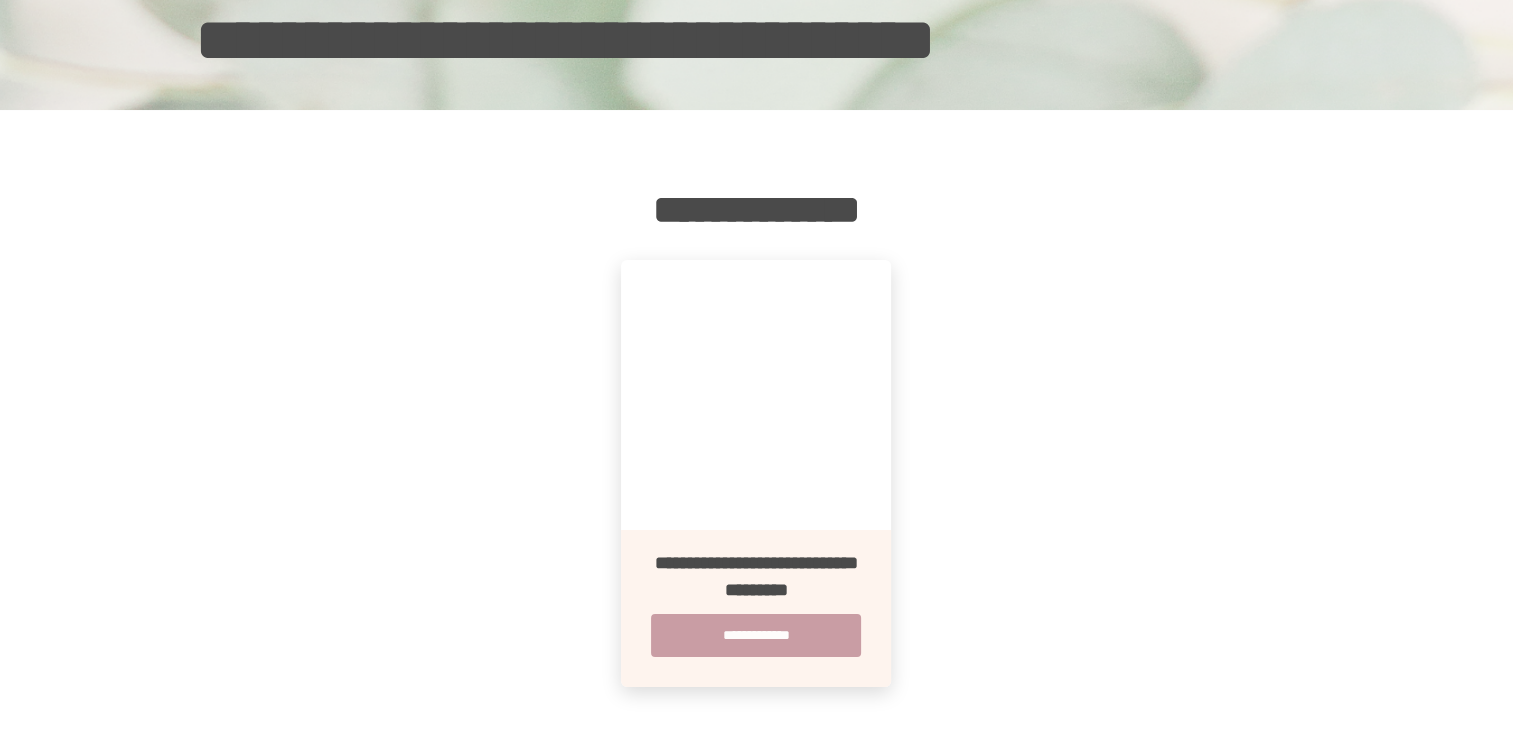 click on "**********" at bounding box center [756, 635] 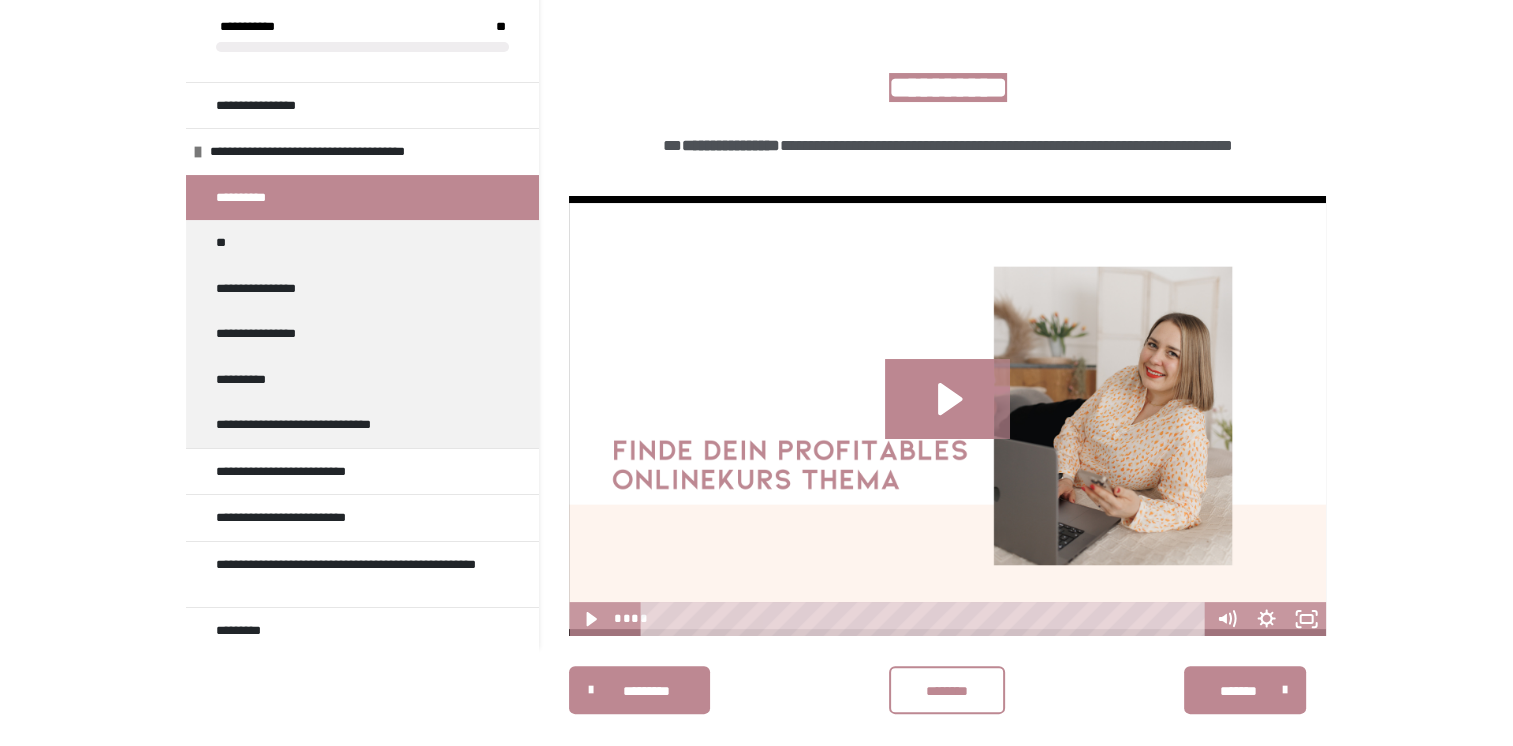 scroll, scrollTop: 300, scrollLeft: 0, axis: vertical 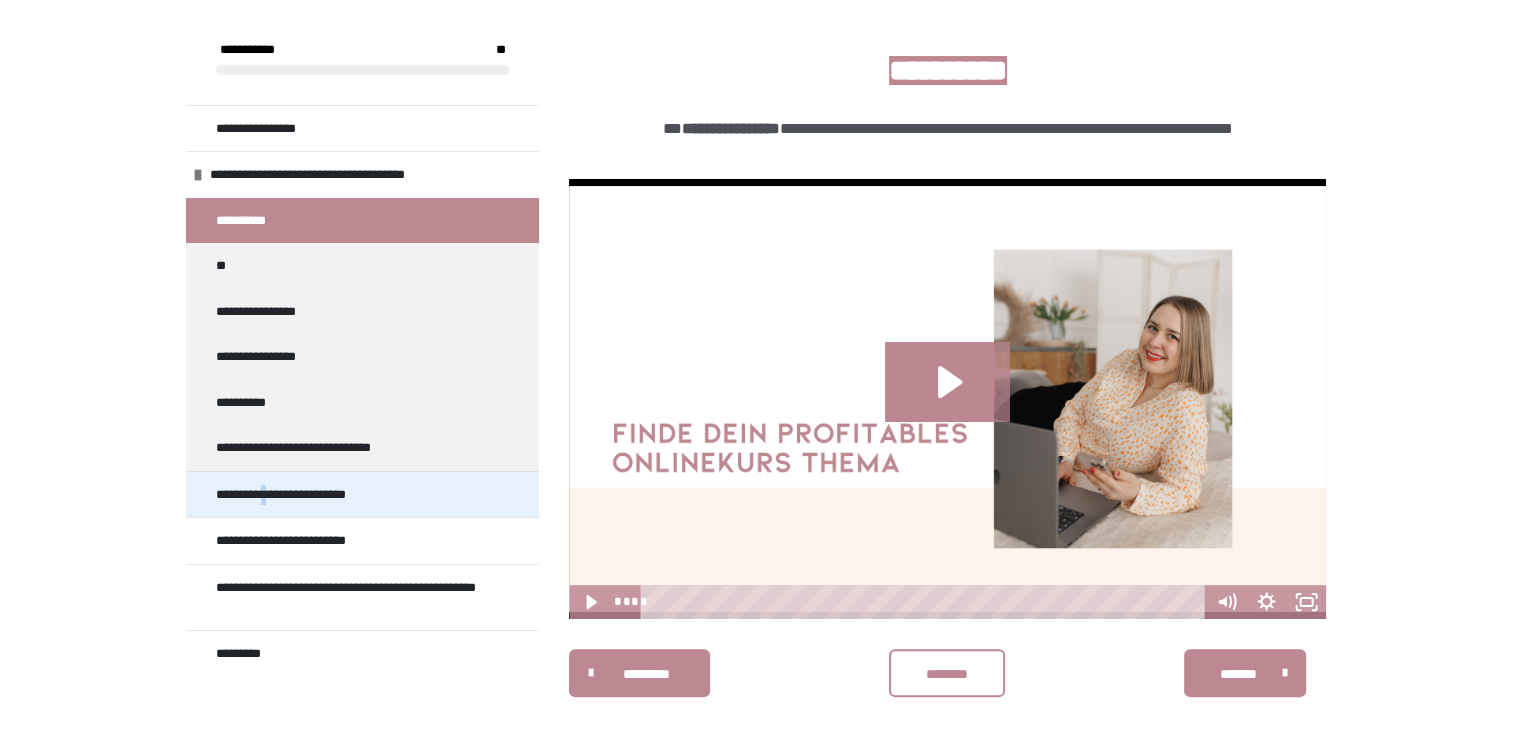click on "**********" at bounding box center (292, 495) 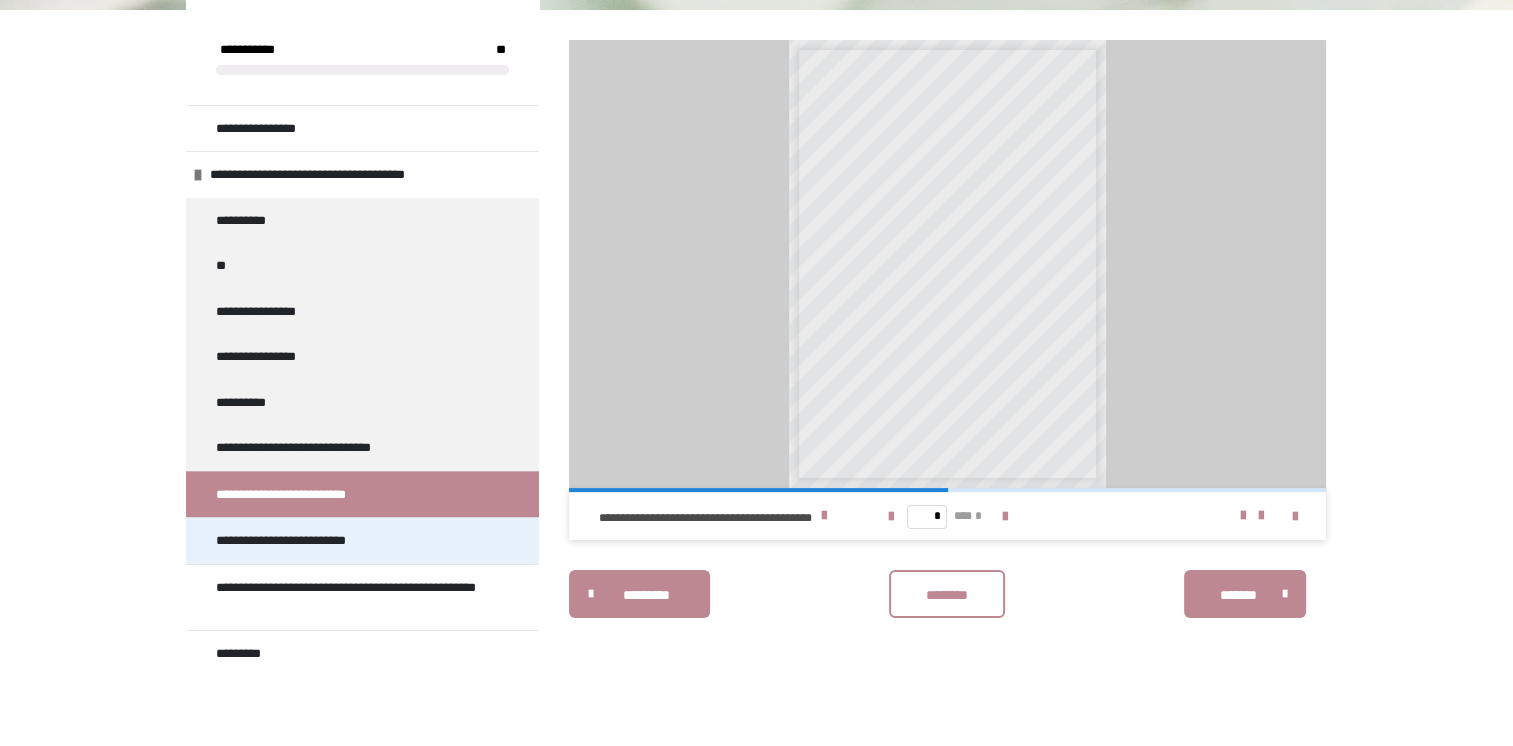 drag, startPoint x: 277, startPoint y: 494, endPoint x: 302, endPoint y: 542, distance: 54.120235 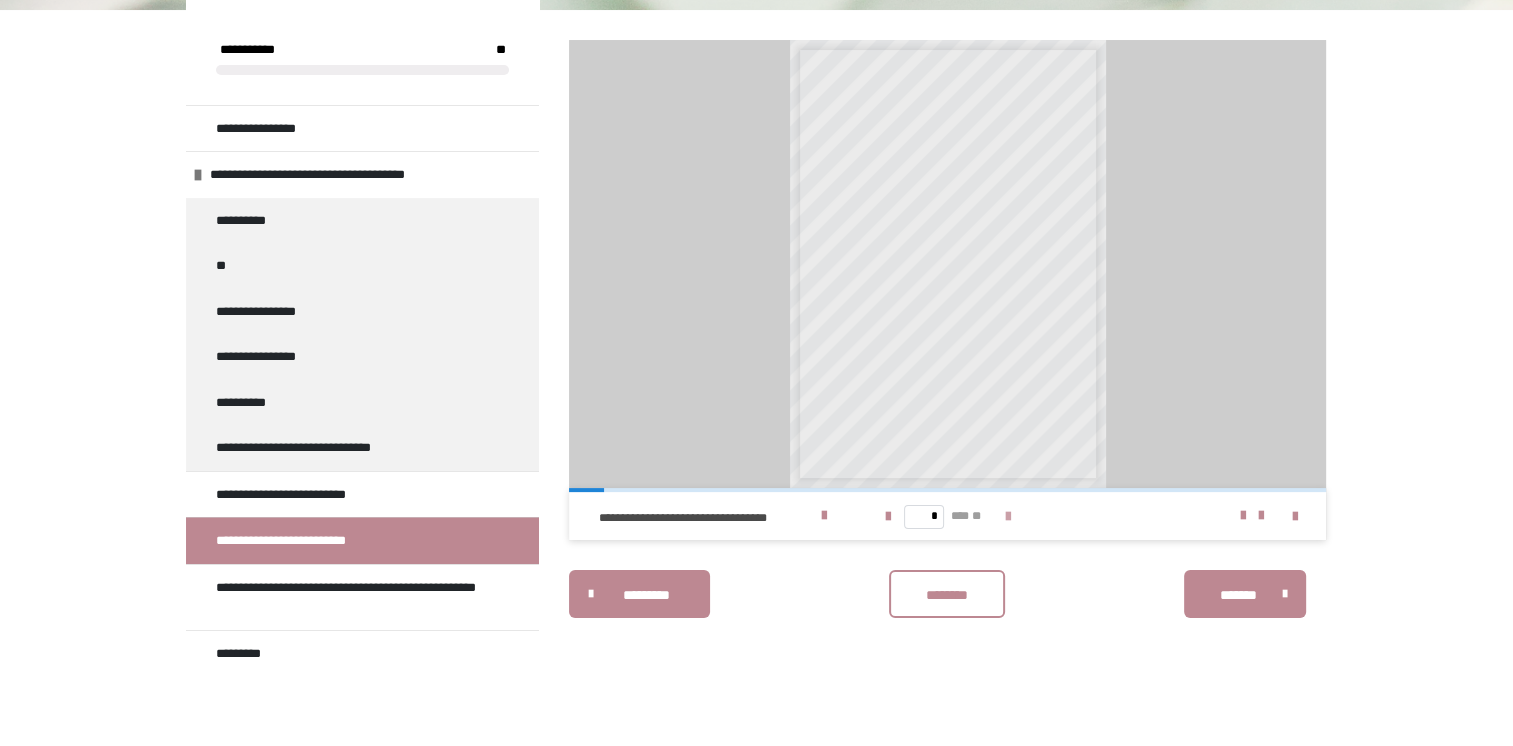 click at bounding box center (1008, 517) 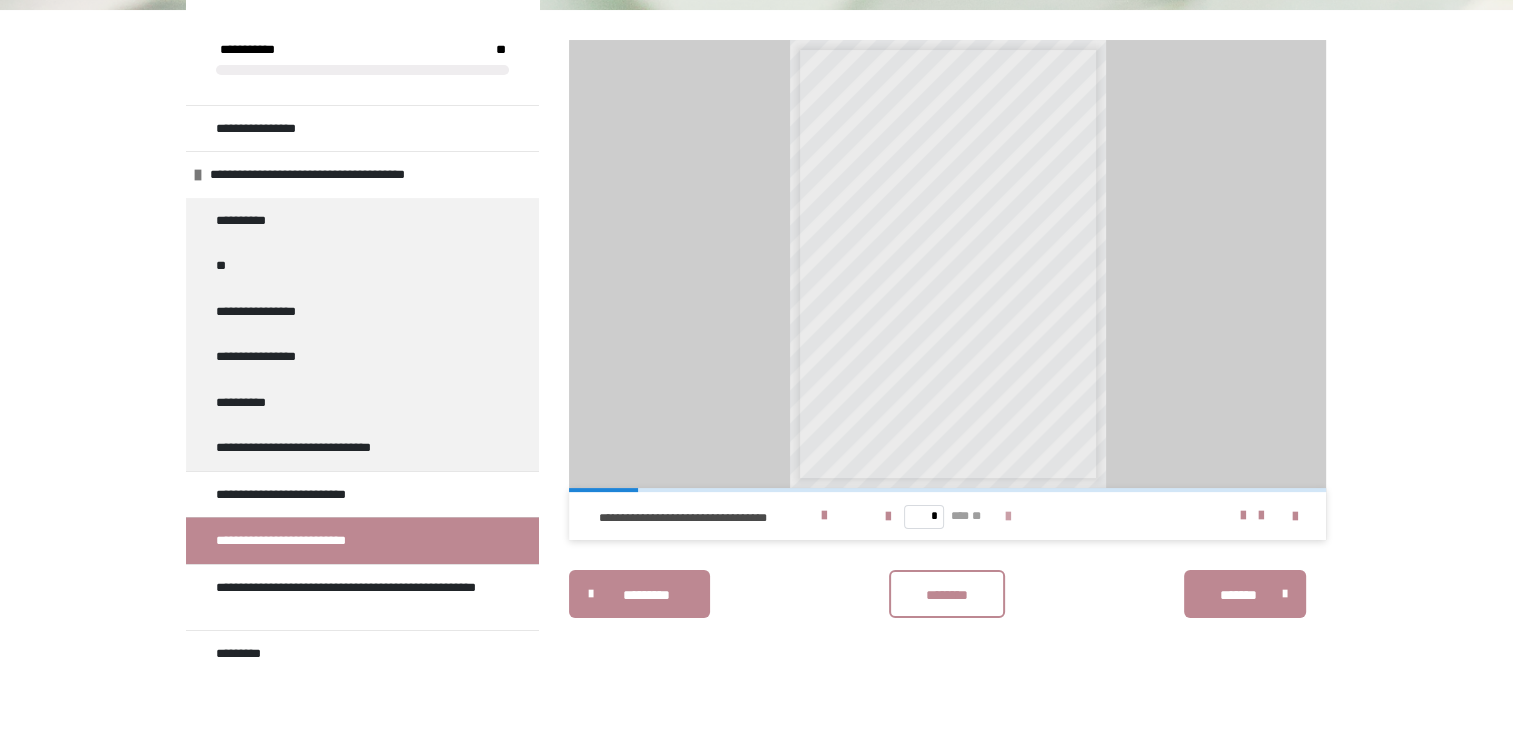 click at bounding box center (1008, 517) 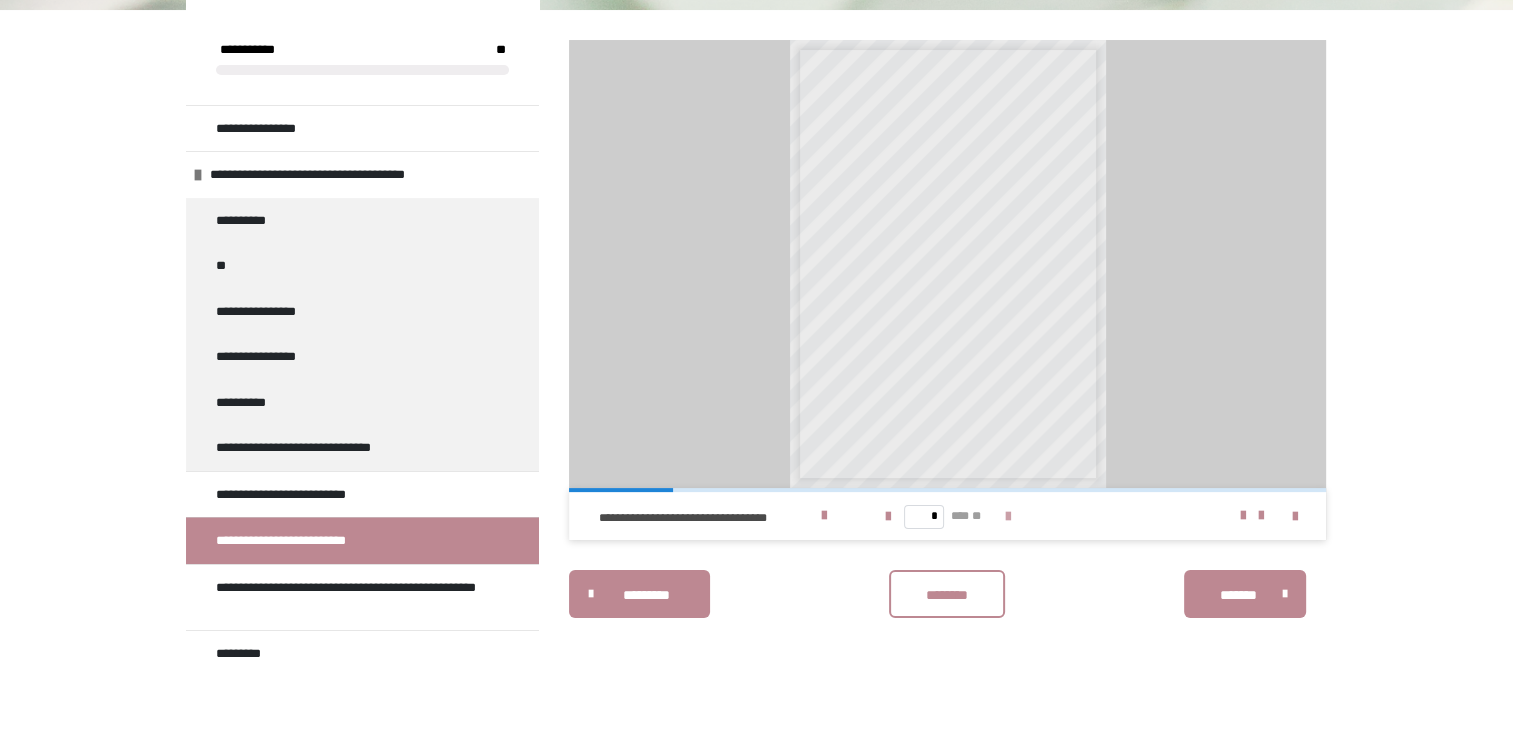 click at bounding box center (1008, 517) 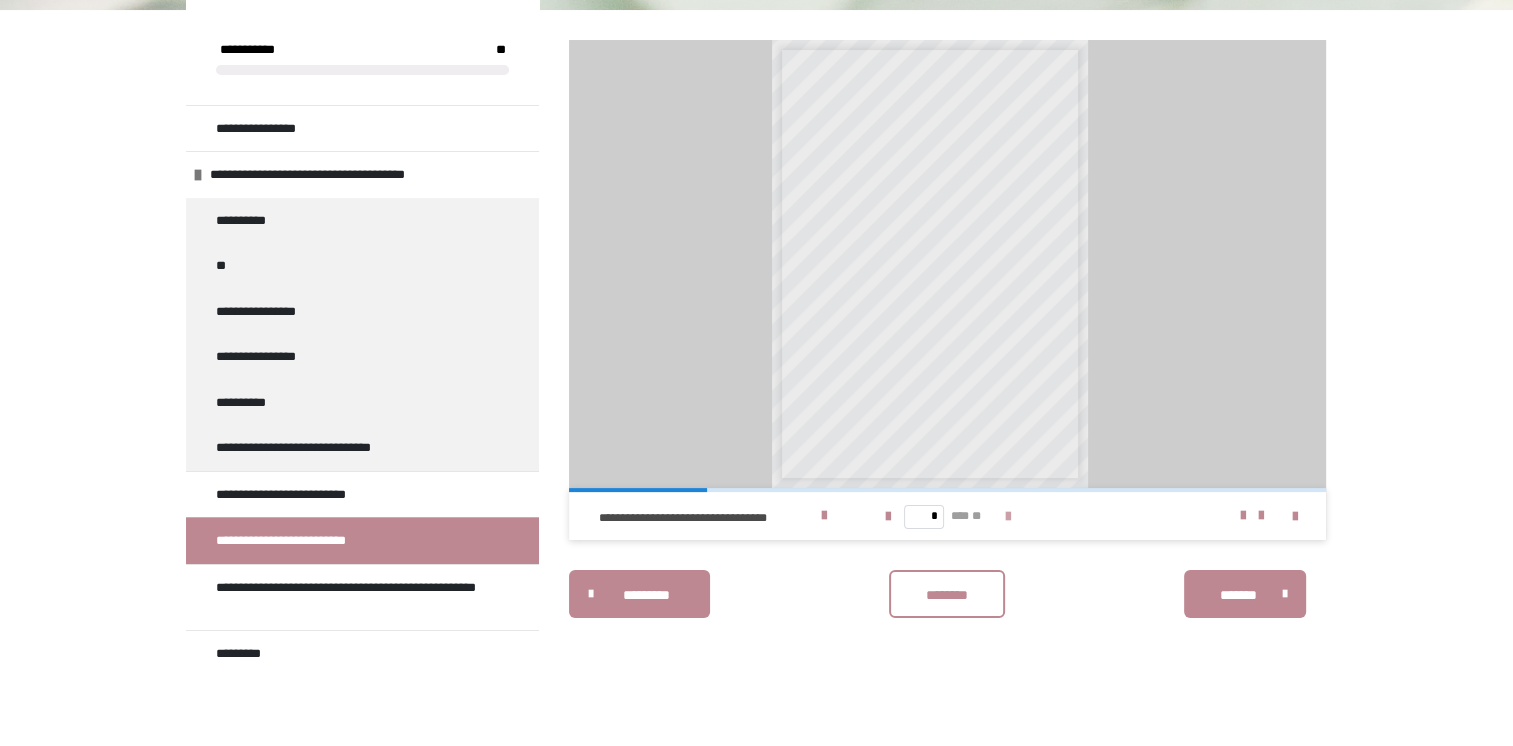 click at bounding box center (1008, 517) 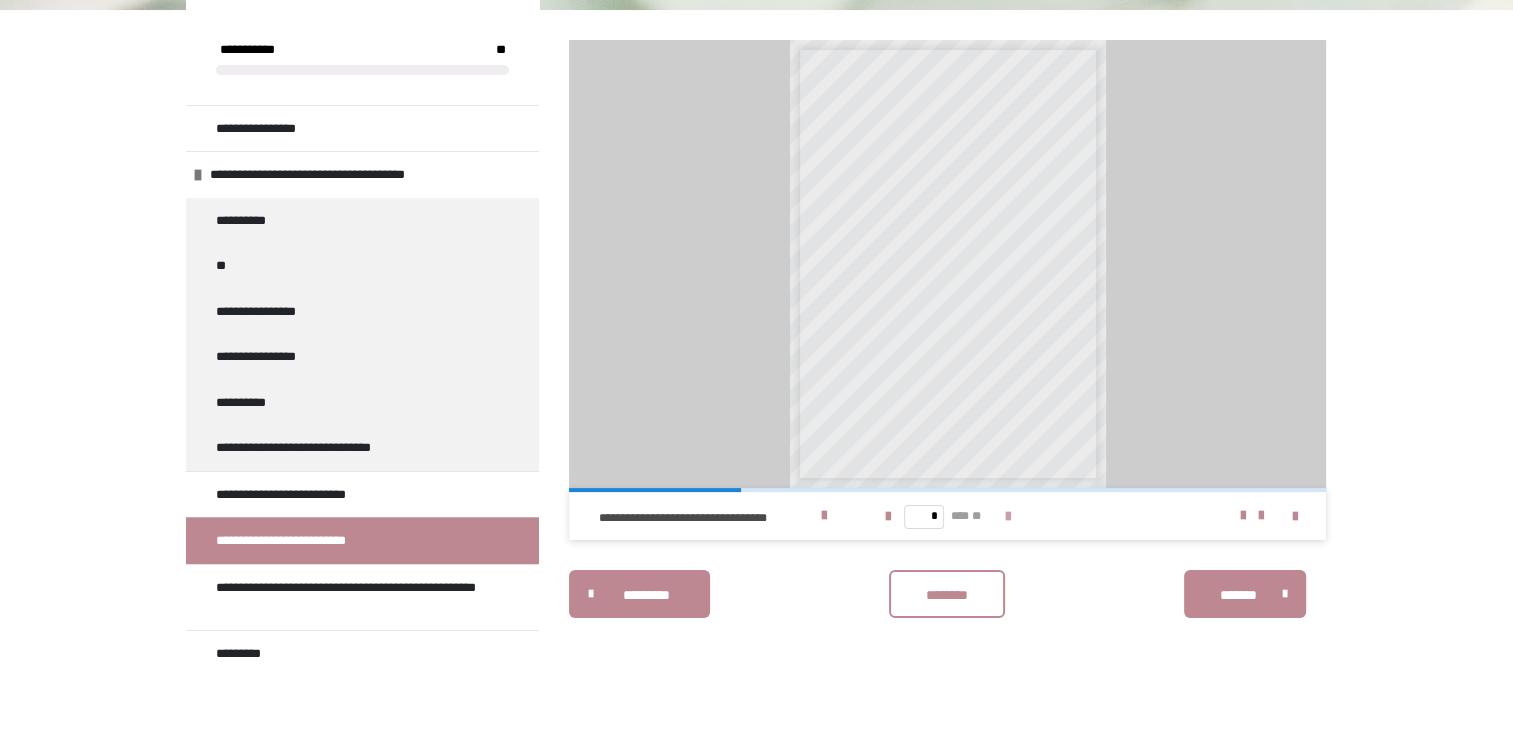 click at bounding box center (1008, 517) 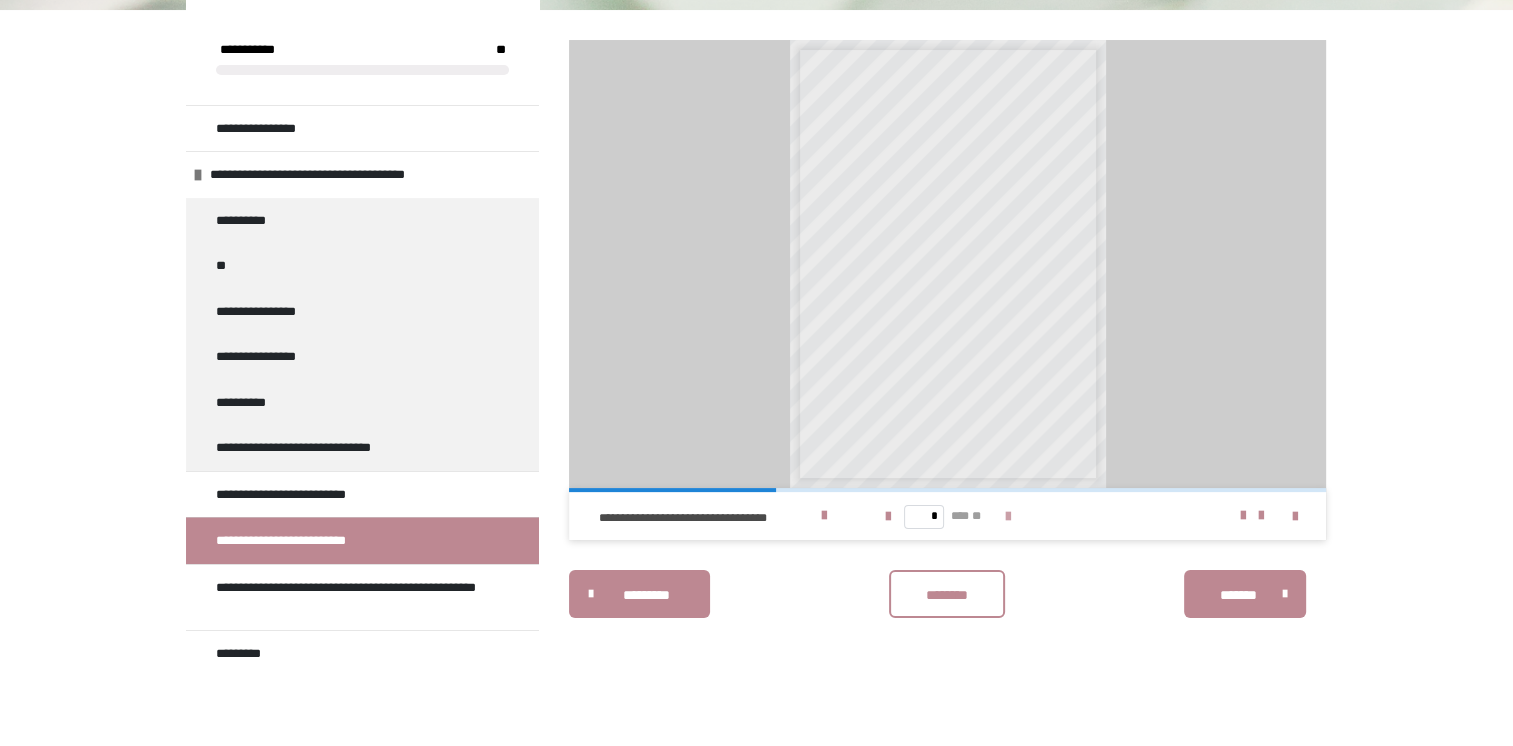 click at bounding box center [1008, 517] 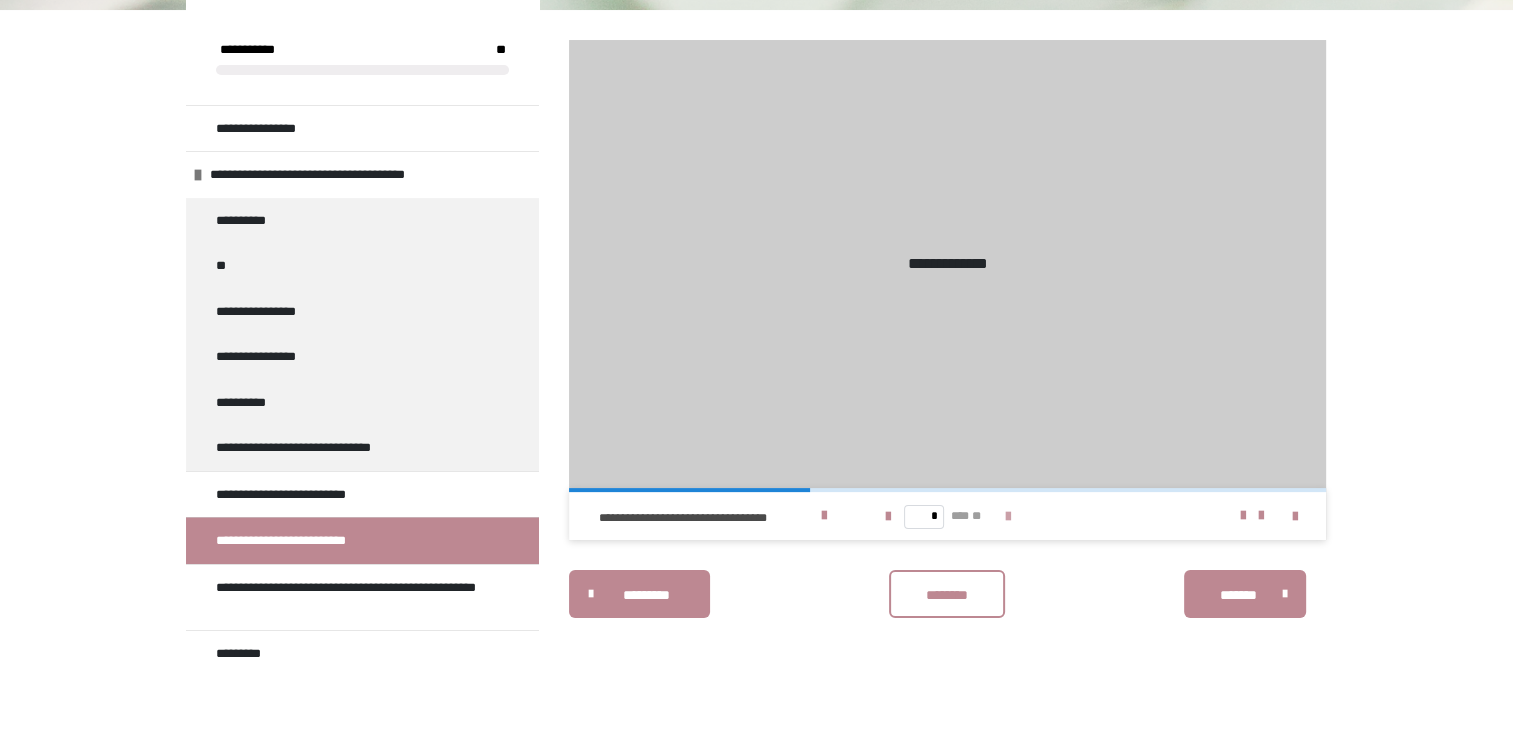 type on "*" 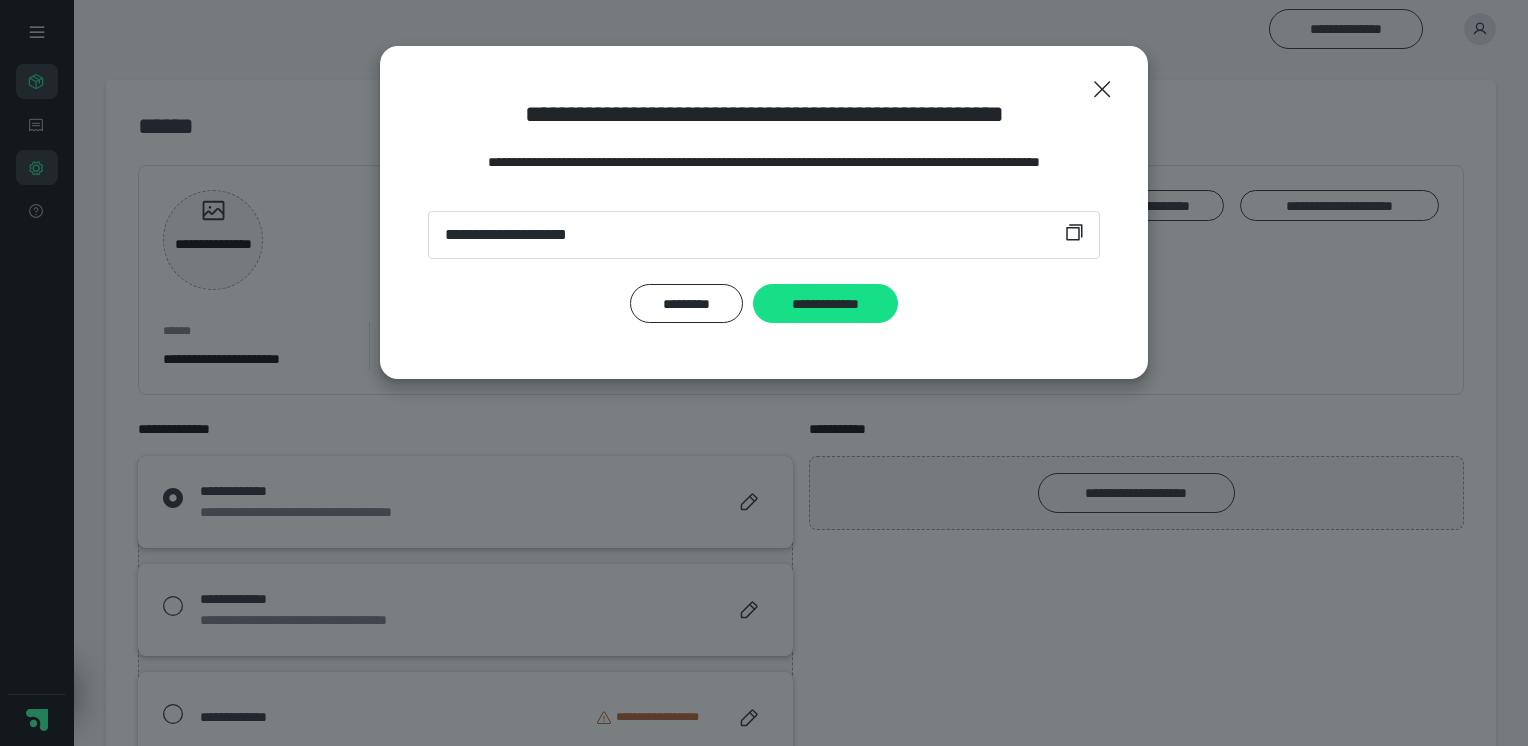 scroll, scrollTop: 0, scrollLeft: 0, axis: both 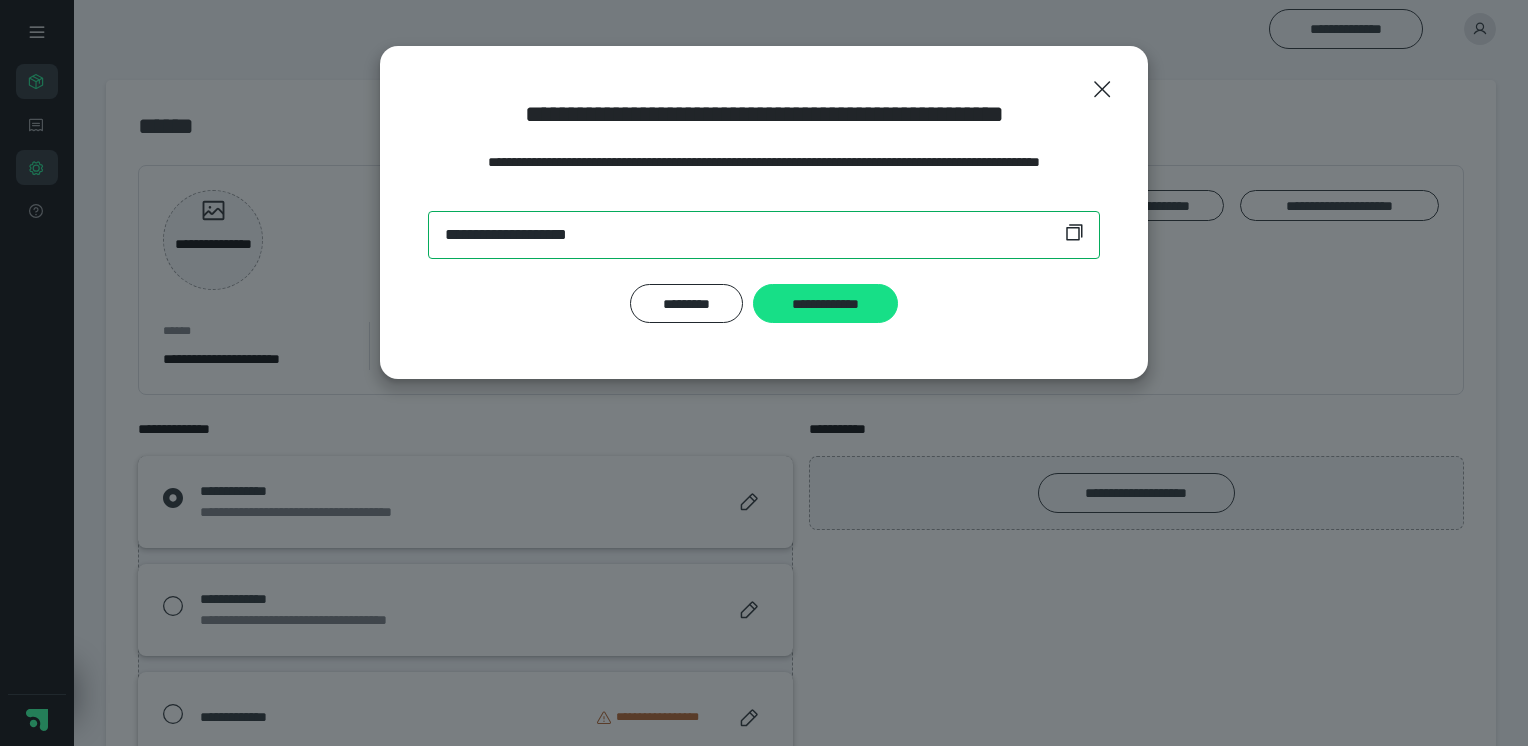 click on "**********" at bounding box center (764, 235) 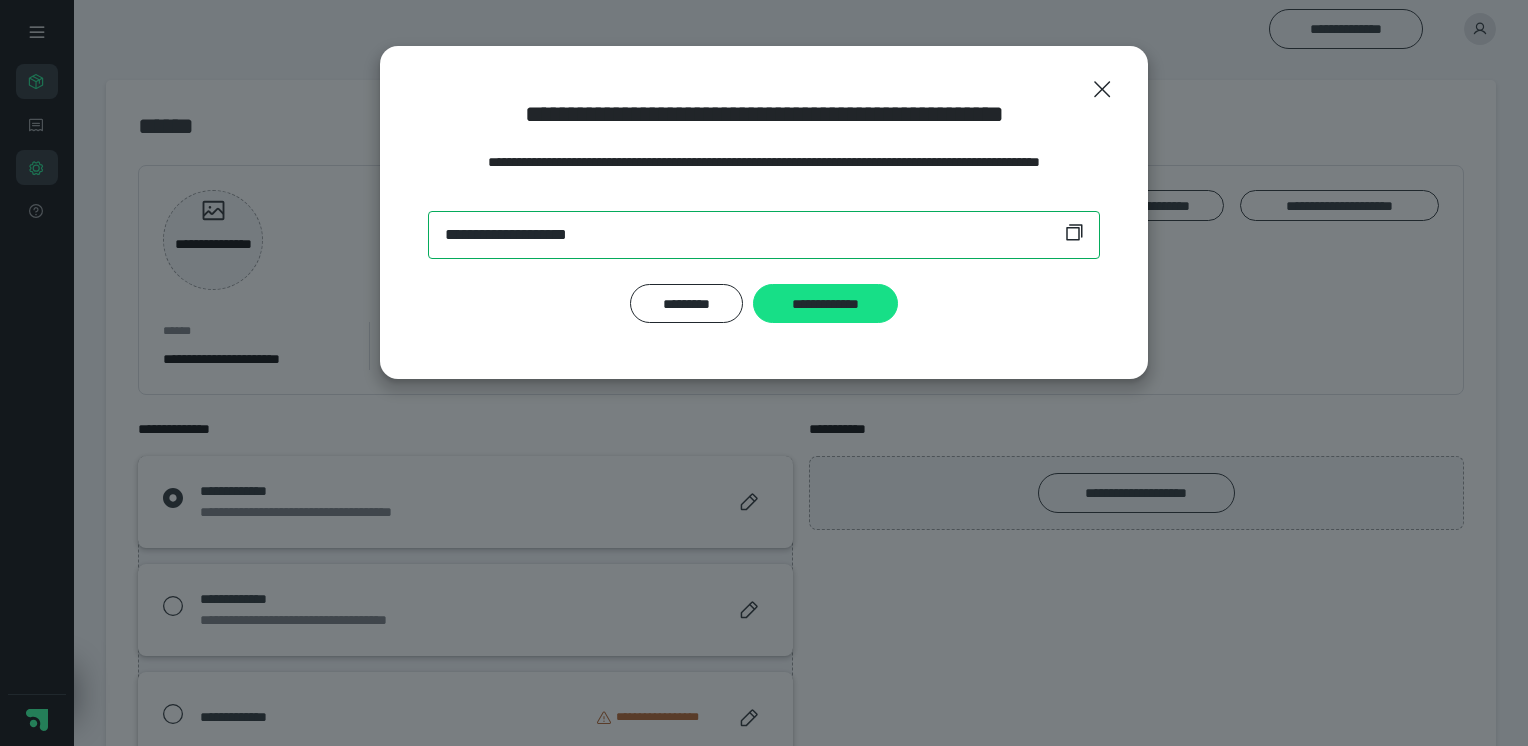 drag, startPoint x: 447, startPoint y: 235, endPoint x: 672, endPoint y: 233, distance: 225.0089 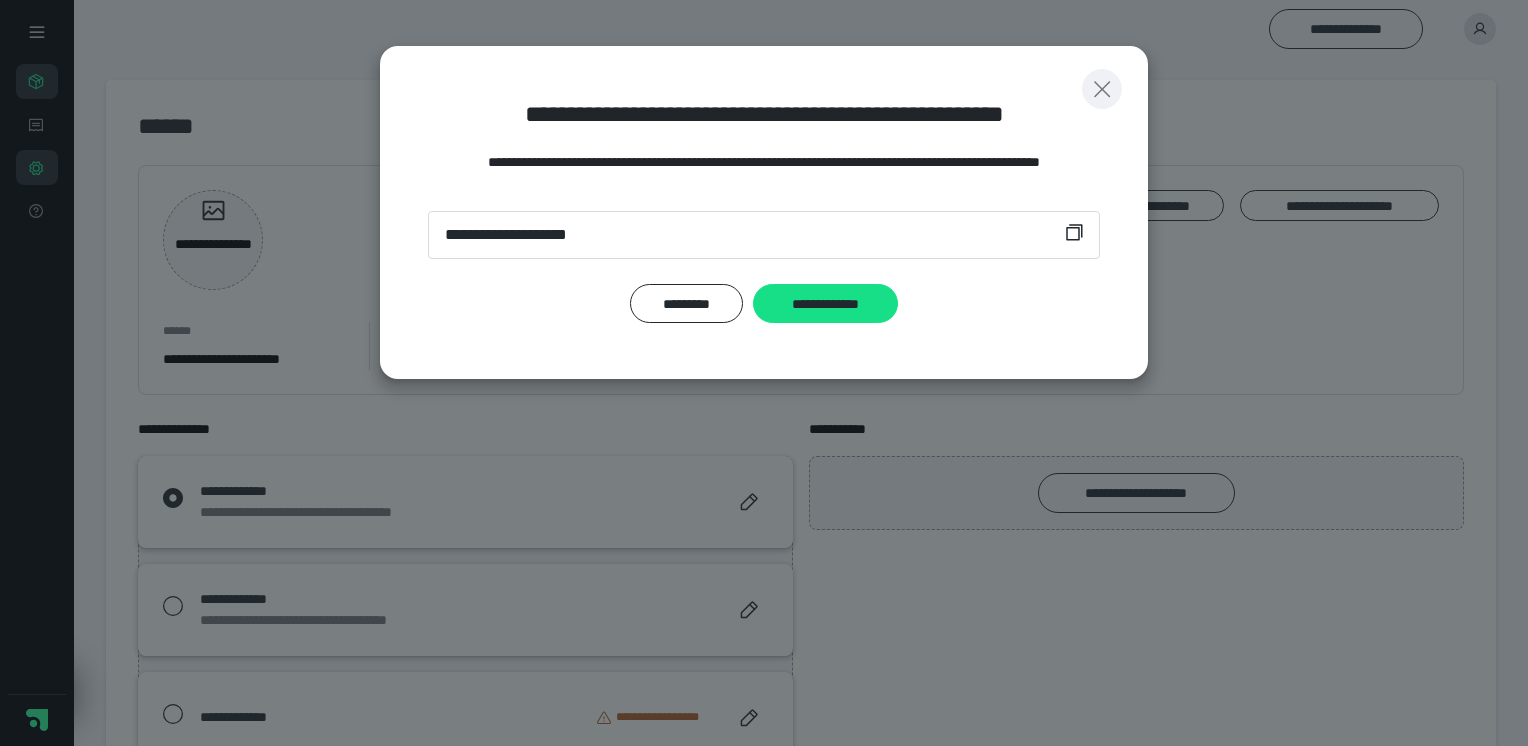 click 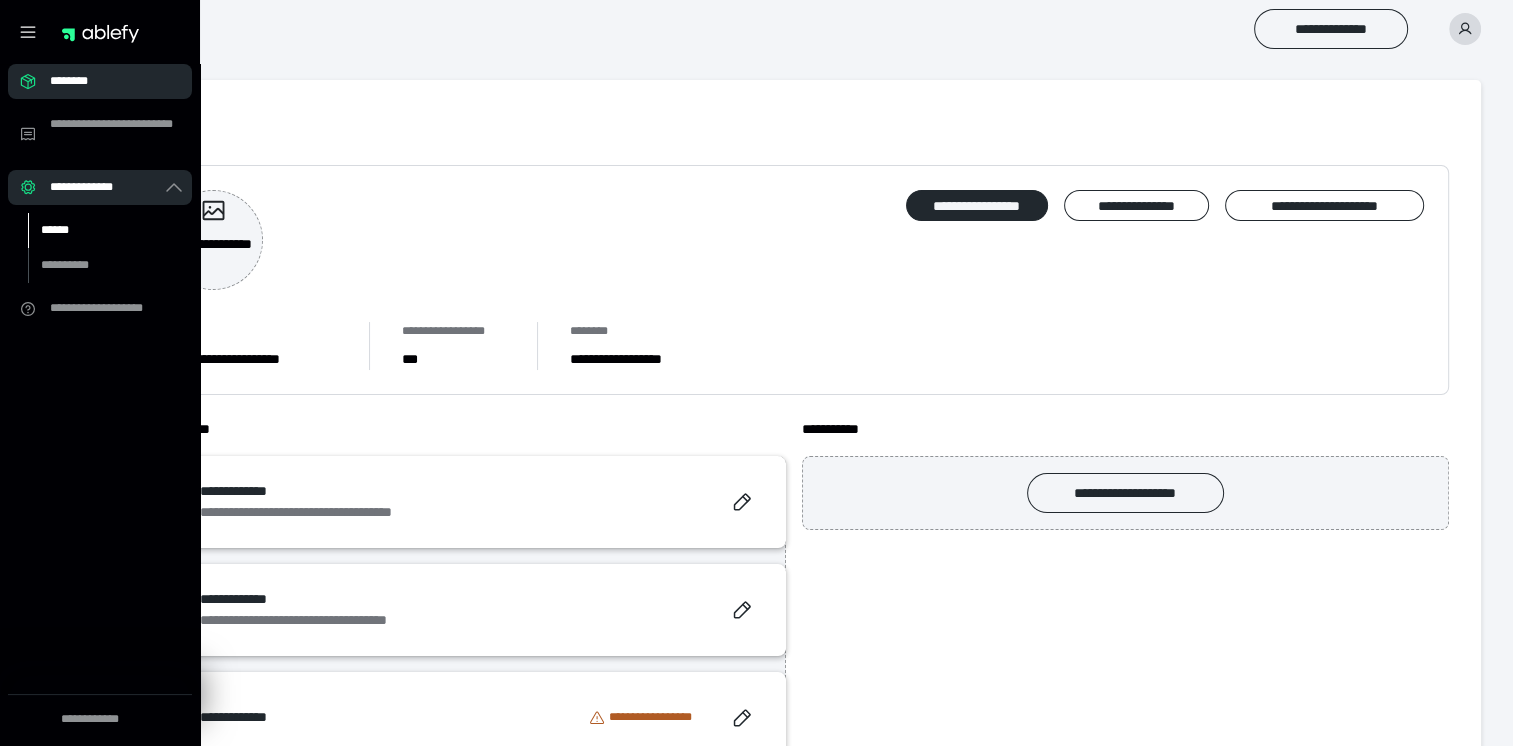 click on "******" at bounding box center (97, 230) 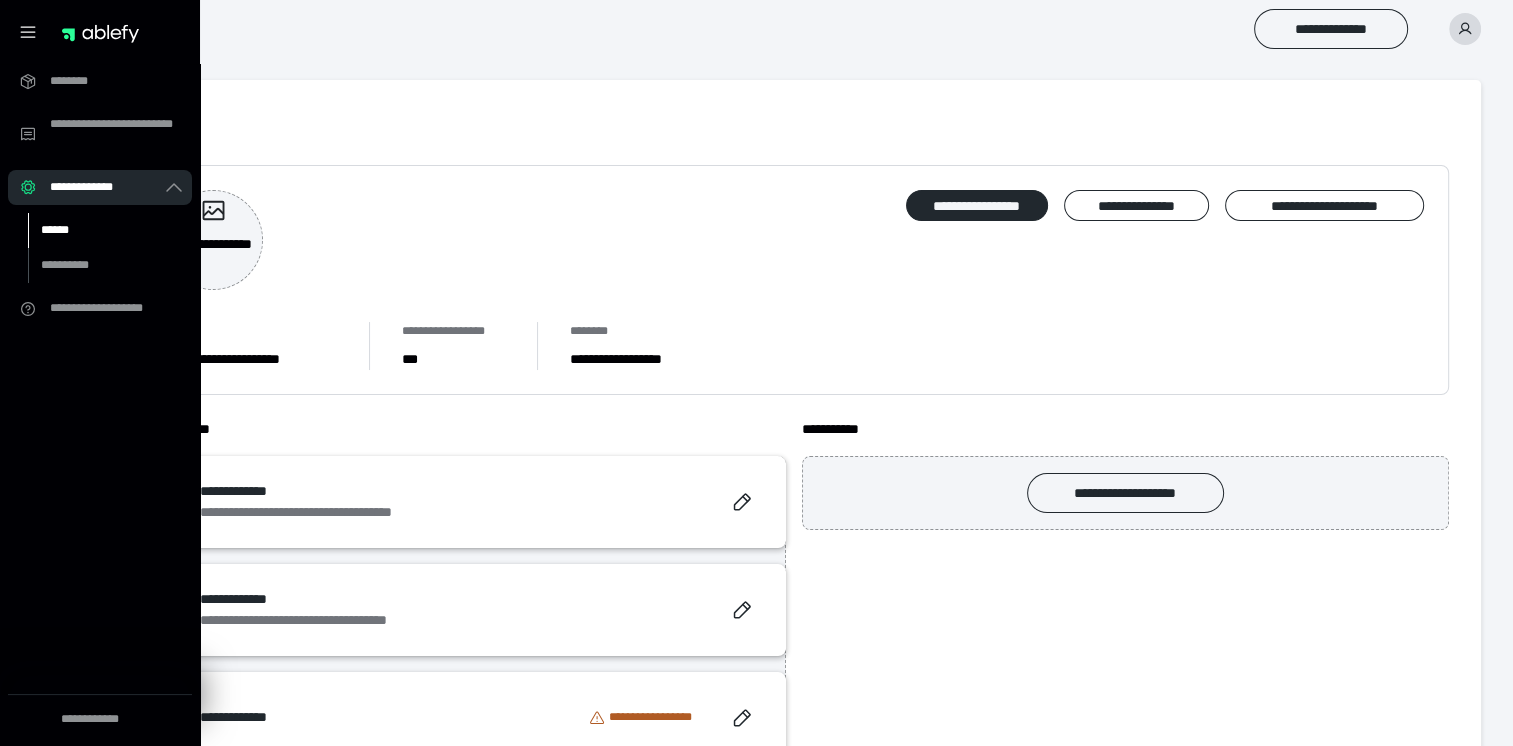 click on "******" at bounding box center [97, 230] 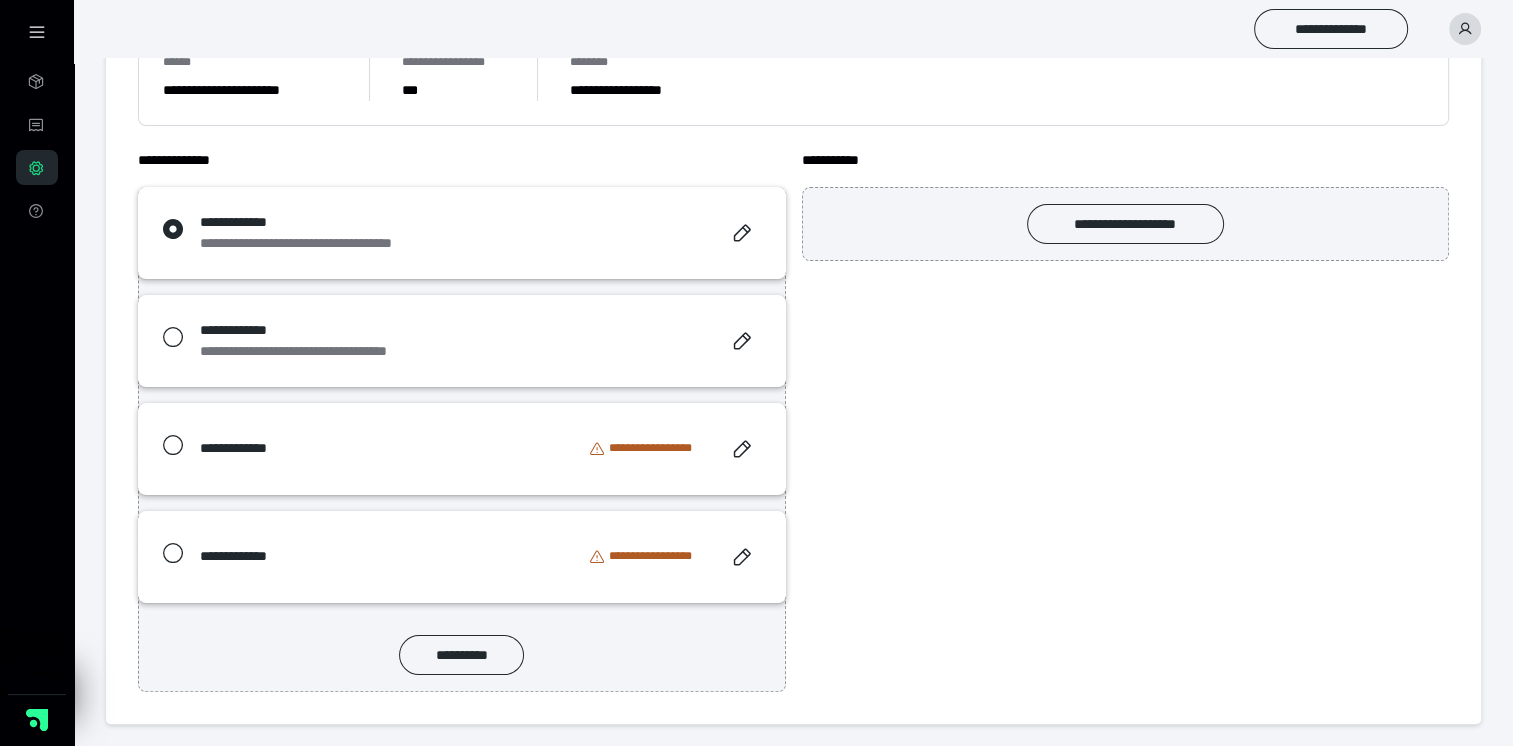 scroll, scrollTop: 69, scrollLeft: 0, axis: vertical 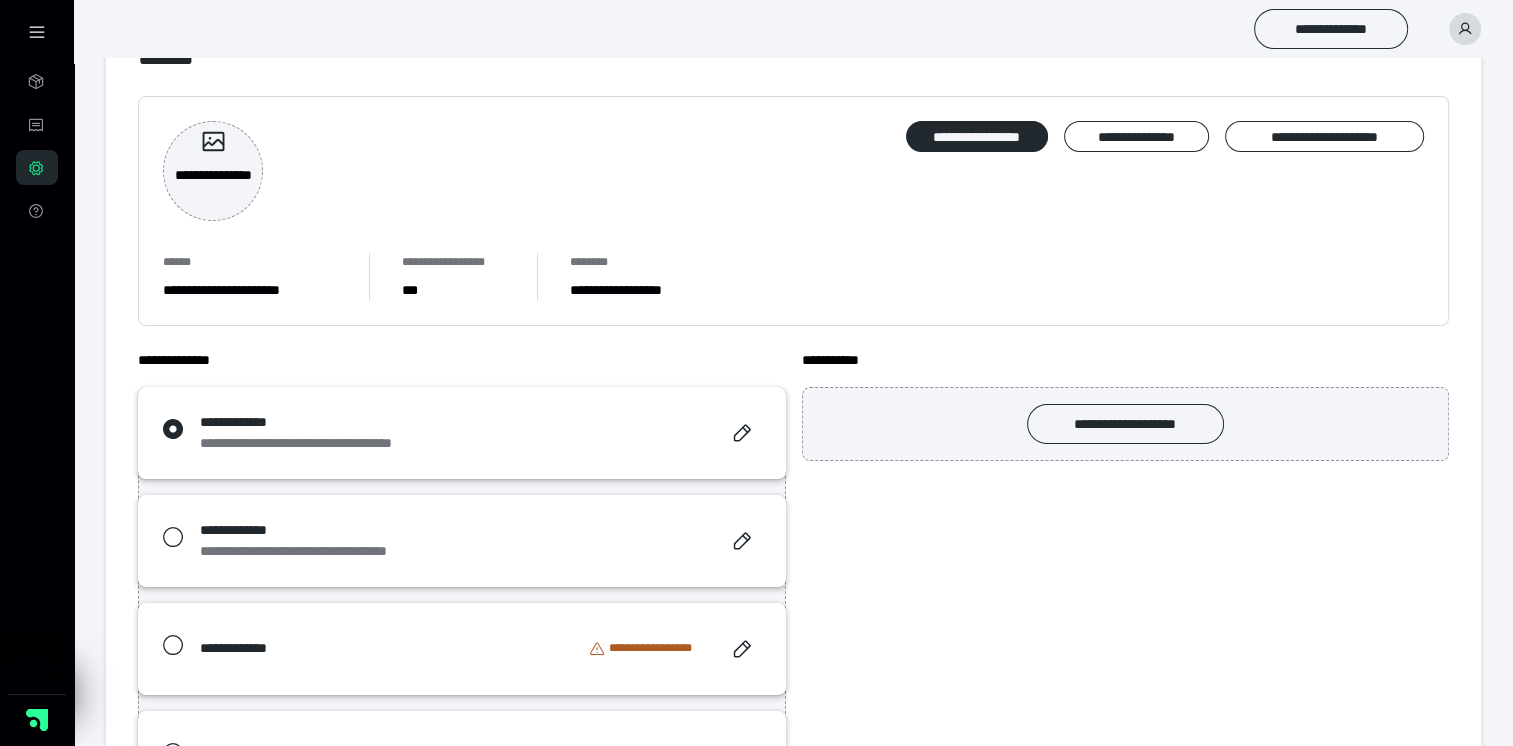 click on "**********" at bounding box center [334, 530] 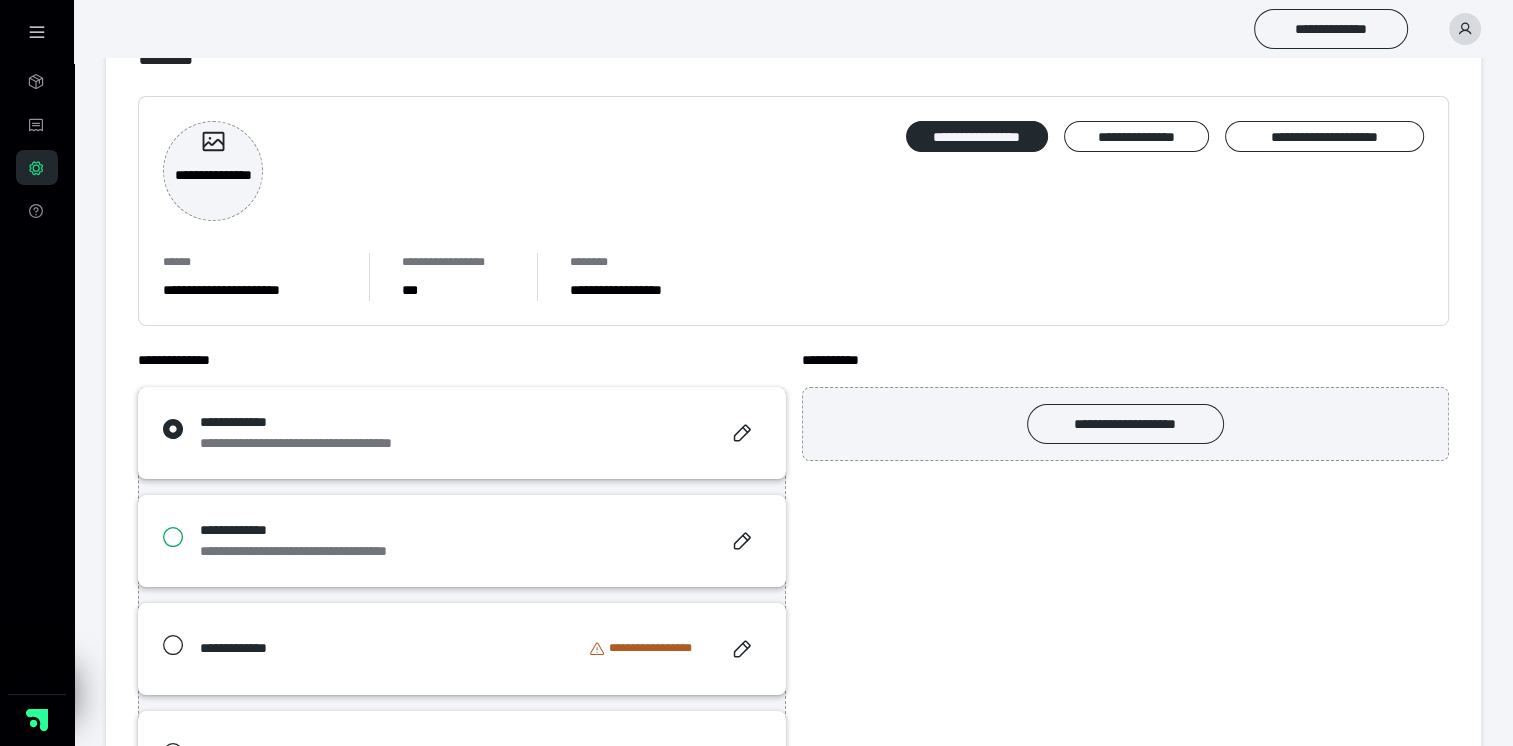 click at bounding box center (162, 537) 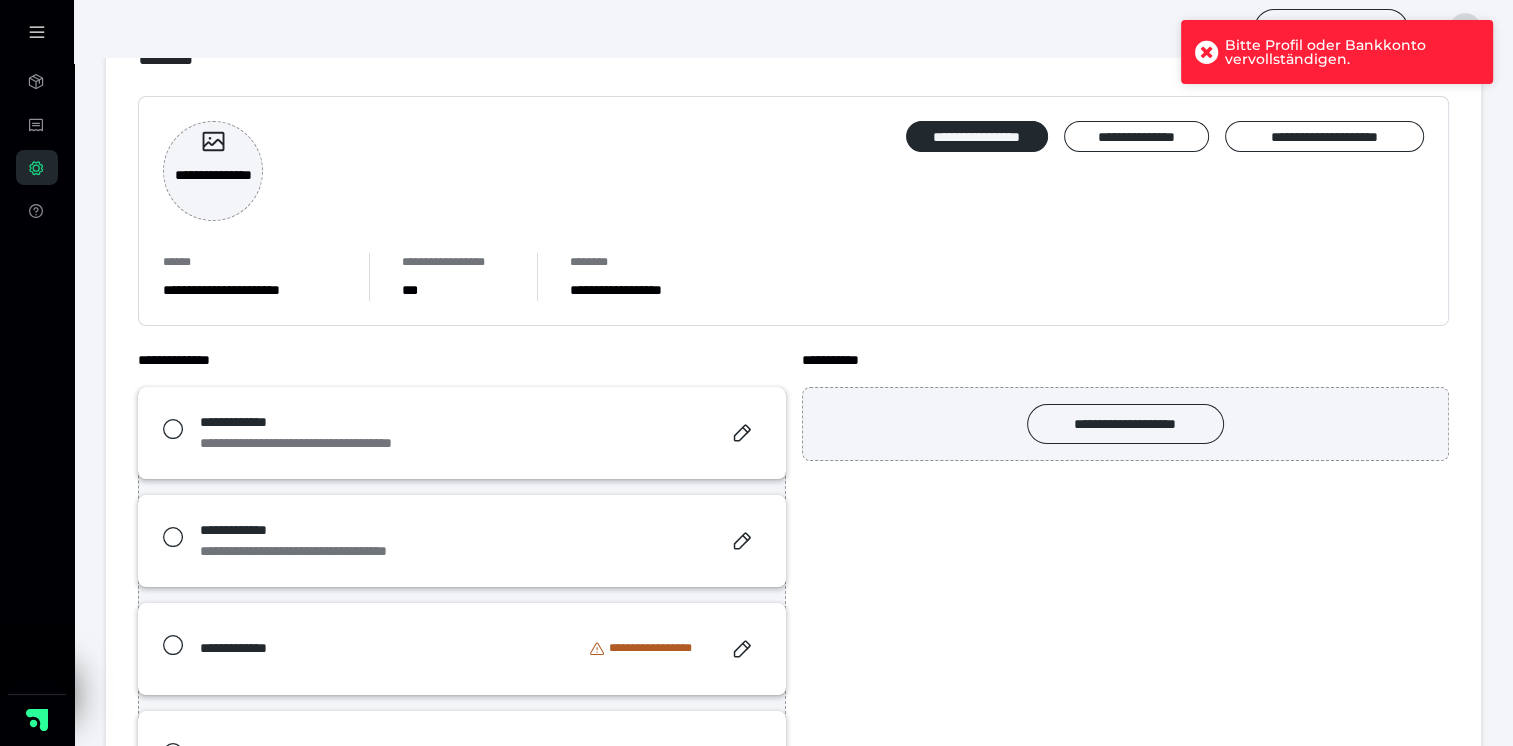 click 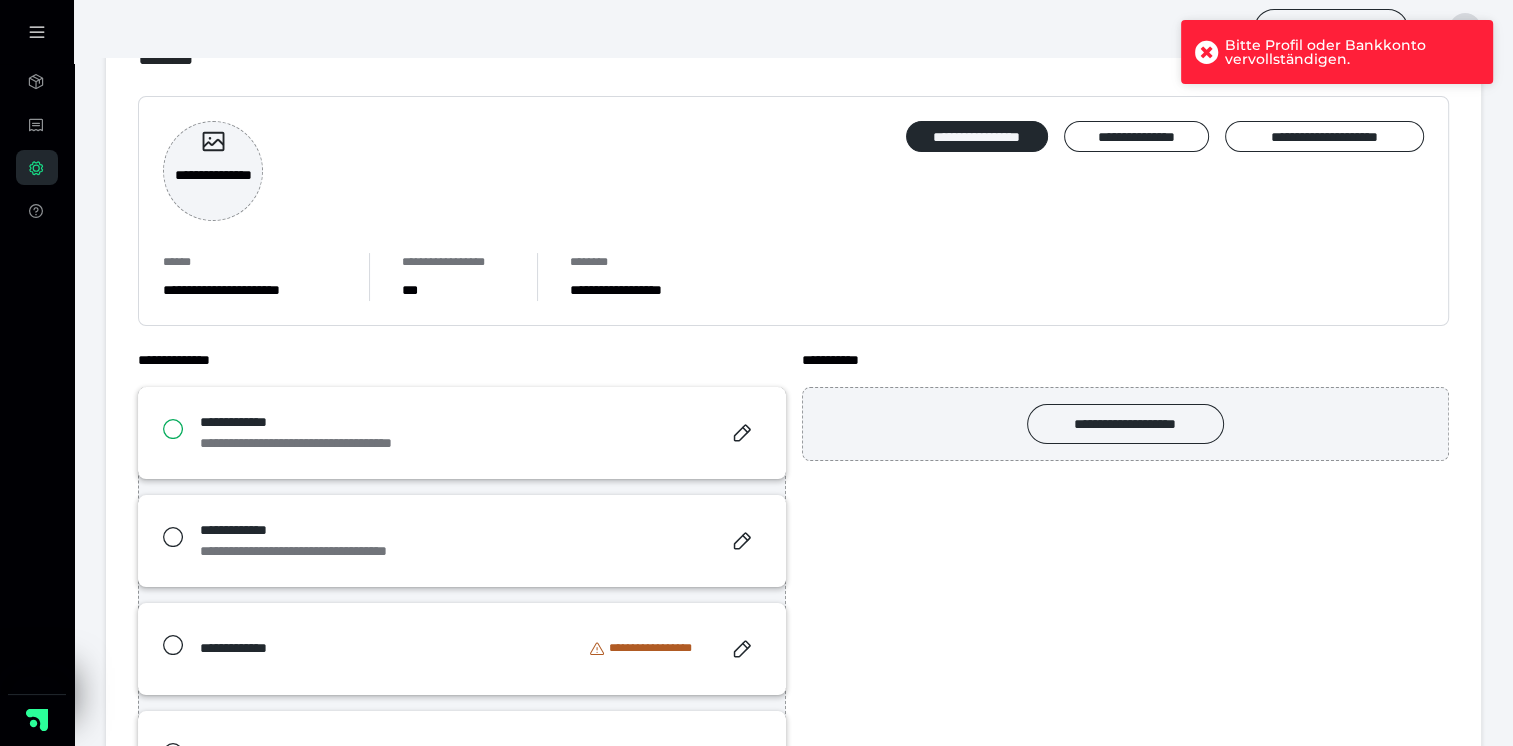 click at bounding box center [162, 429] 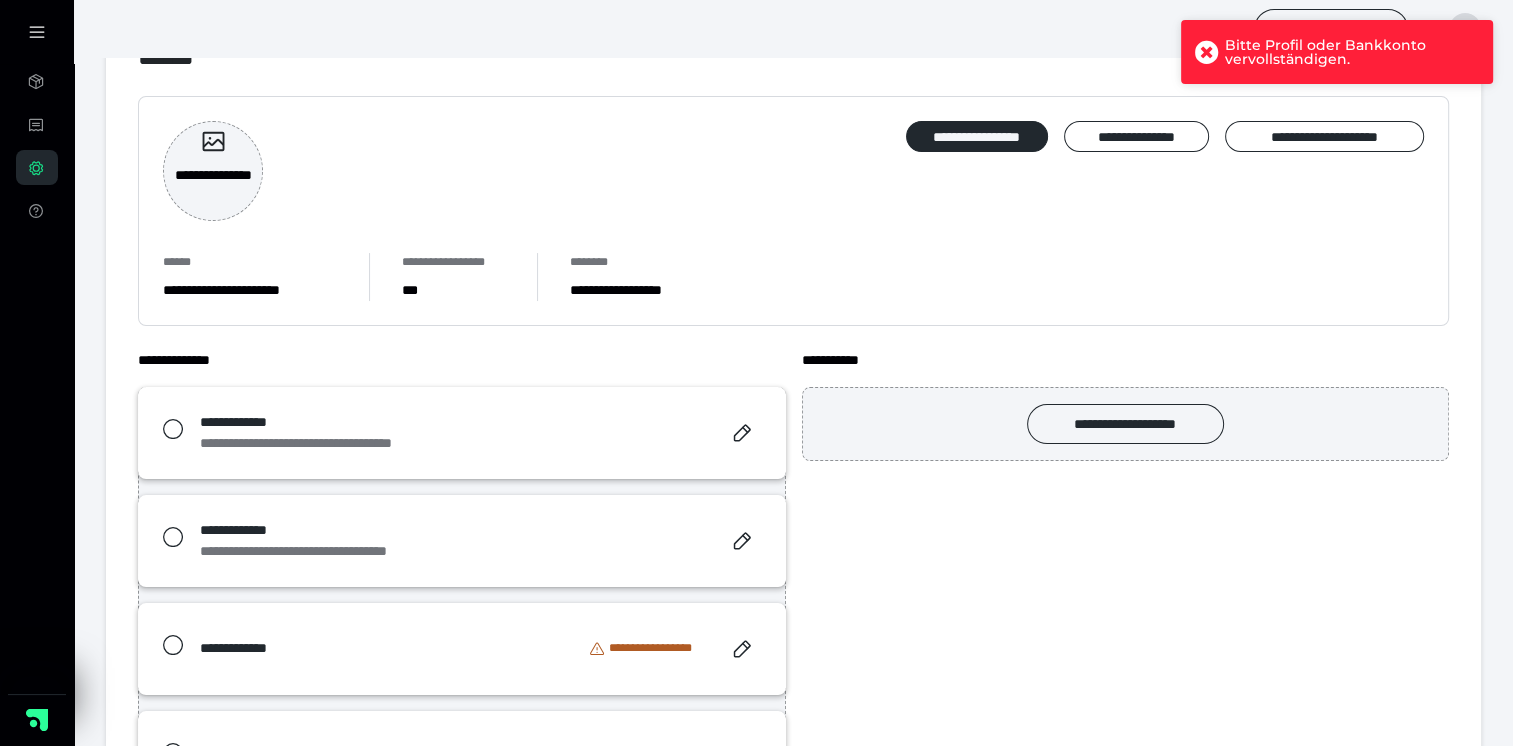 click on "**********" at bounding box center [793, 277] 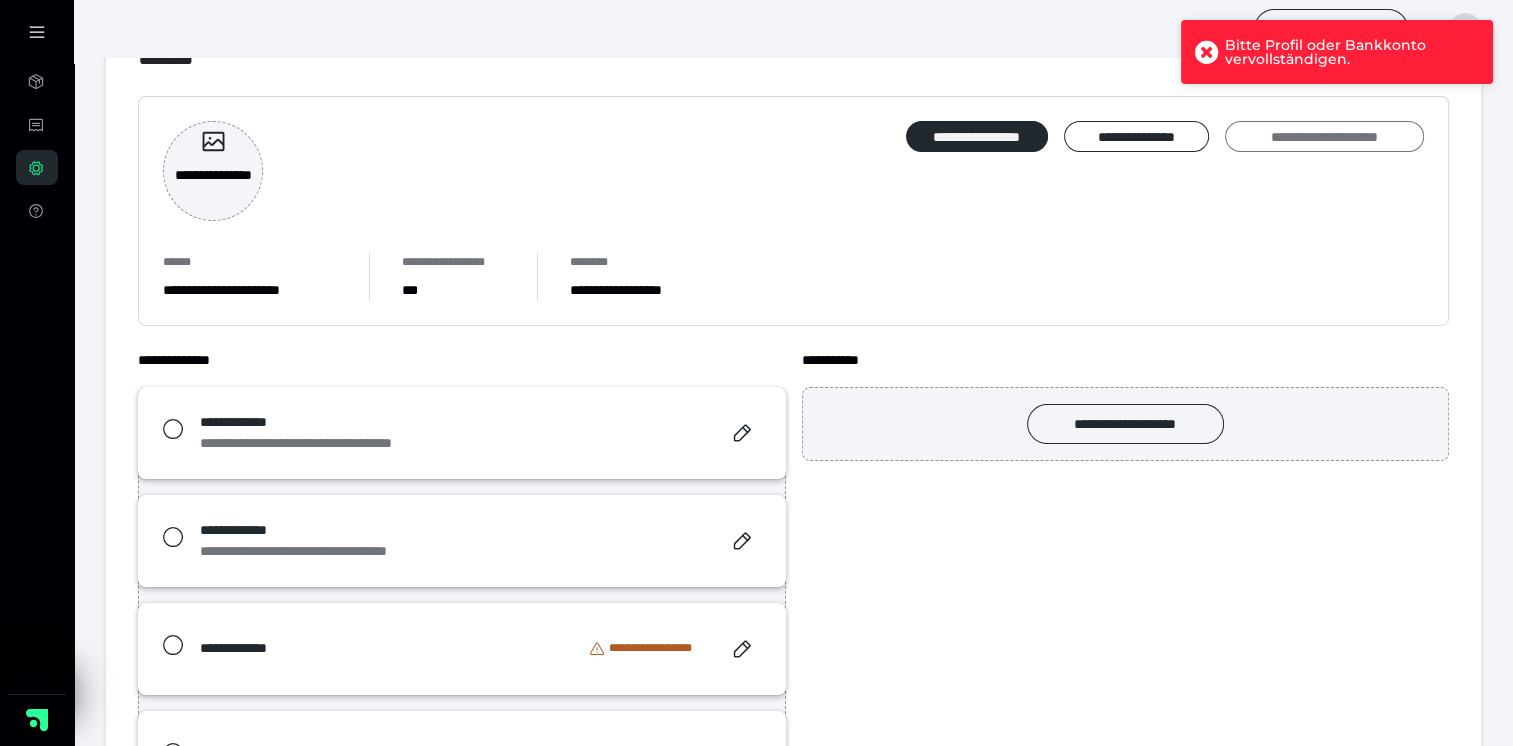 click on "**********" at bounding box center [1324, 137] 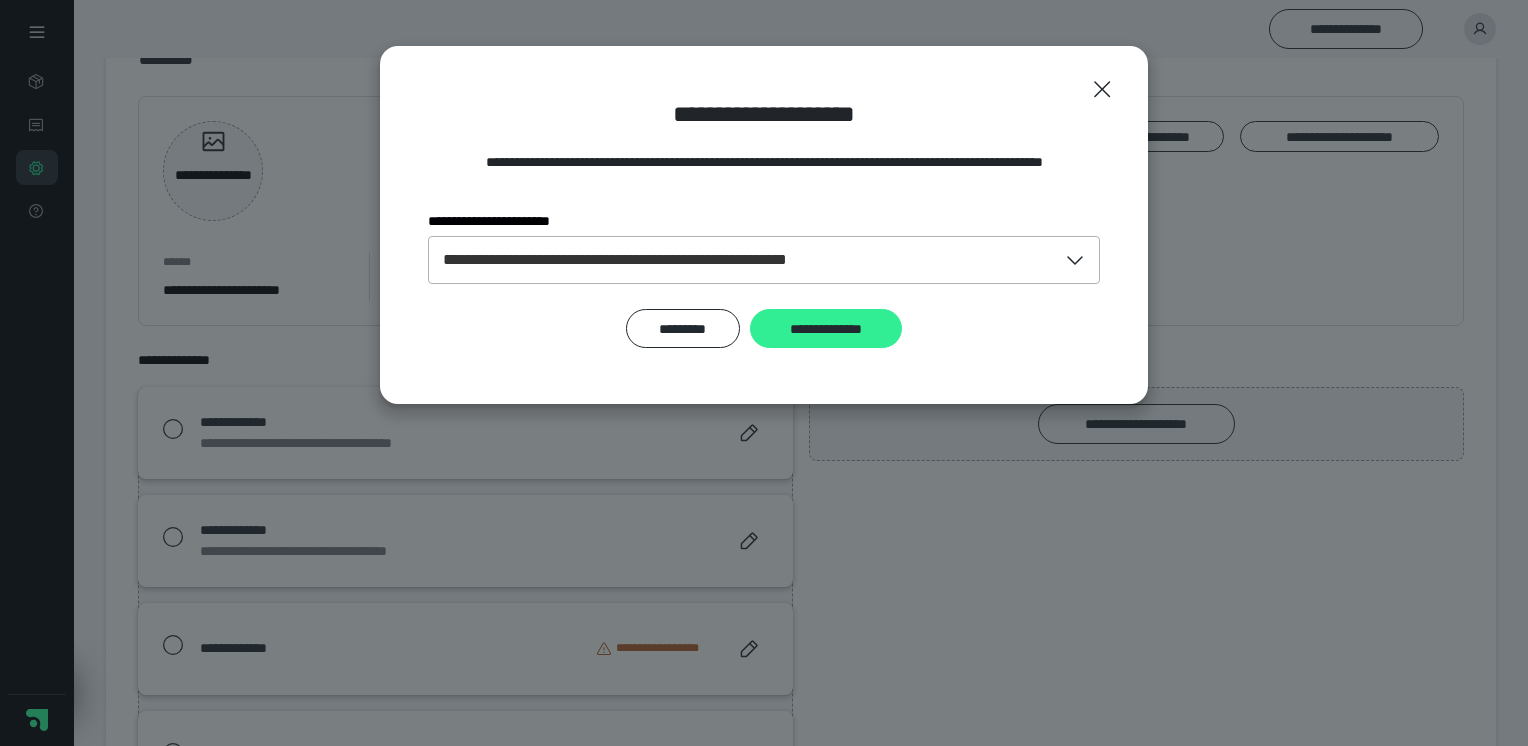 click on "**********" at bounding box center (826, 329) 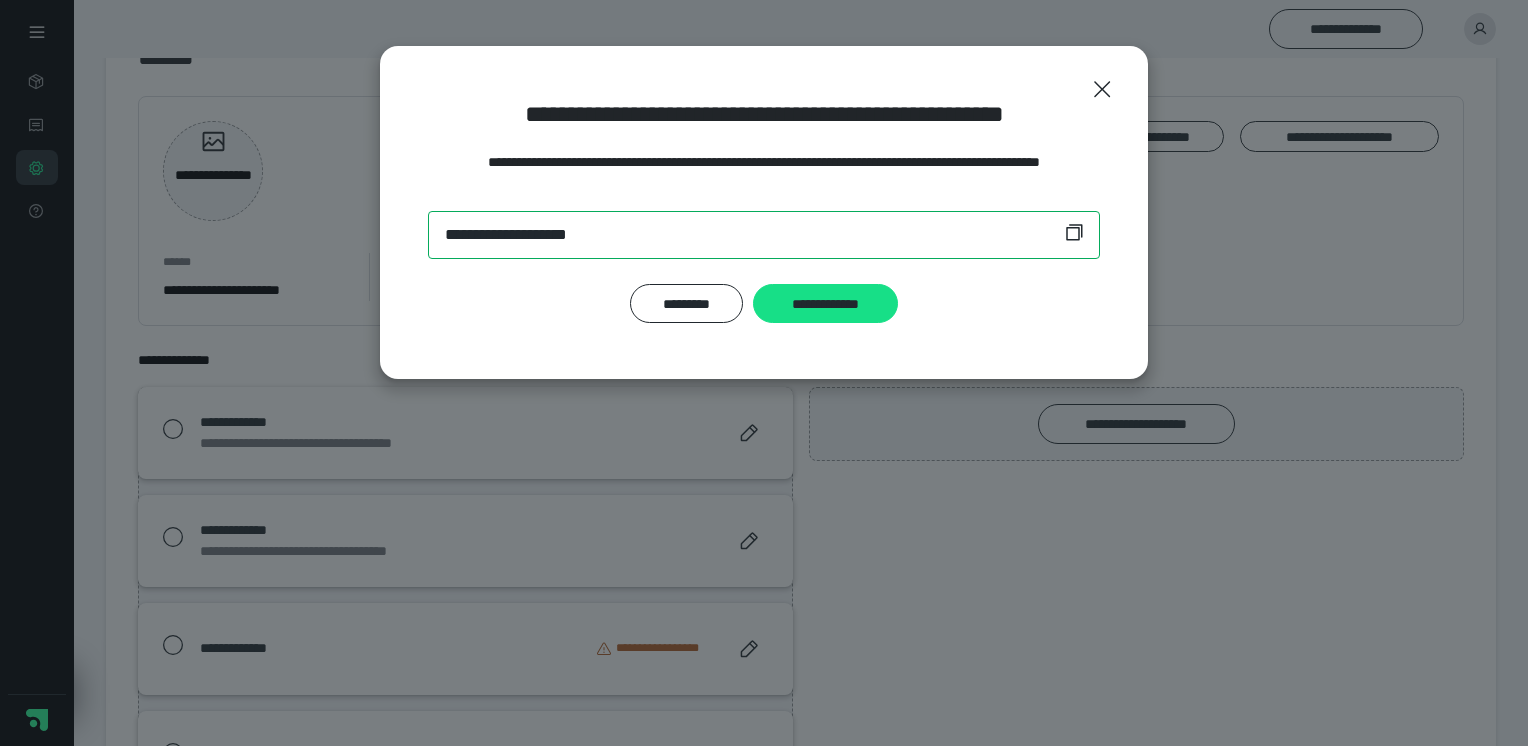 drag, startPoint x: 436, startPoint y: 234, endPoint x: 708, endPoint y: 199, distance: 274.24258 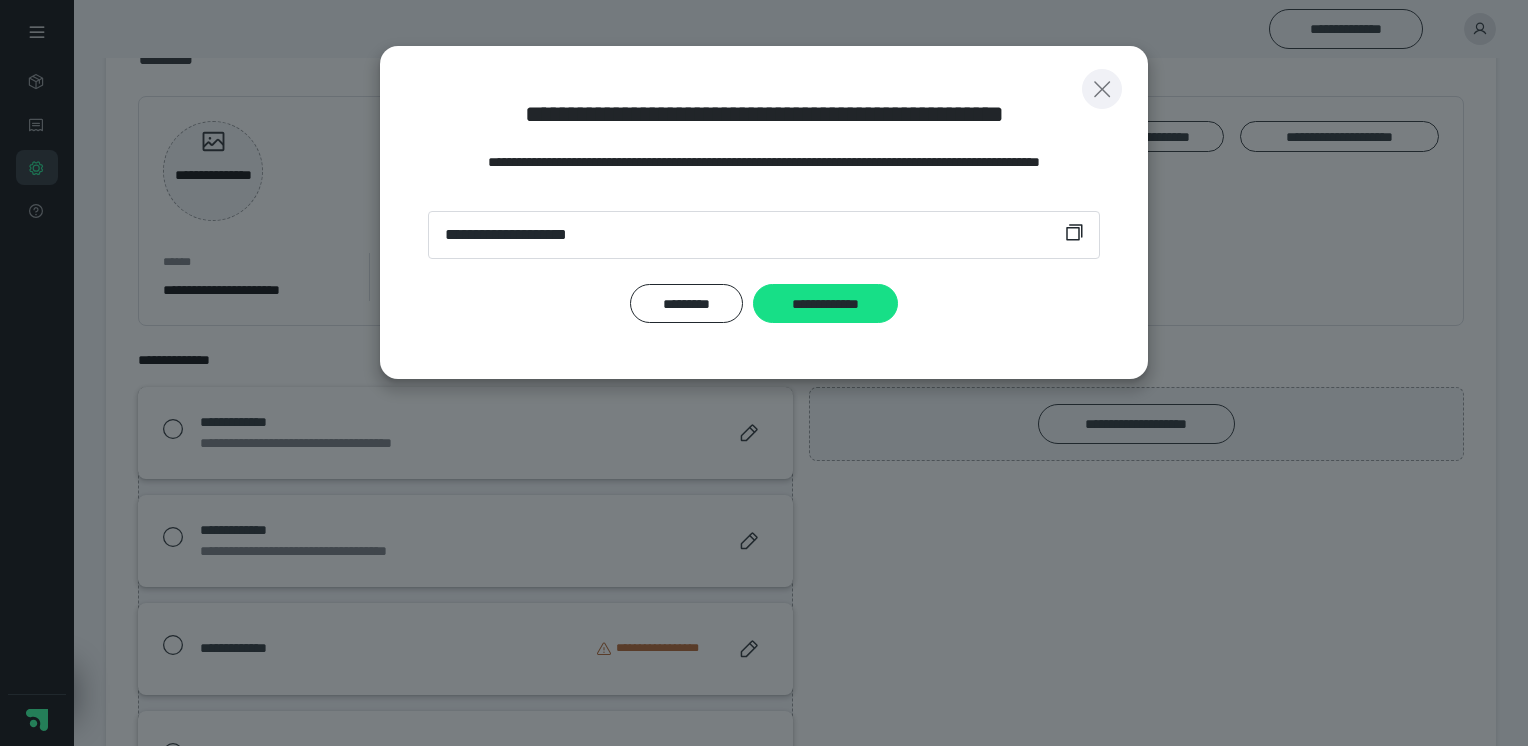 click 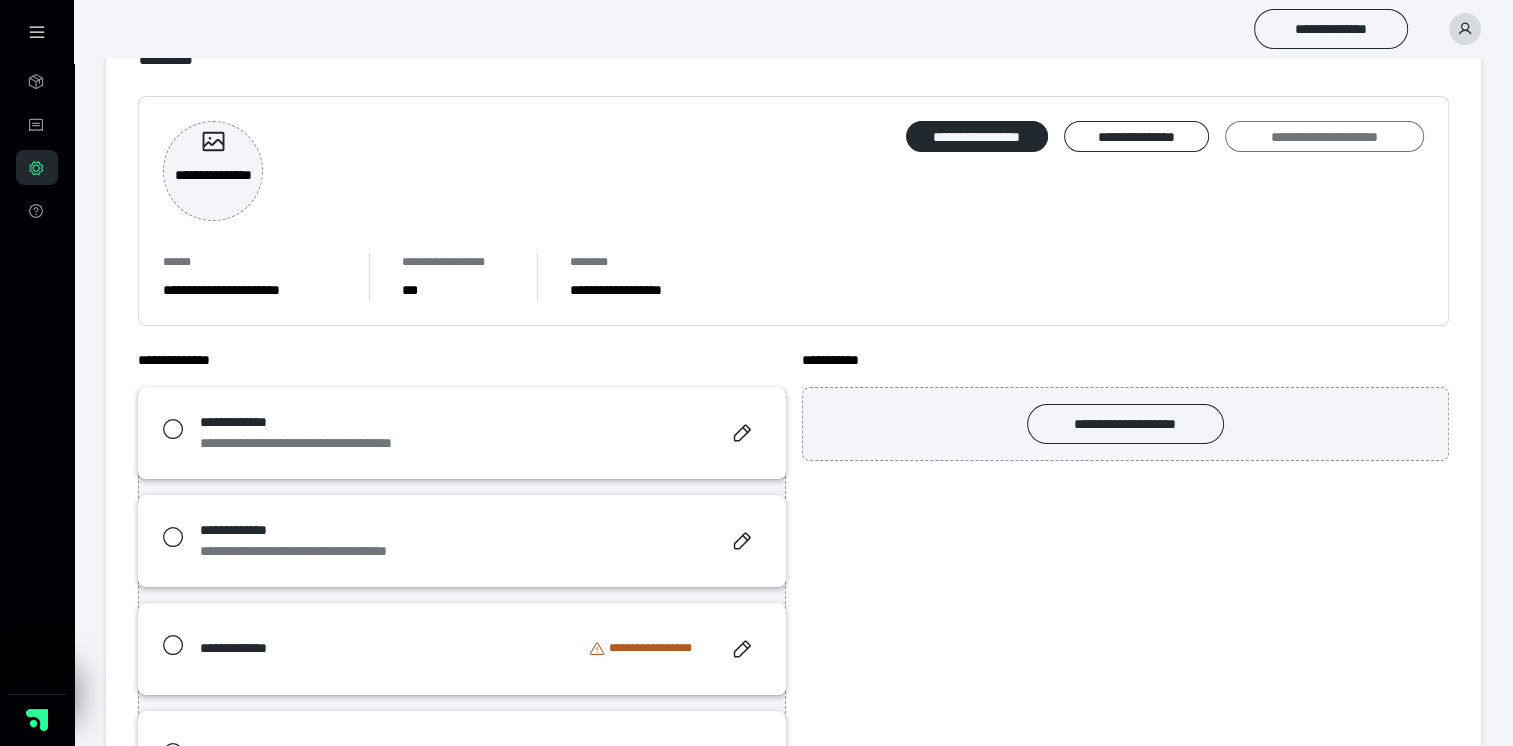 click on "**********" at bounding box center [1324, 137] 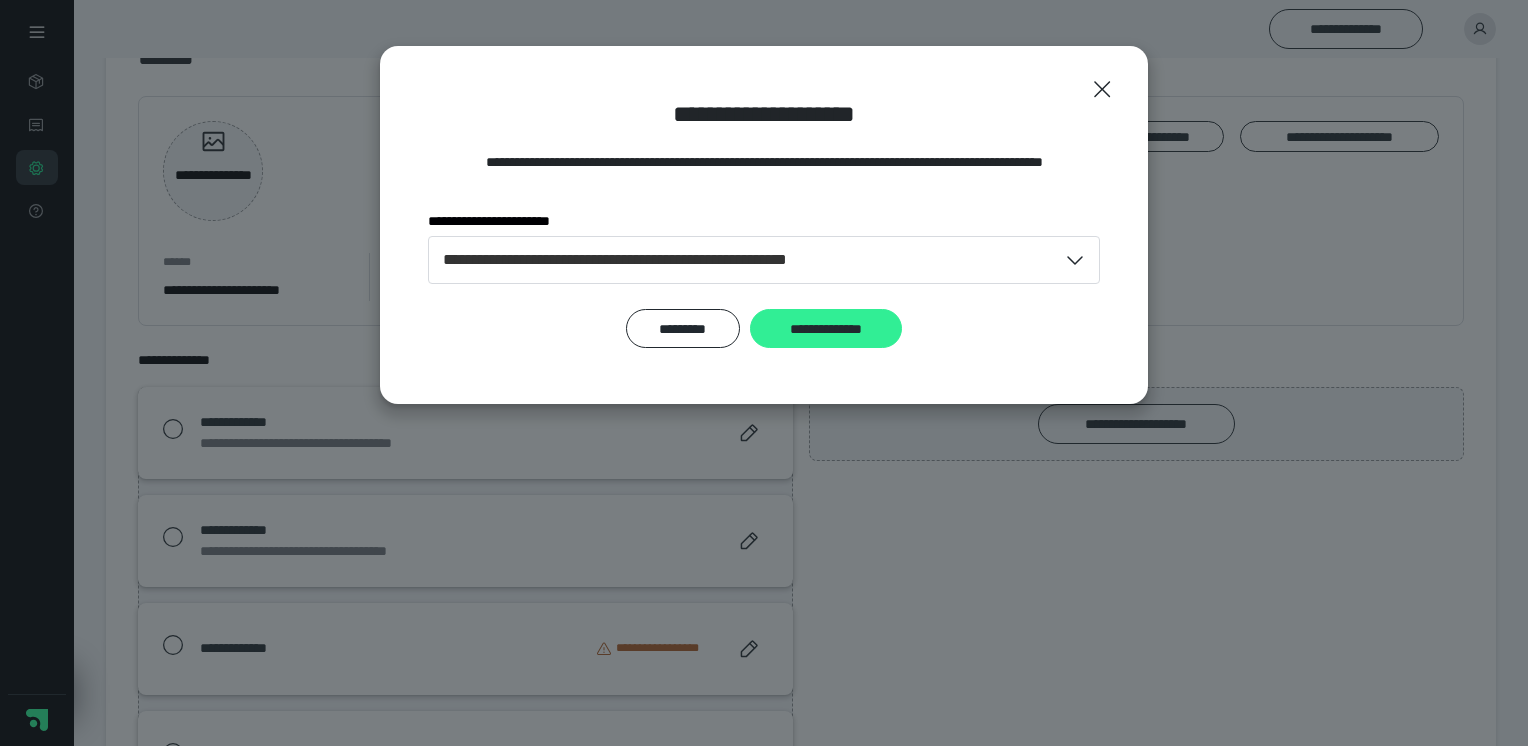 click on "**********" at bounding box center [826, 329] 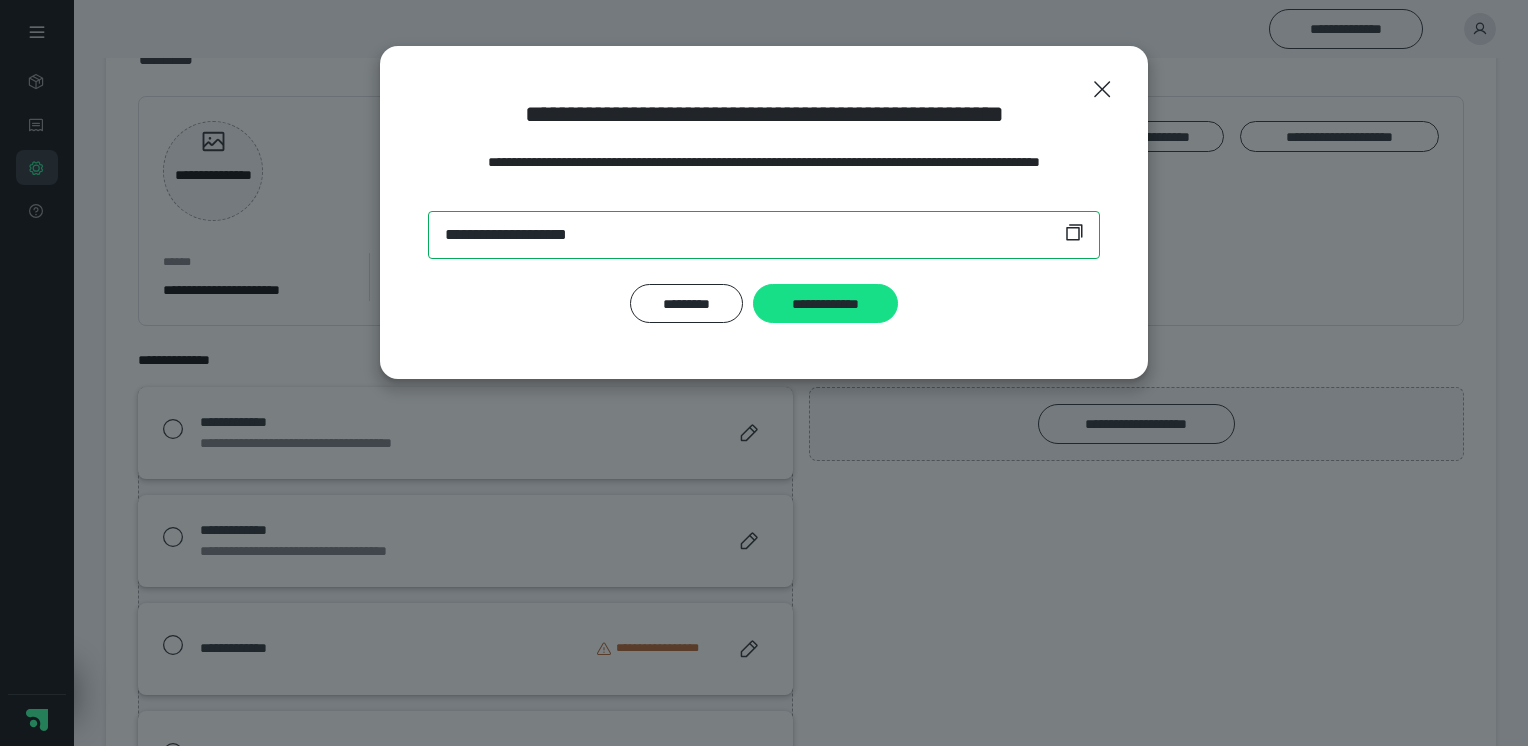 drag, startPoint x: 437, startPoint y: 242, endPoint x: 704, endPoint y: 241, distance: 267.00186 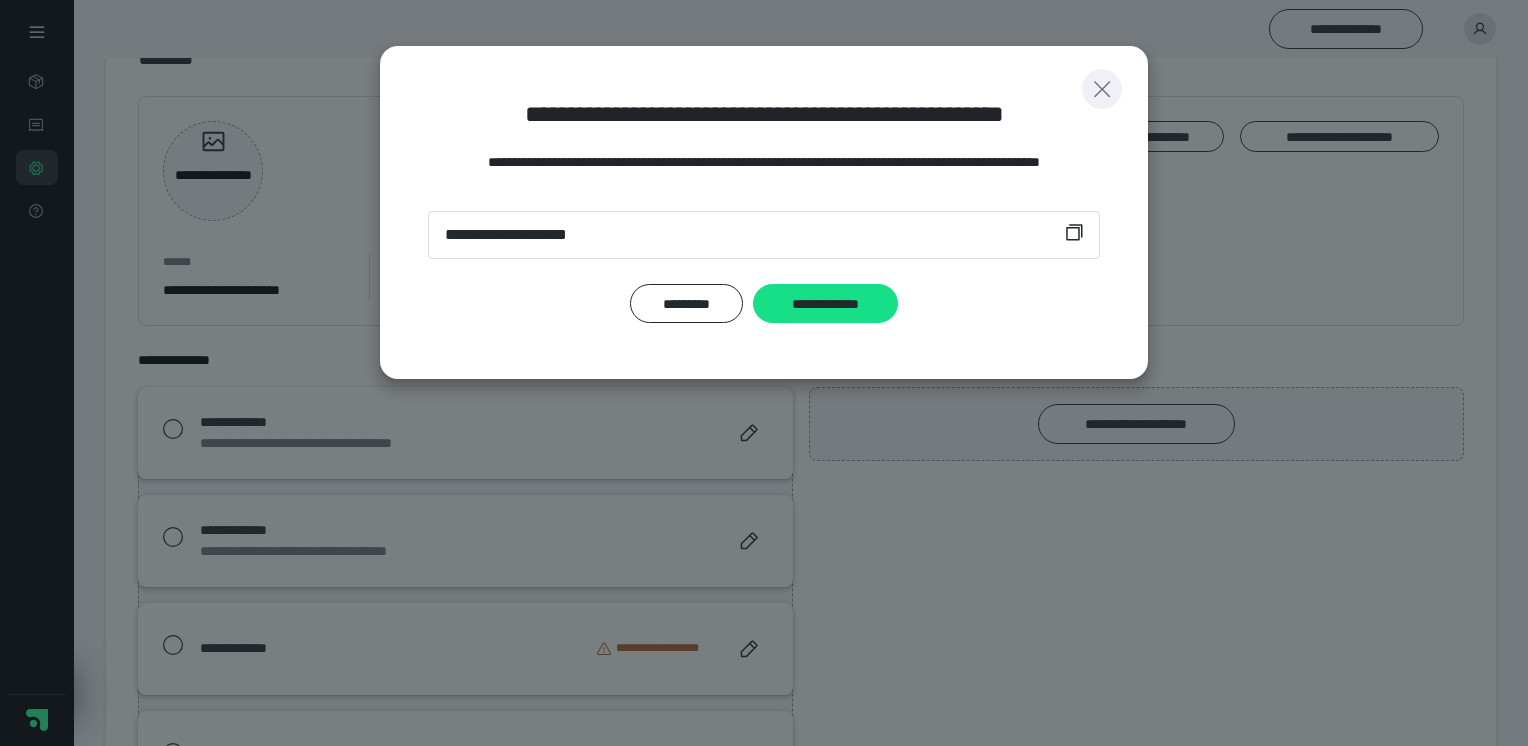 click at bounding box center (1102, 89) 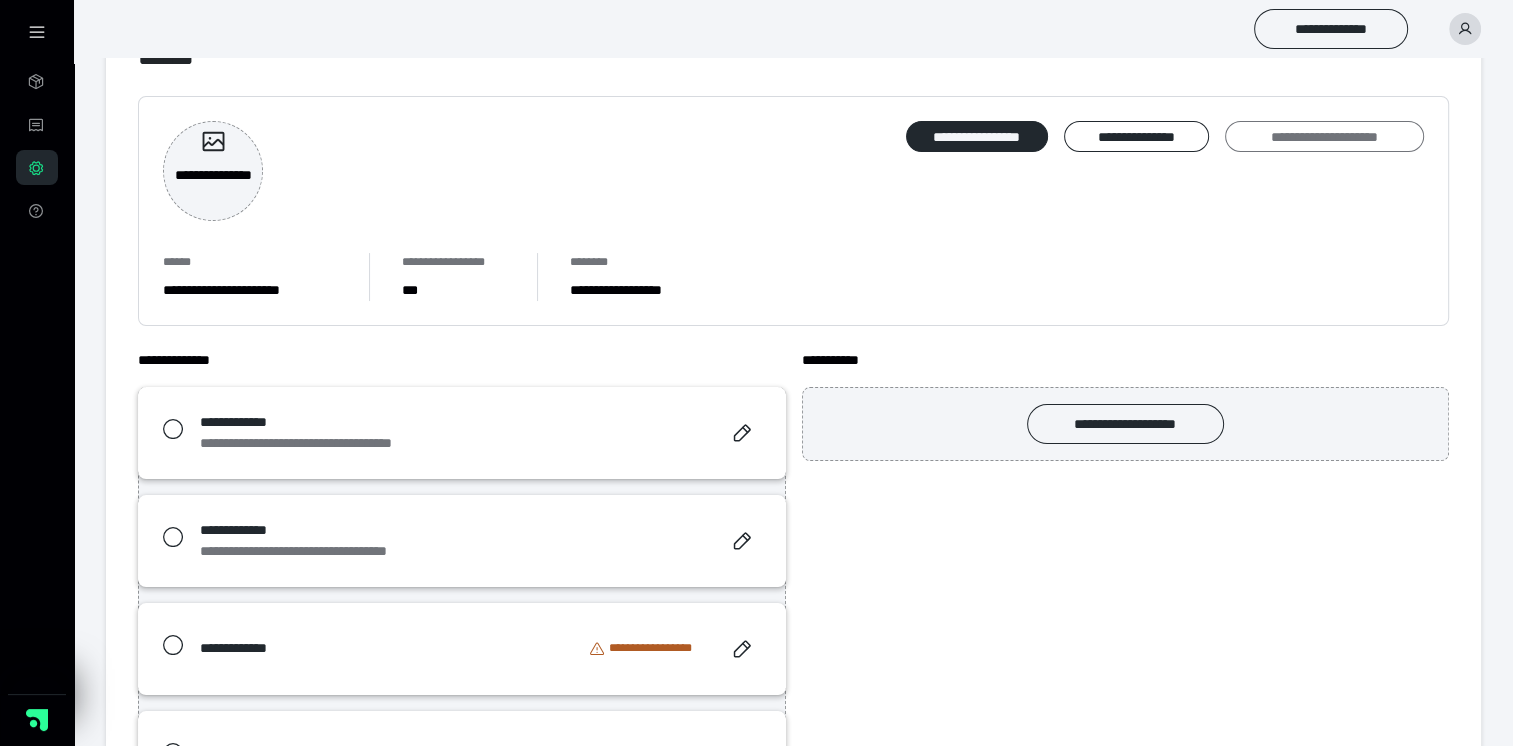 click on "**********" at bounding box center [1324, 137] 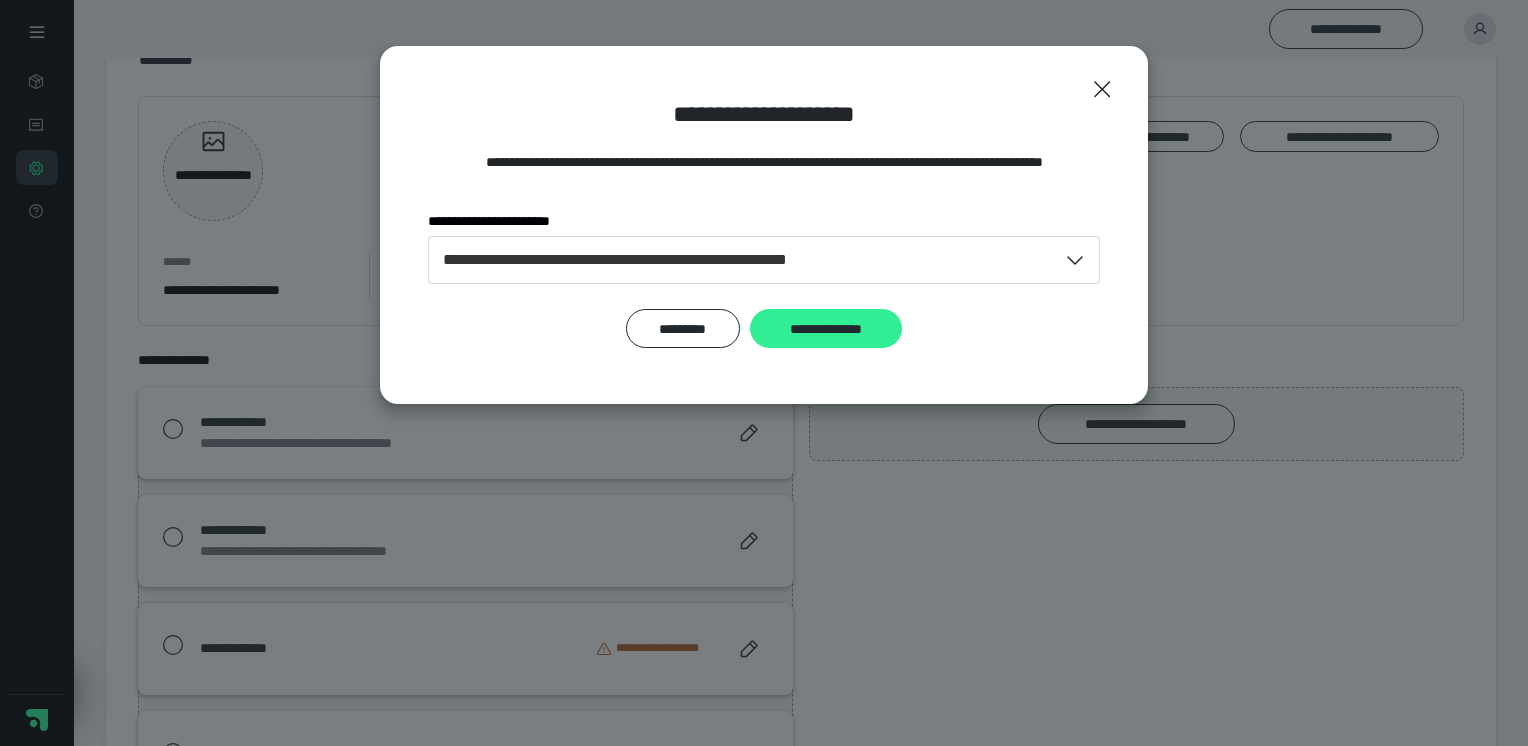 click on "**********" at bounding box center [826, 329] 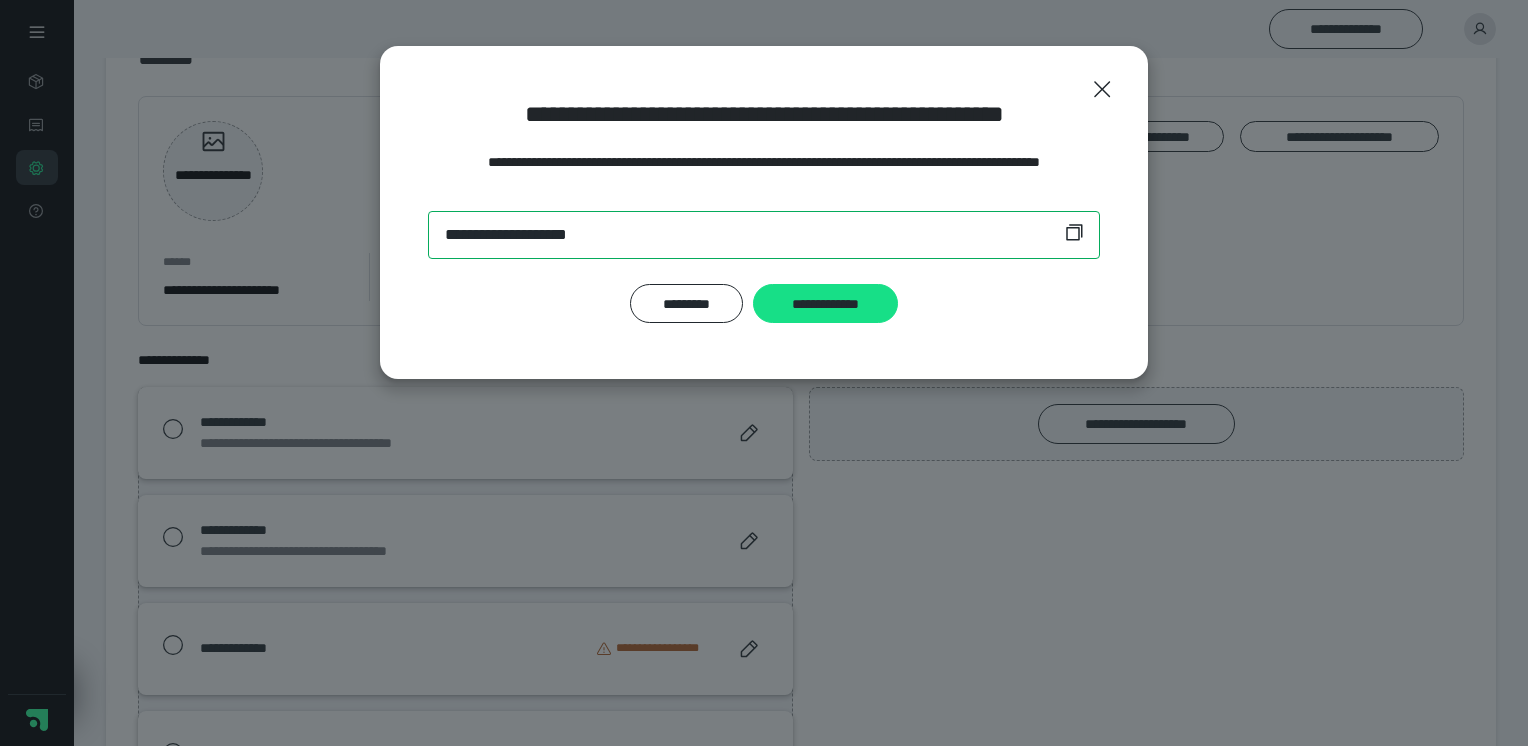 drag, startPoint x: 443, startPoint y: 235, endPoint x: 736, endPoint y: 221, distance: 293.3343 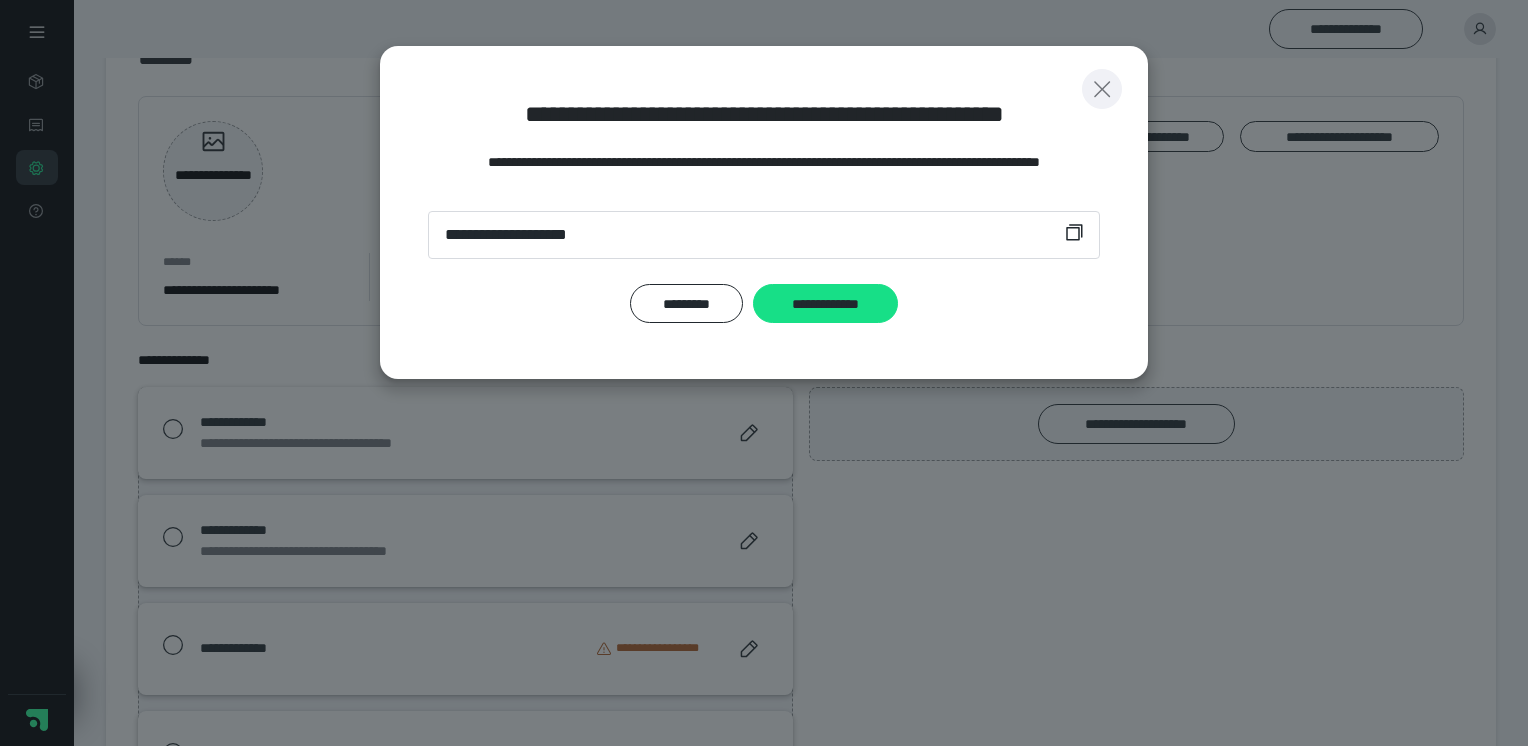 click 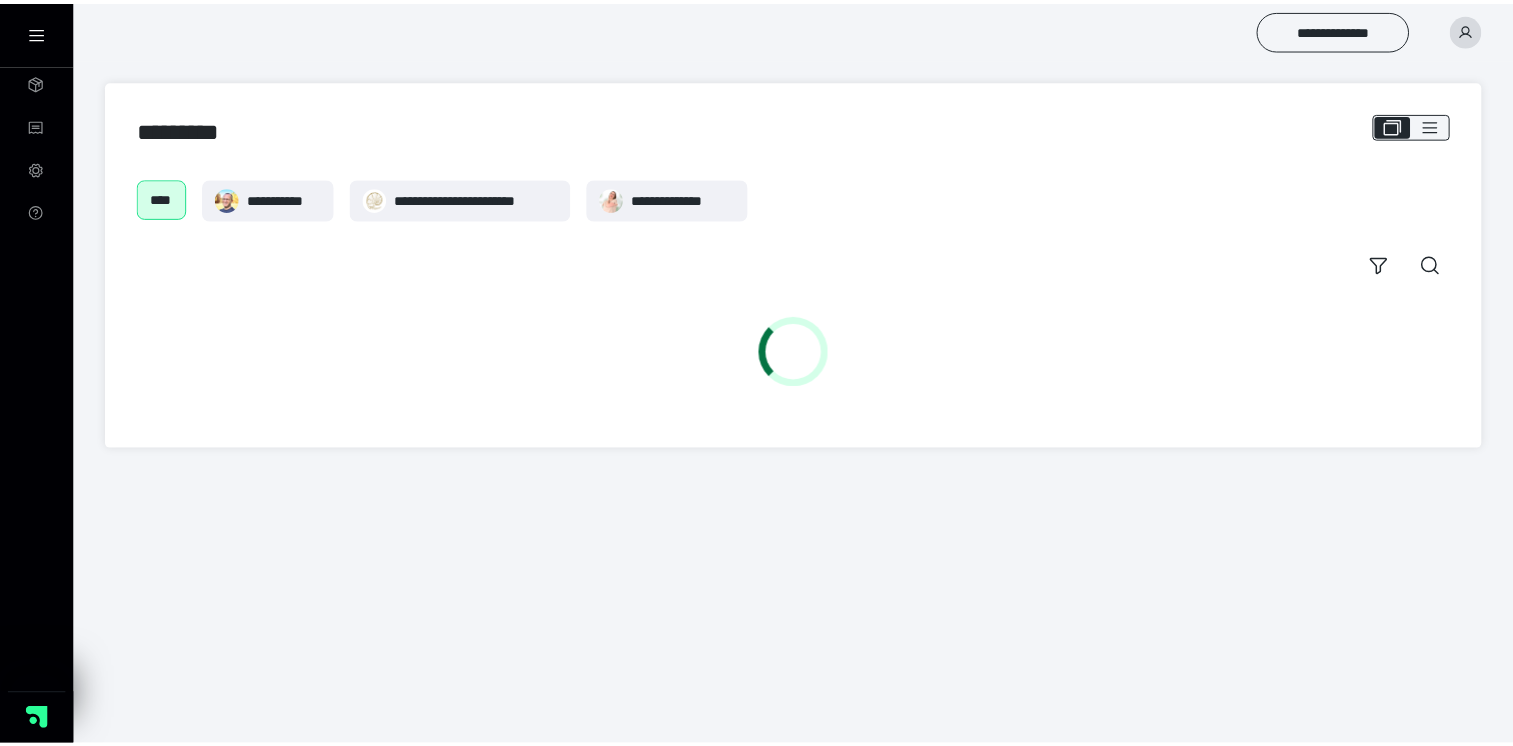 scroll, scrollTop: 0, scrollLeft: 0, axis: both 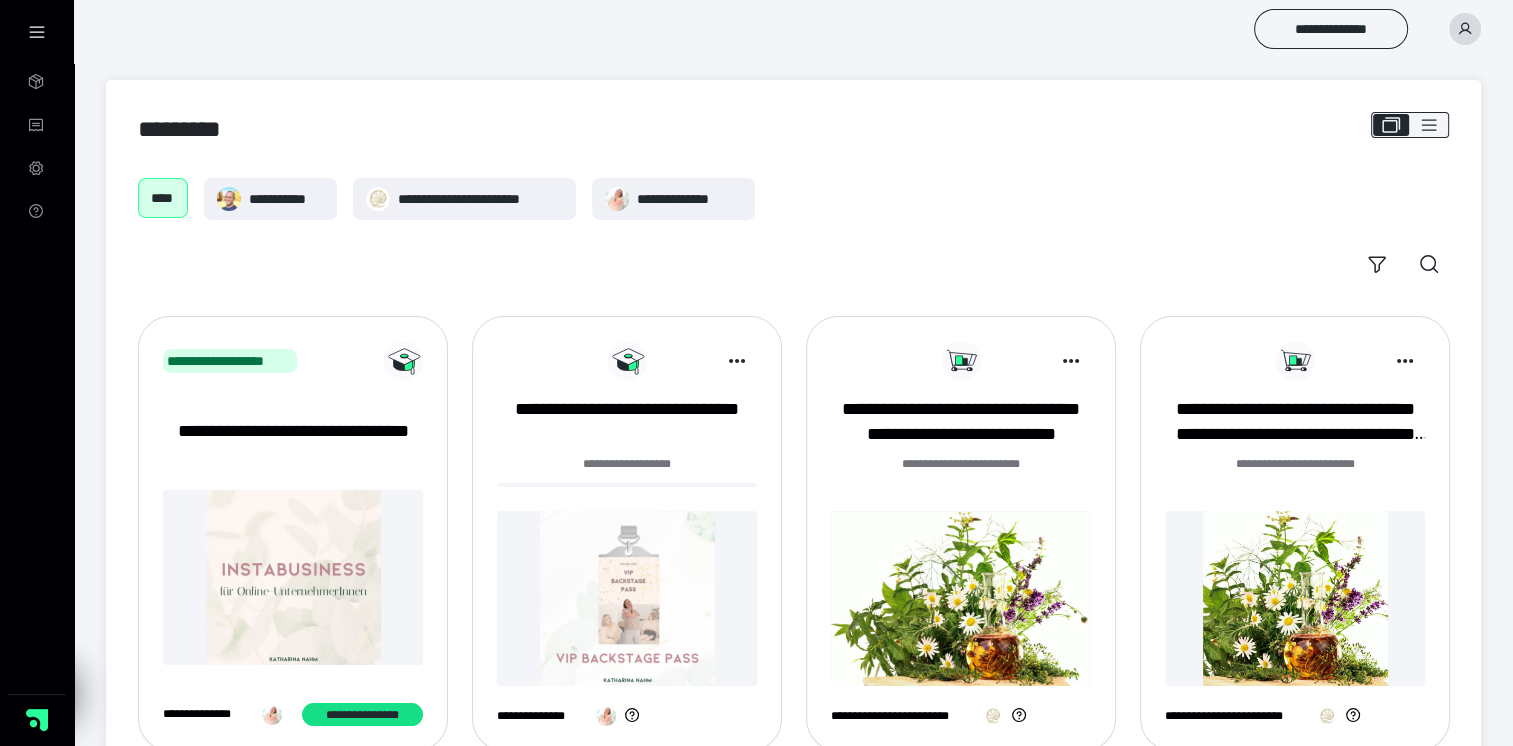 click on "****" at bounding box center (163, 198) 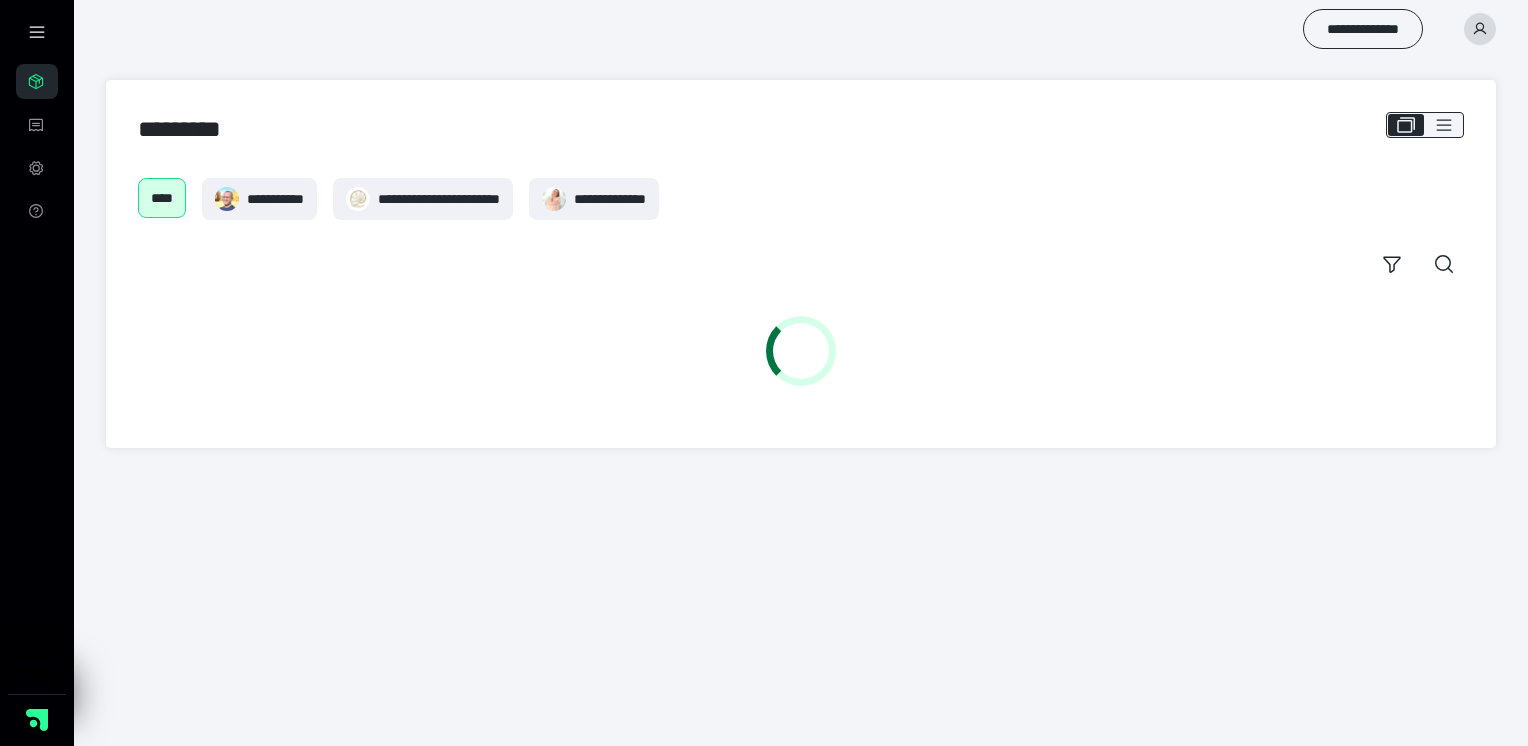 scroll, scrollTop: 0, scrollLeft: 0, axis: both 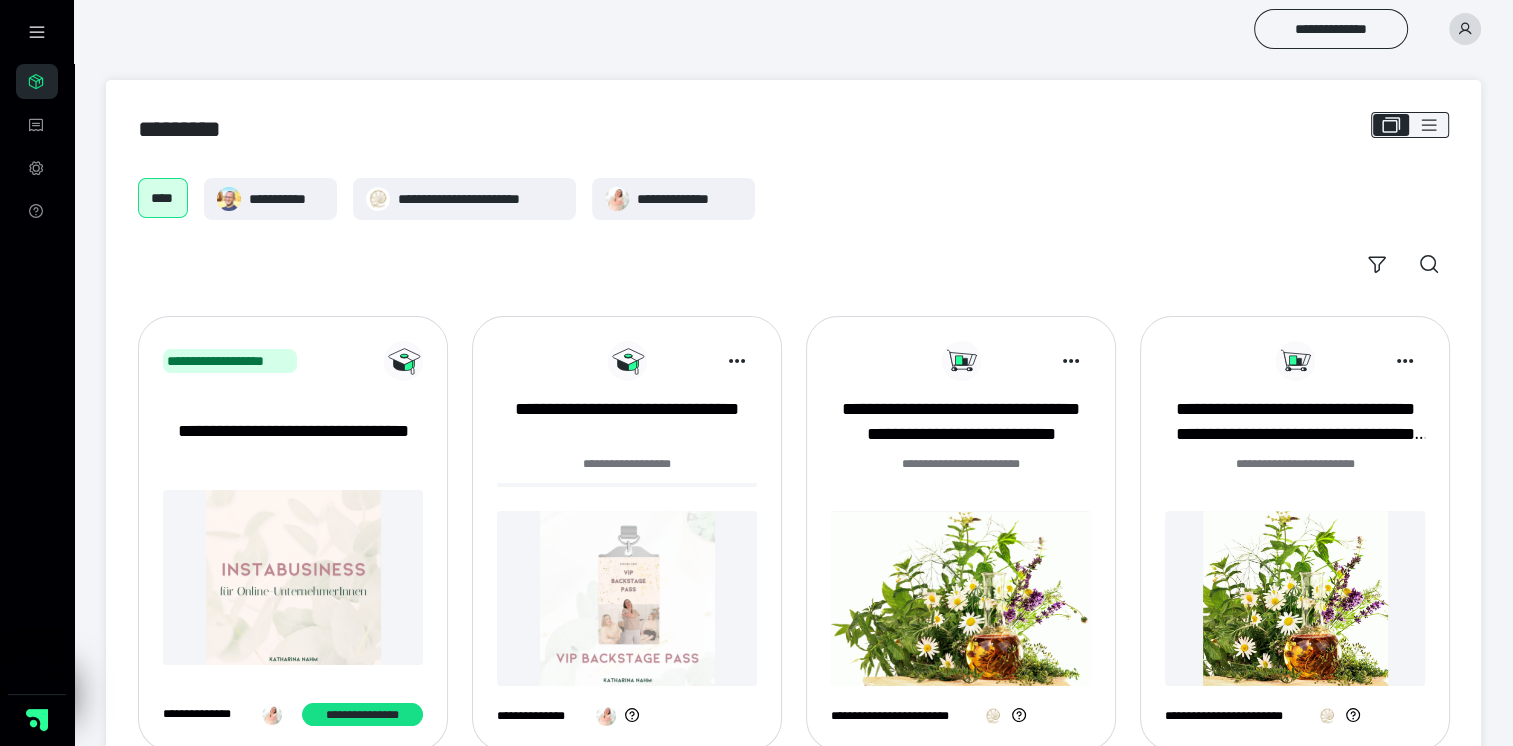 click 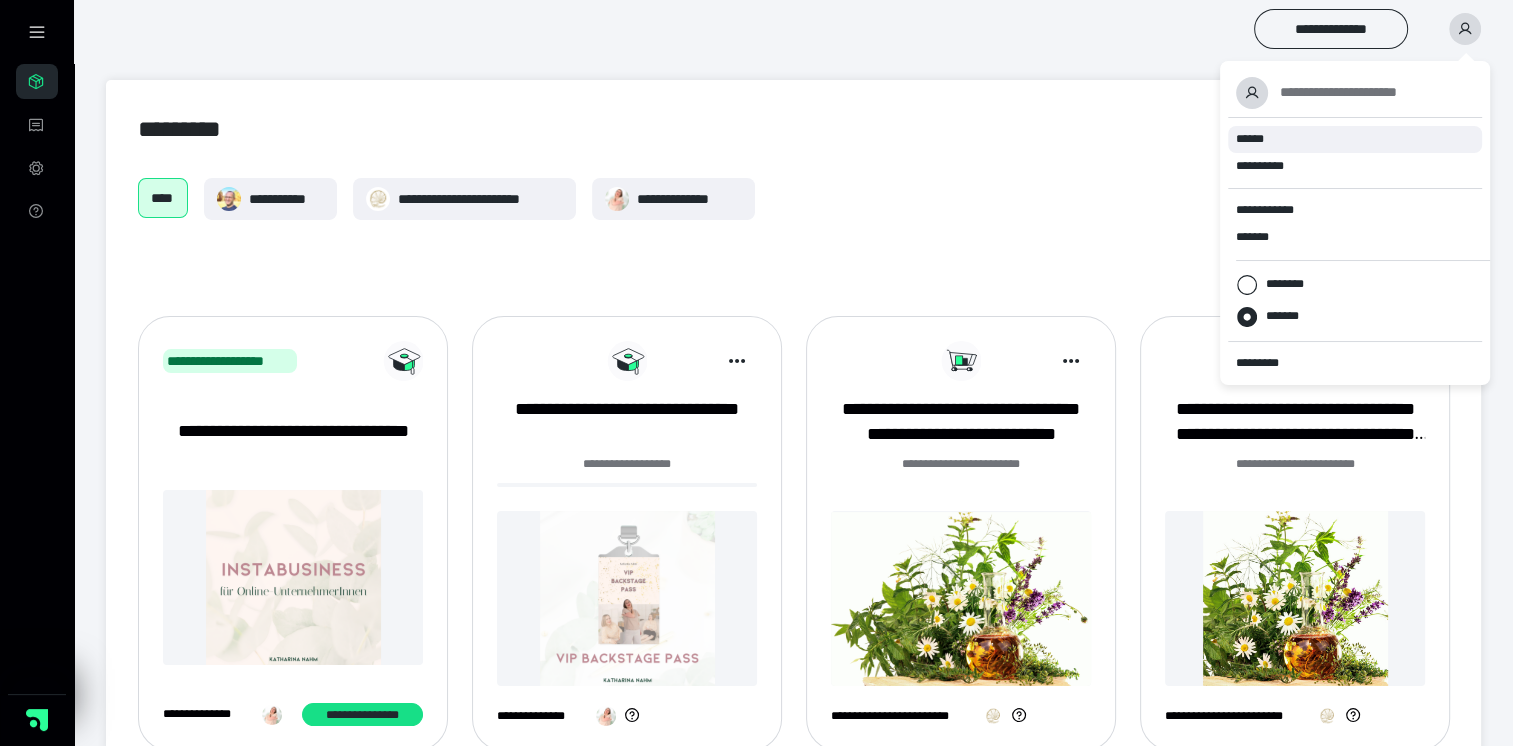 click on "******" at bounding box center (1355, 139) 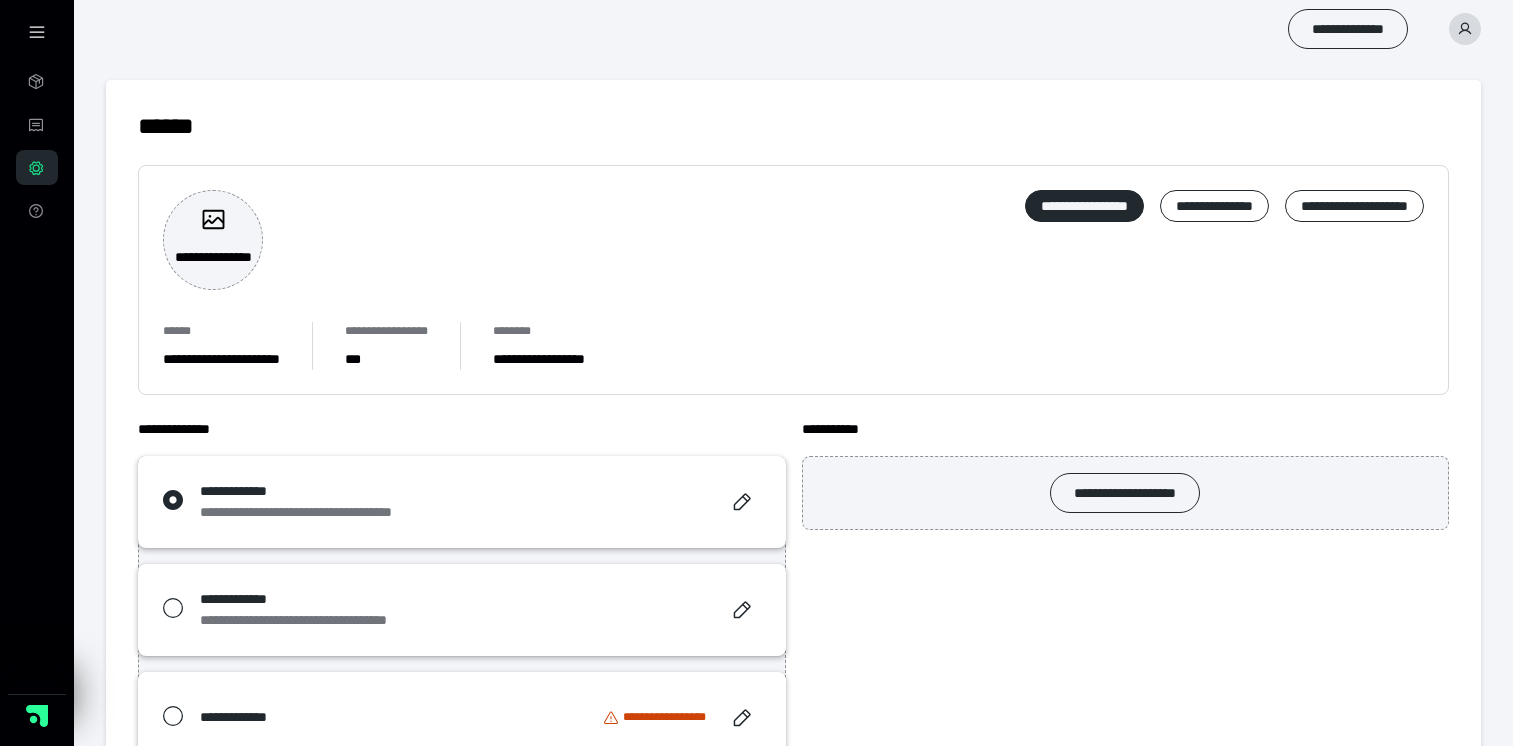 scroll, scrollTop: 0, scrollLeft: 0, axis: both 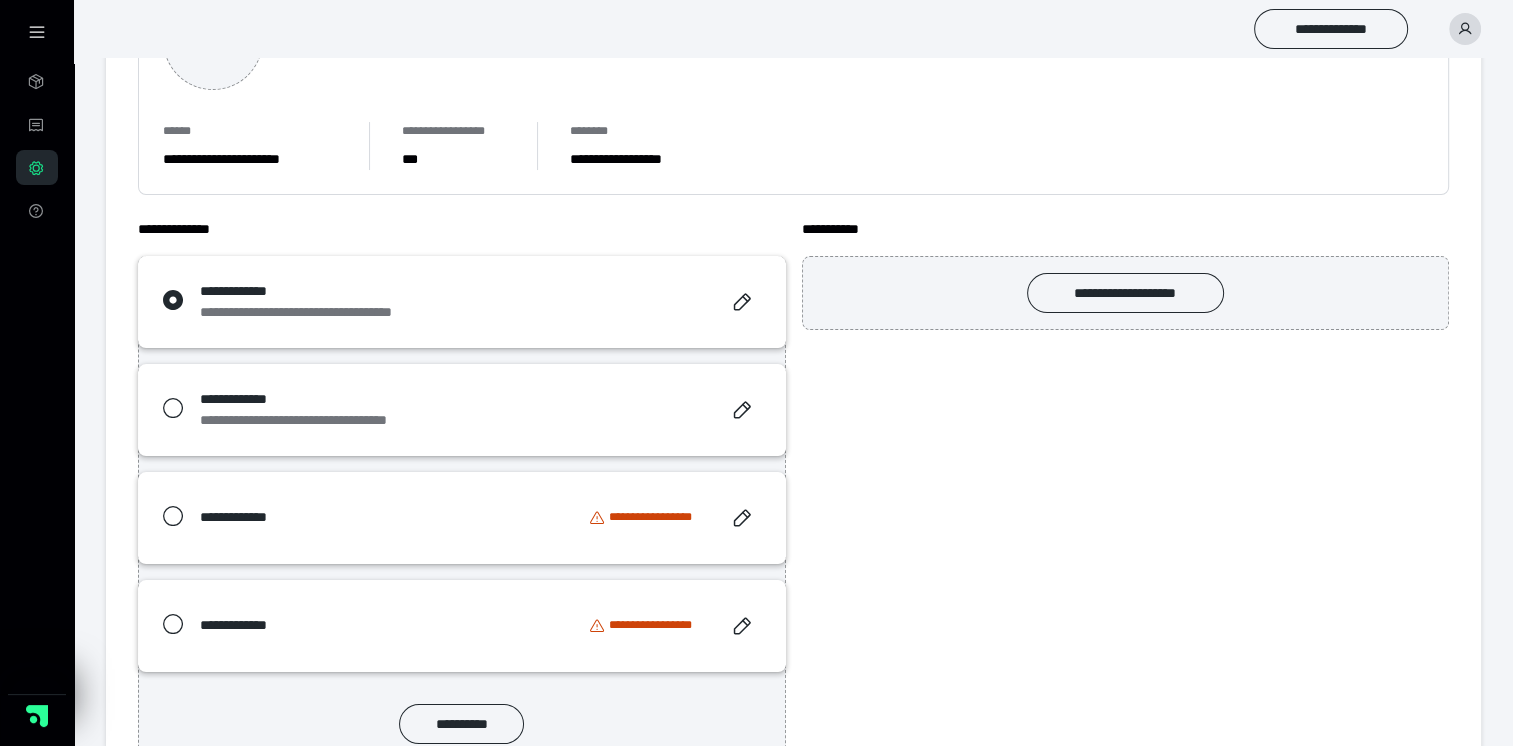 click on "**********" at bounding box center [334, 420] 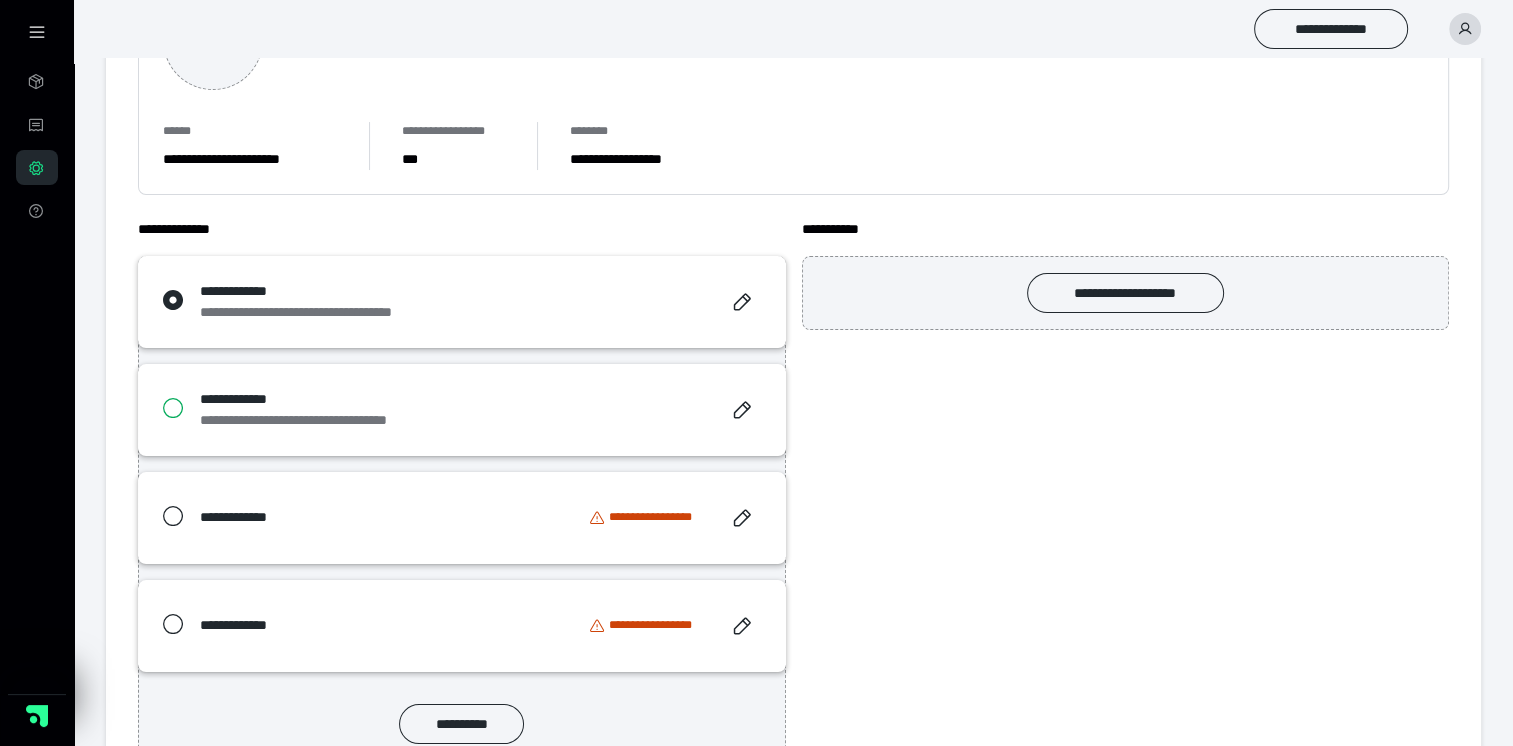 click at bounding box center [167, 410] 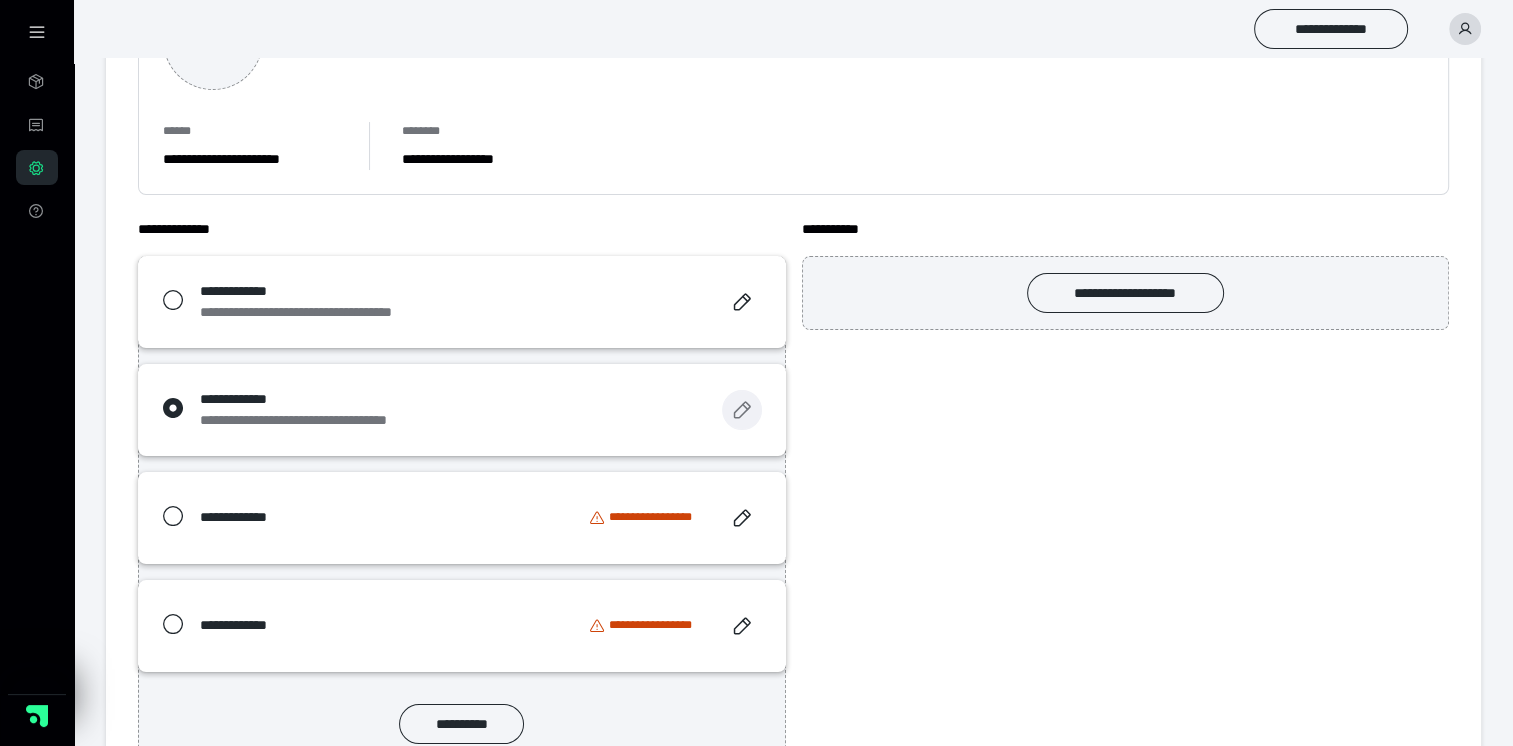 click 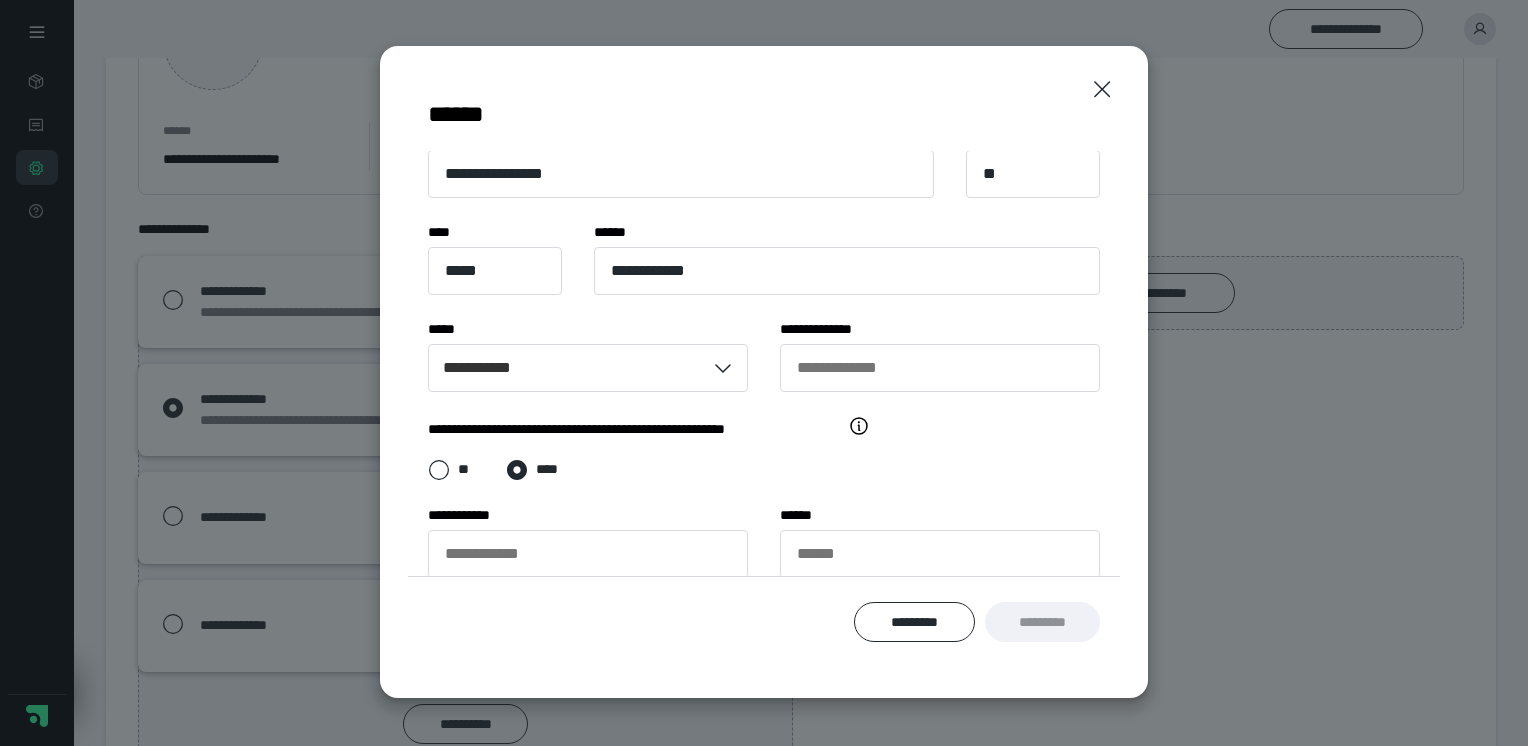 scroll, scrollTop: 0, scrollLeft: 0, axis: both 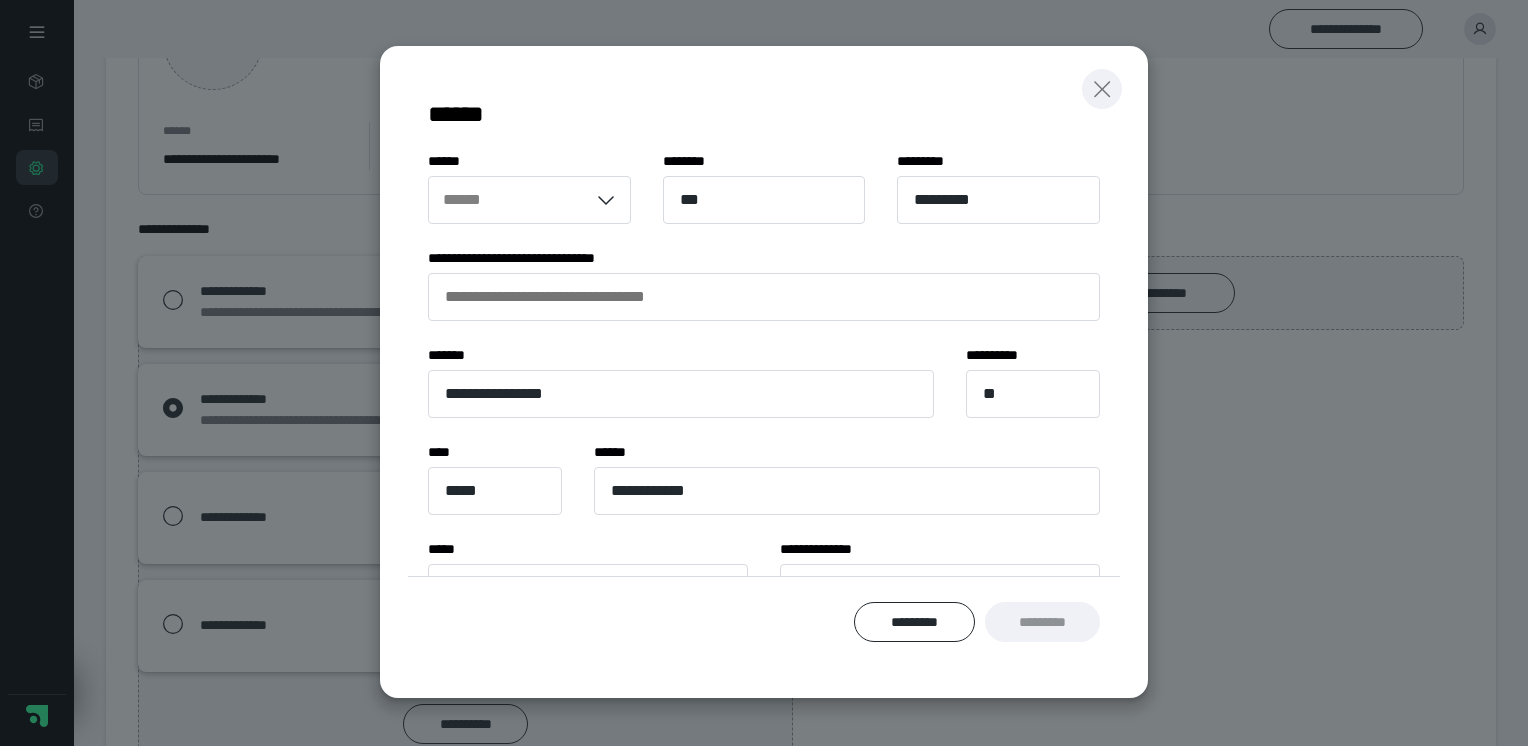 click 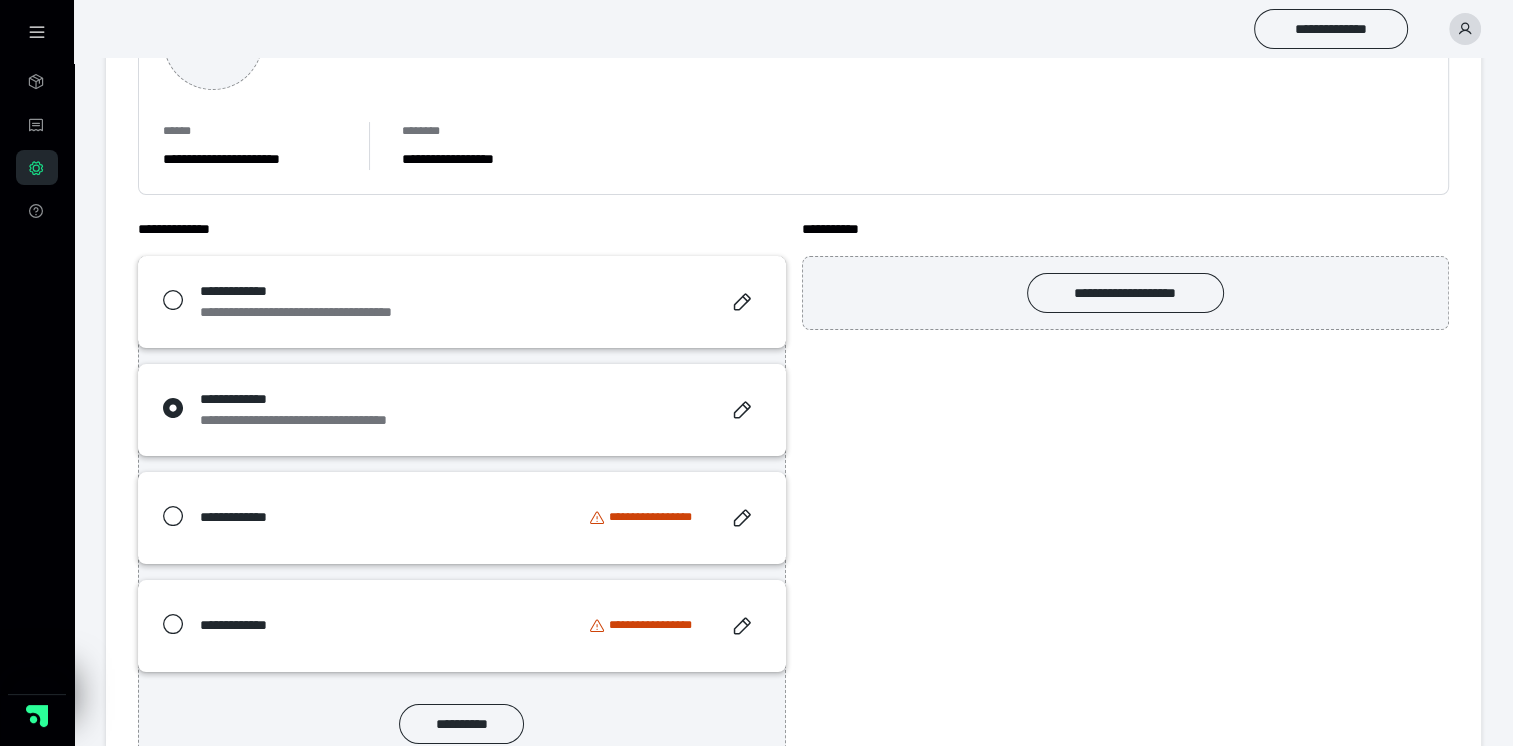 click 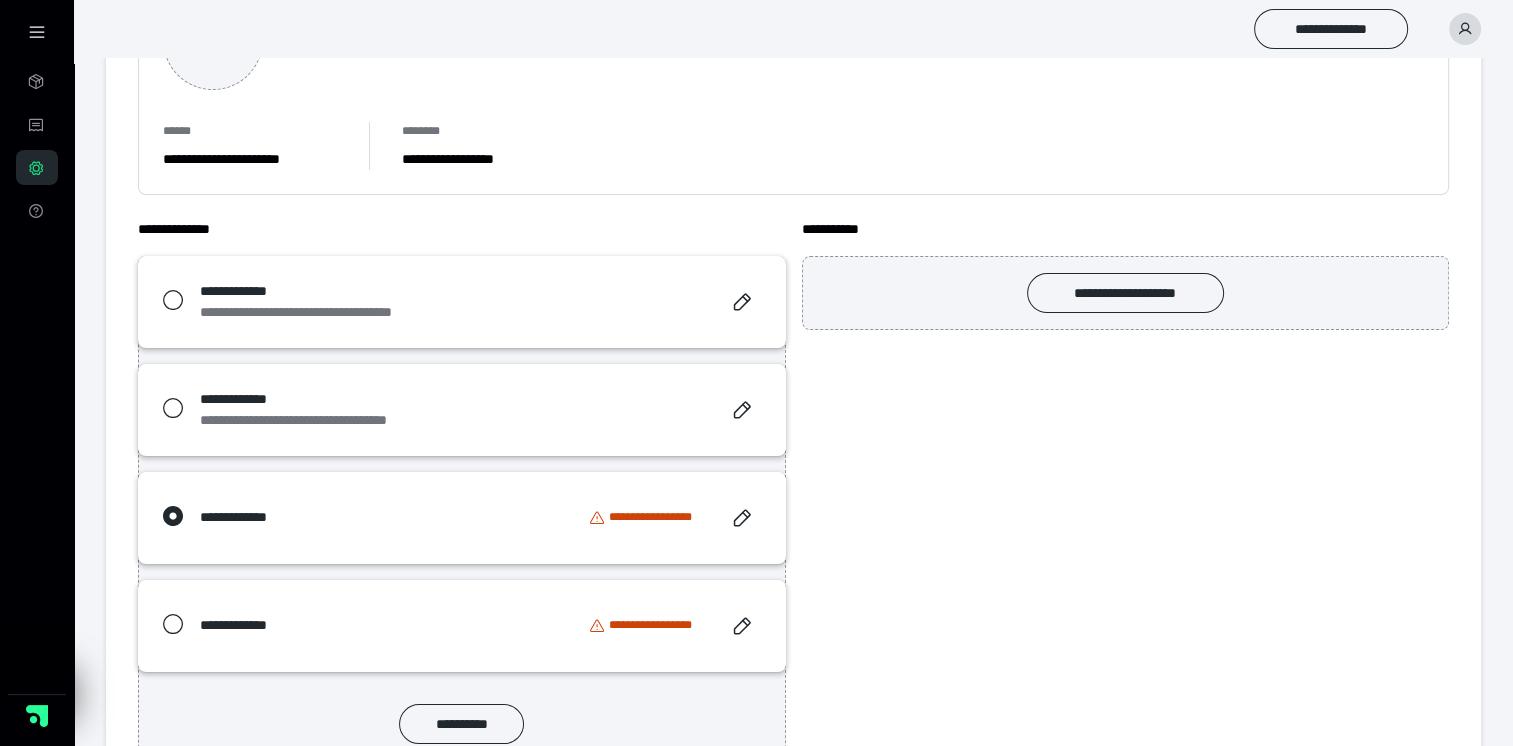 click on "**********" at bounding box center (657, 517) 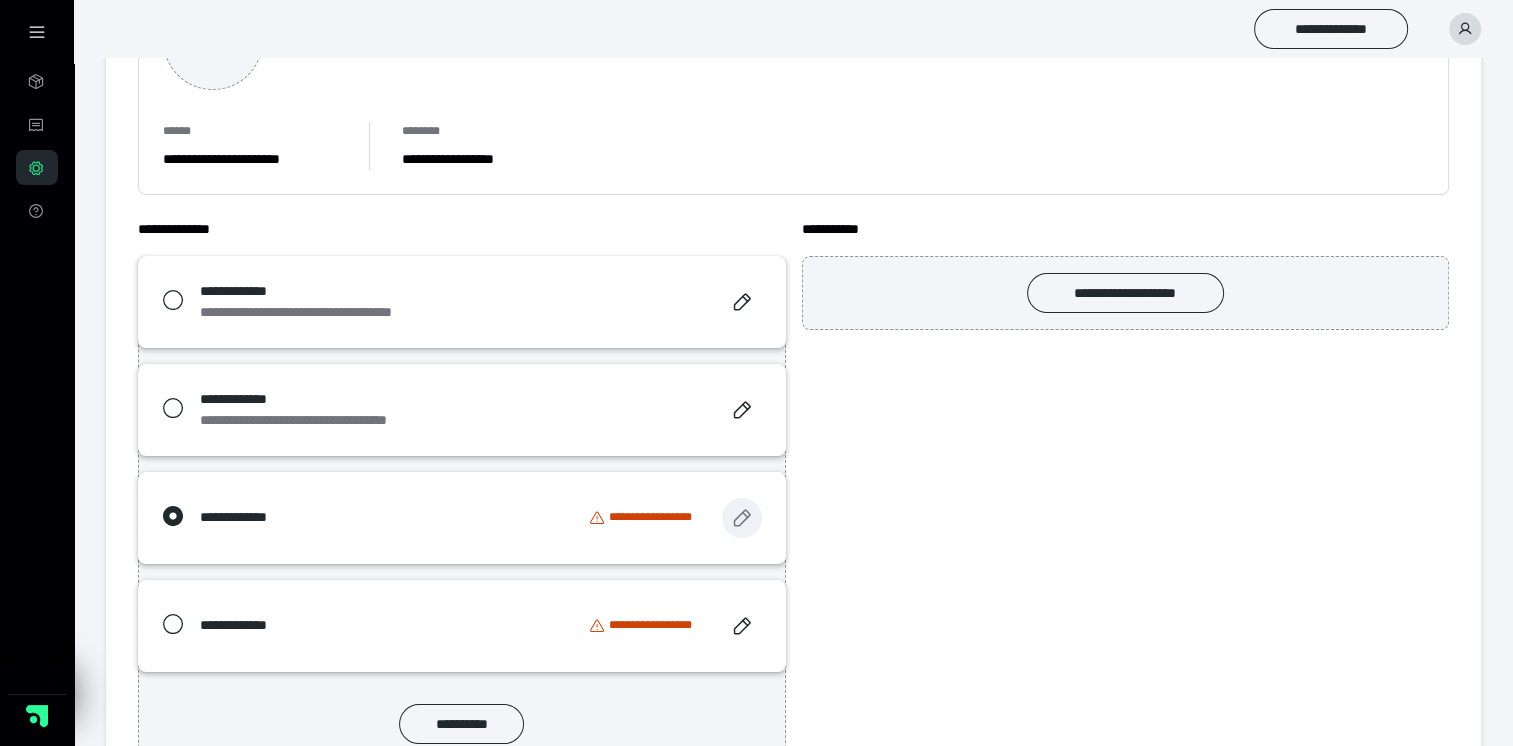 click 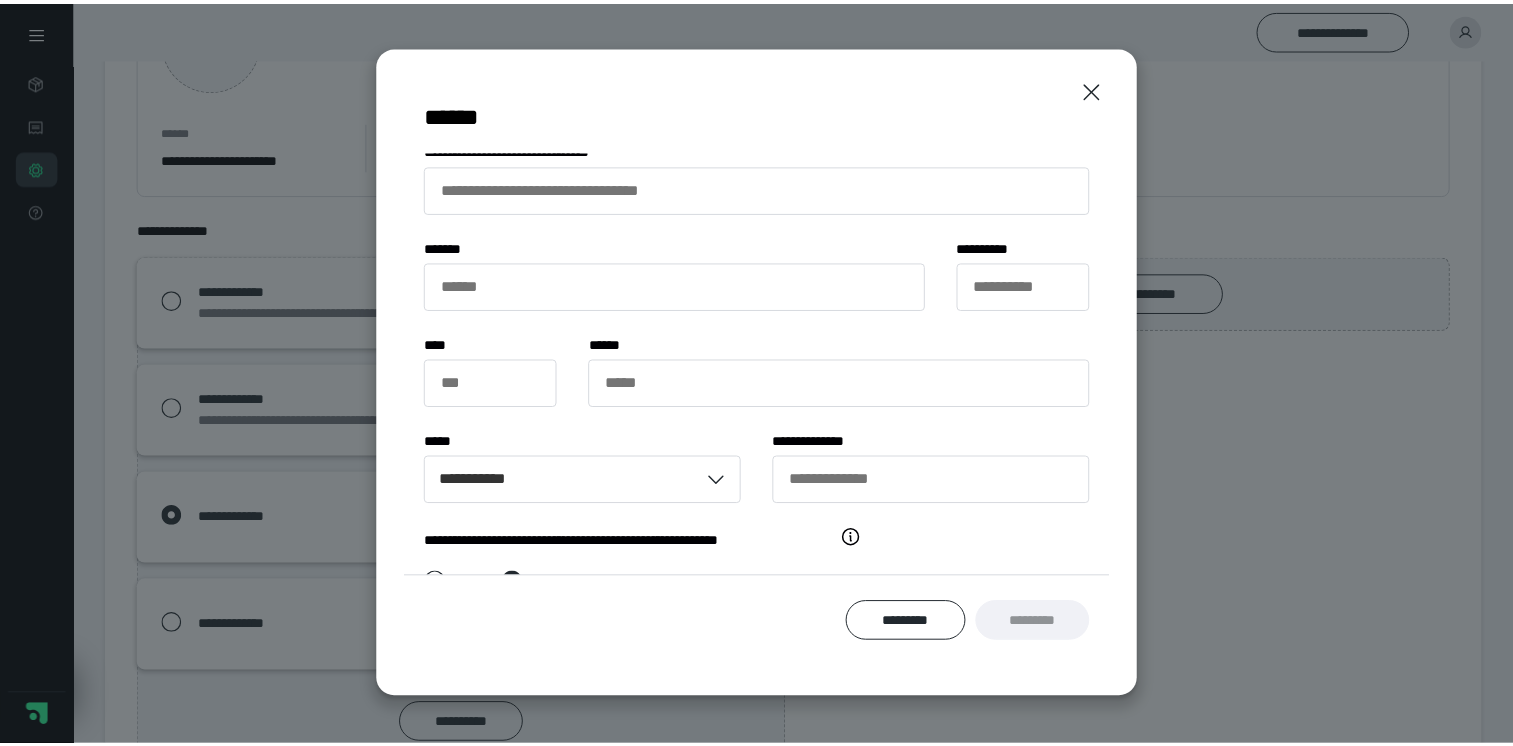 scroll, scrollTop: 0, scrollLeft: 0, axis: both 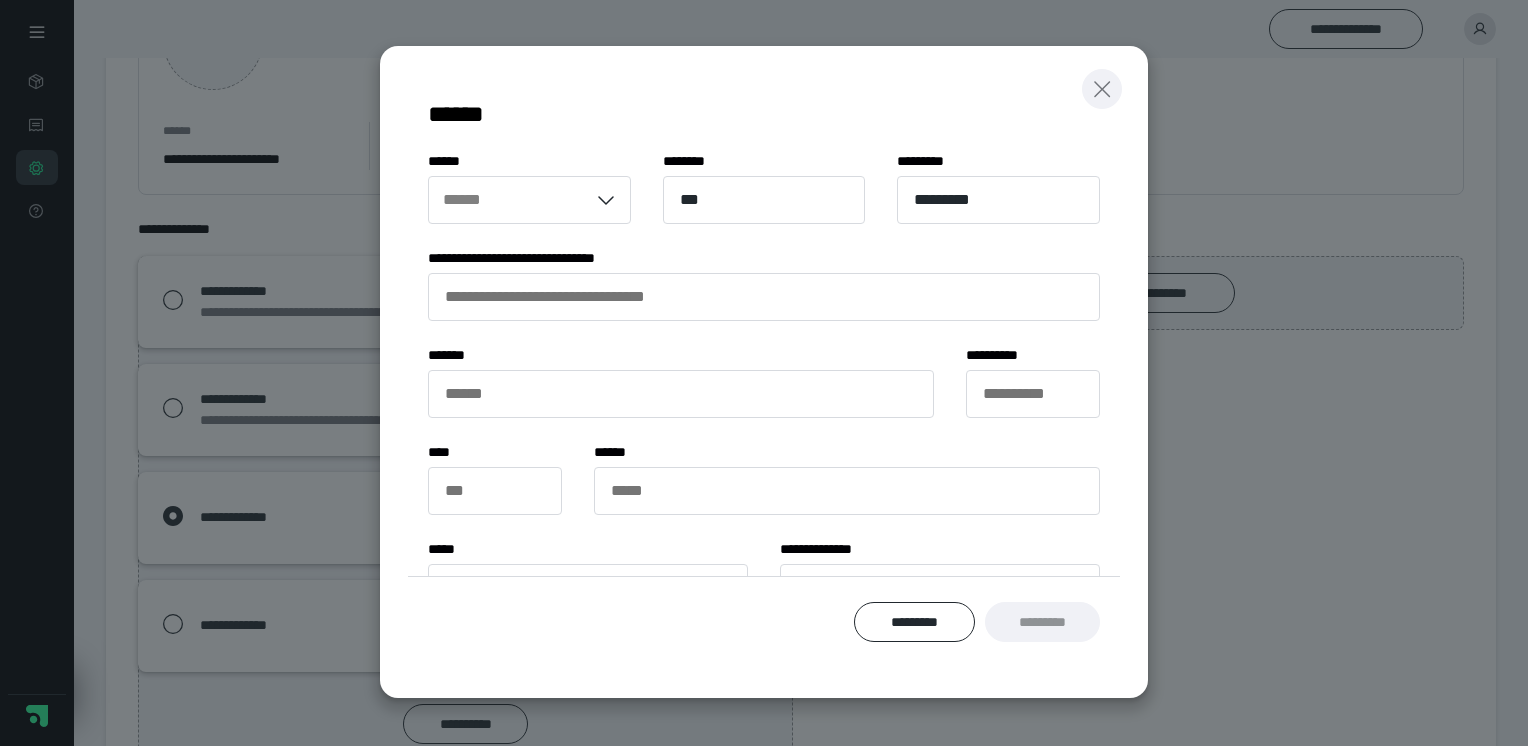 click 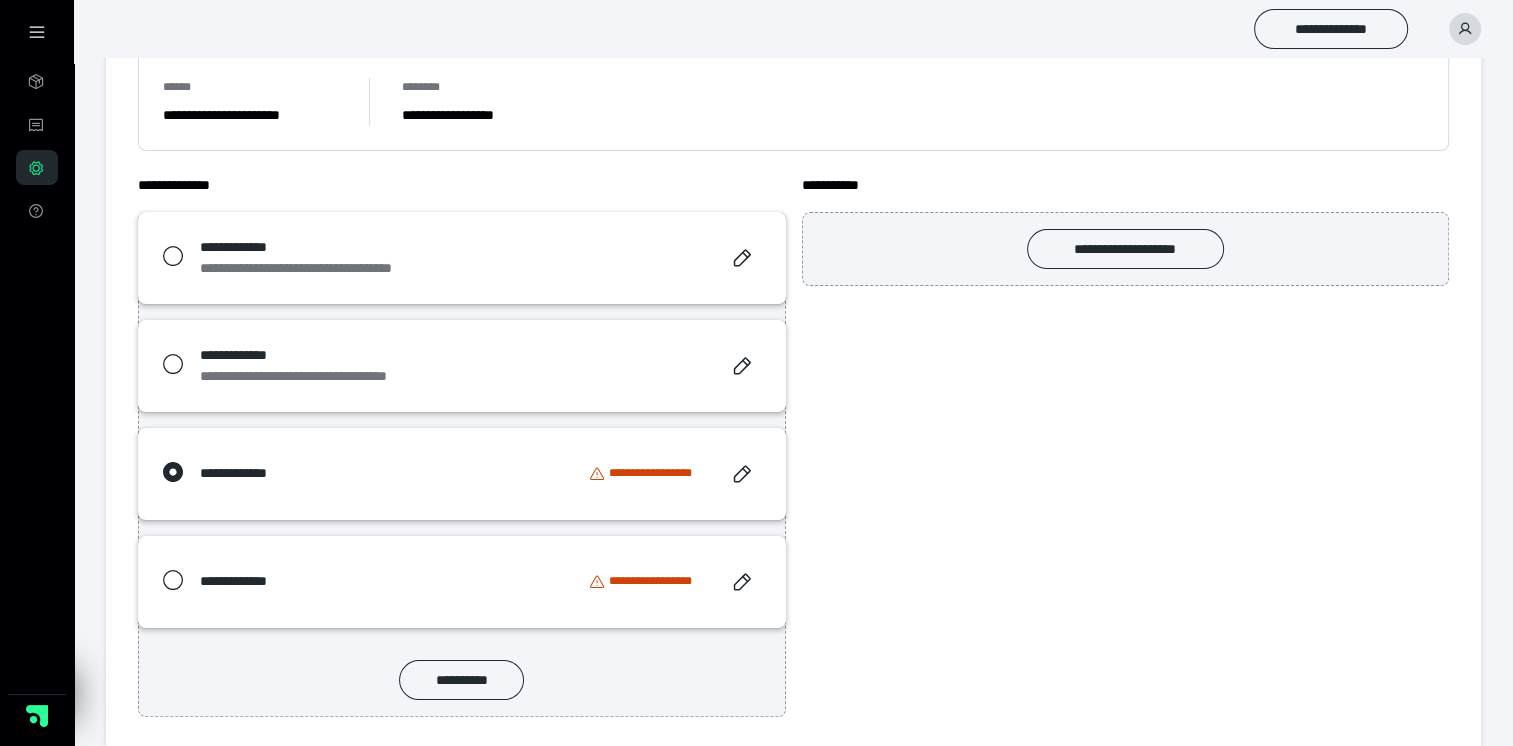 scroll, scrollTop: 269, scrollLeft: 0, axis: vertical 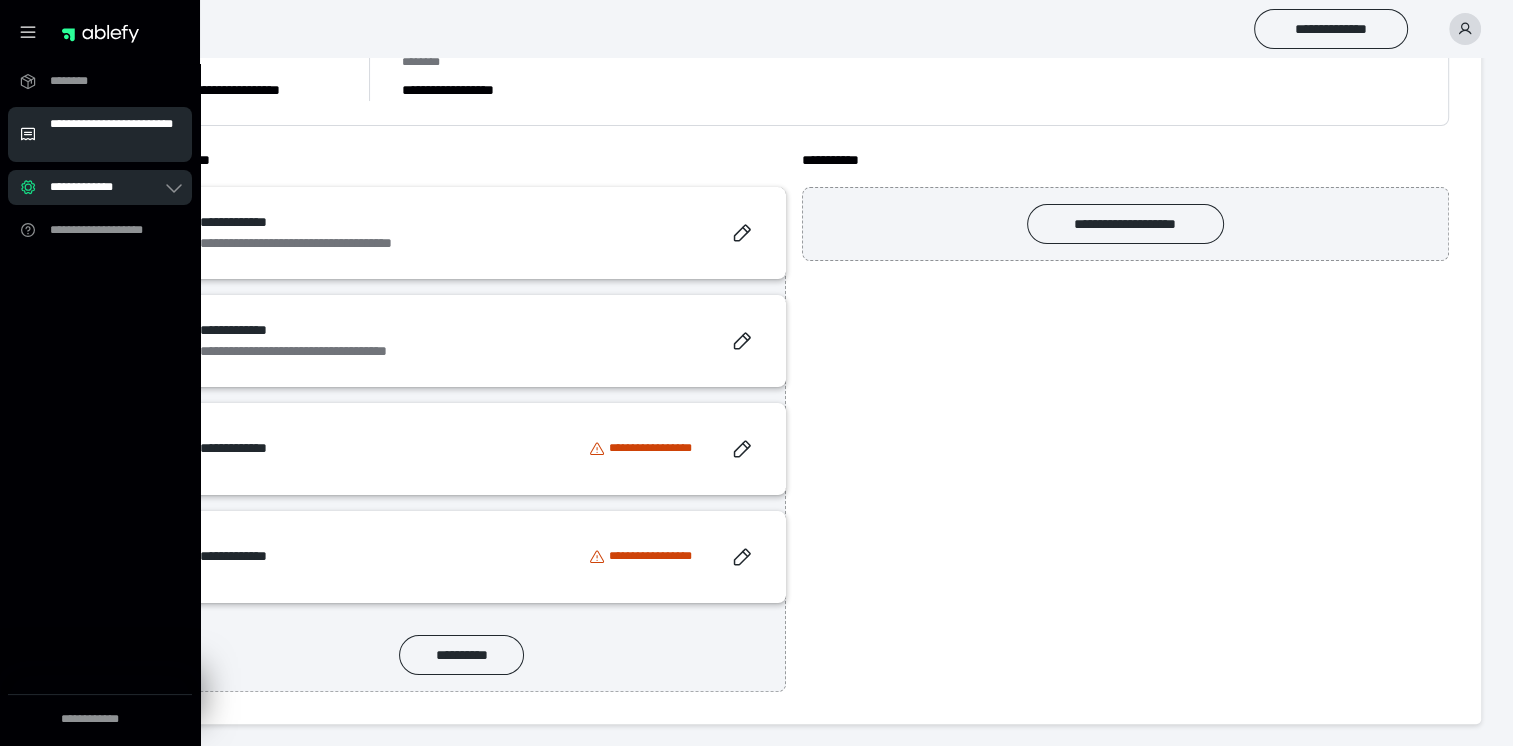 click on "**********" at bounding box center (115, 134) 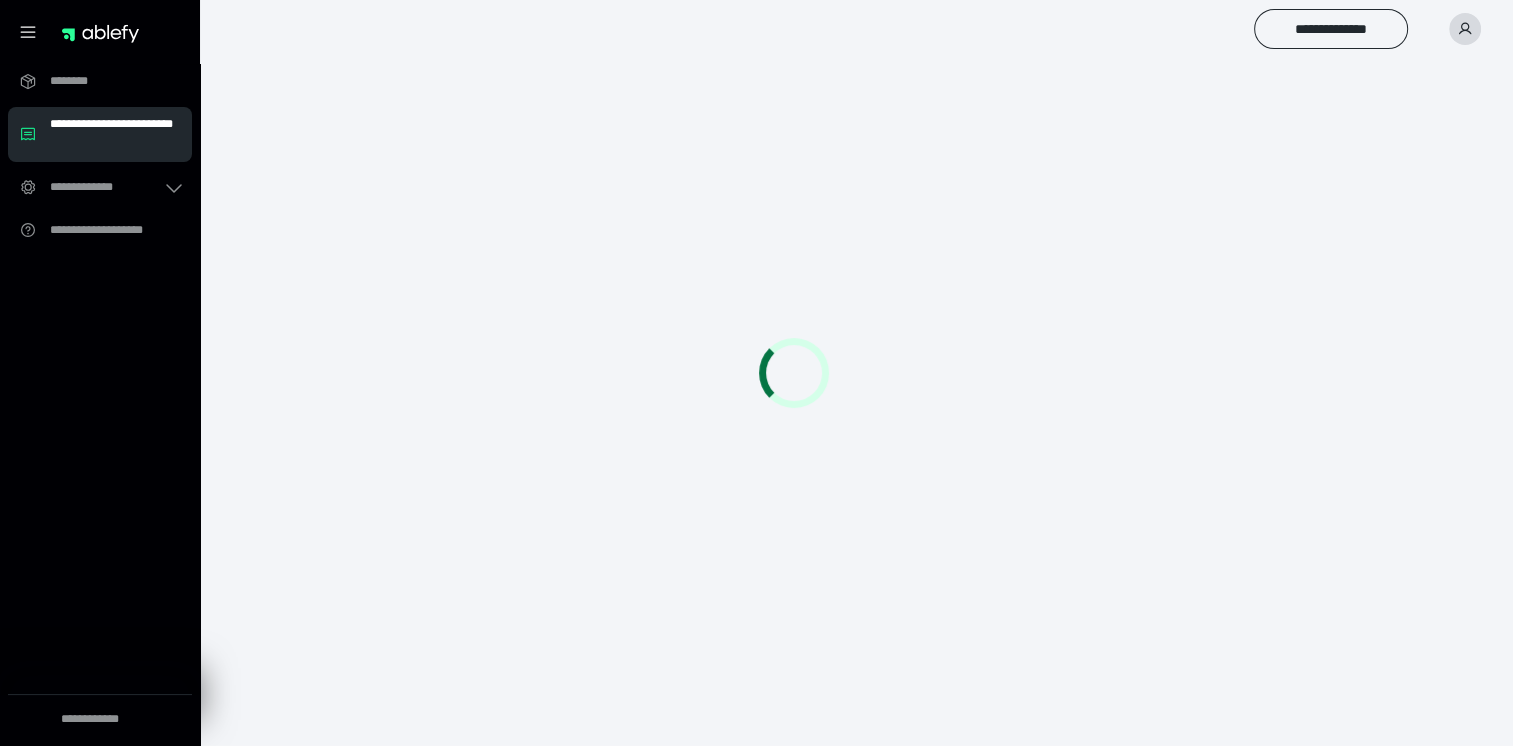 scroll, scrollTop: 0, scrollLeft: 0, axis: both 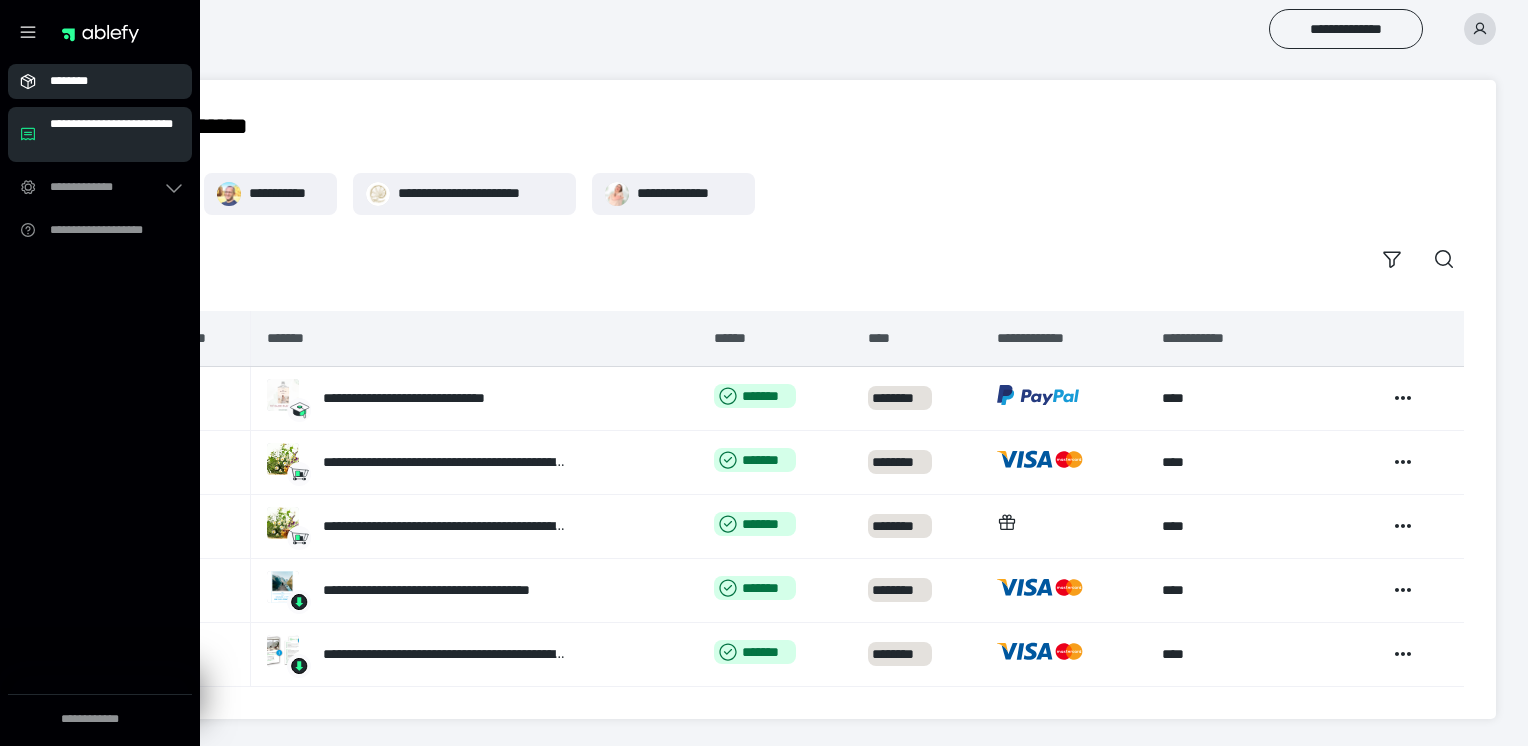 click 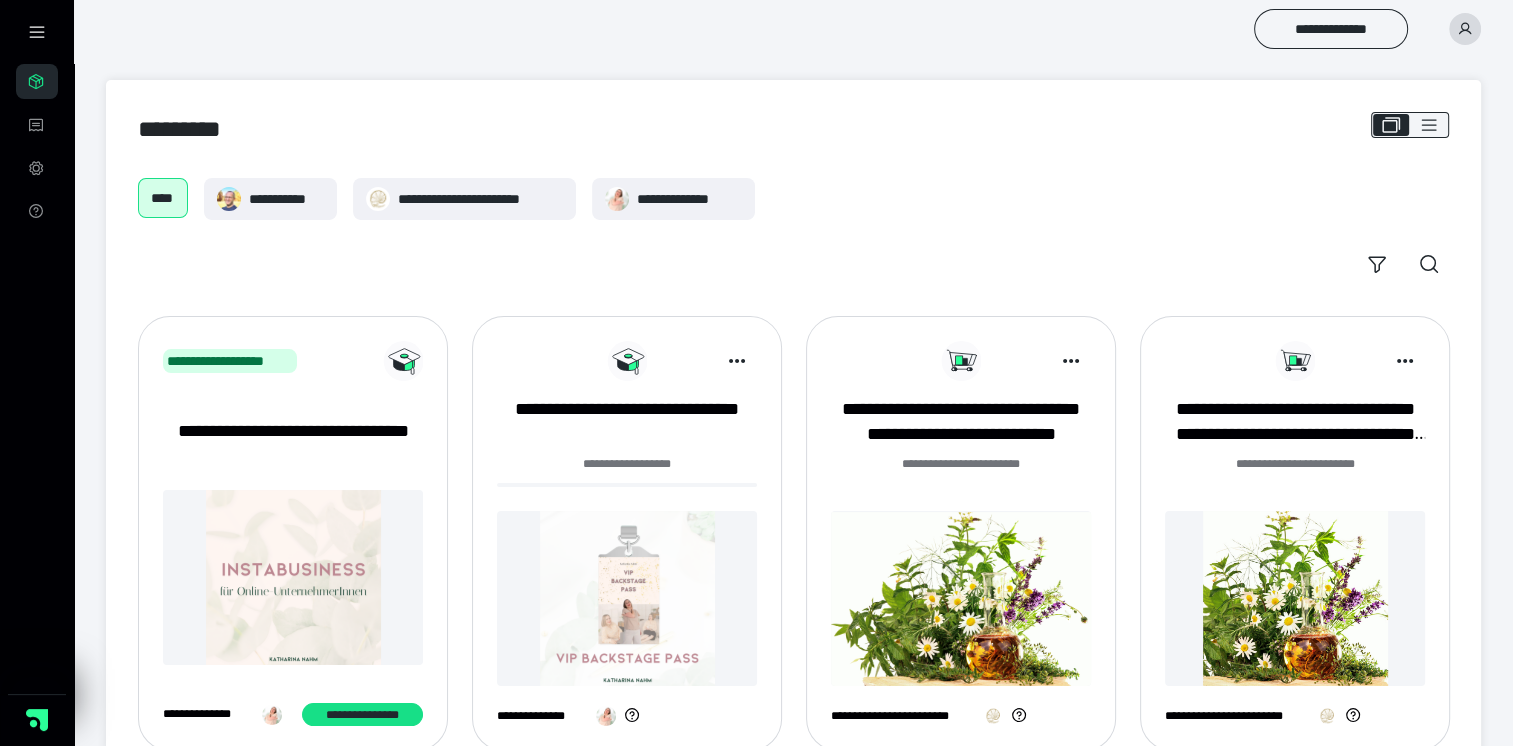 click 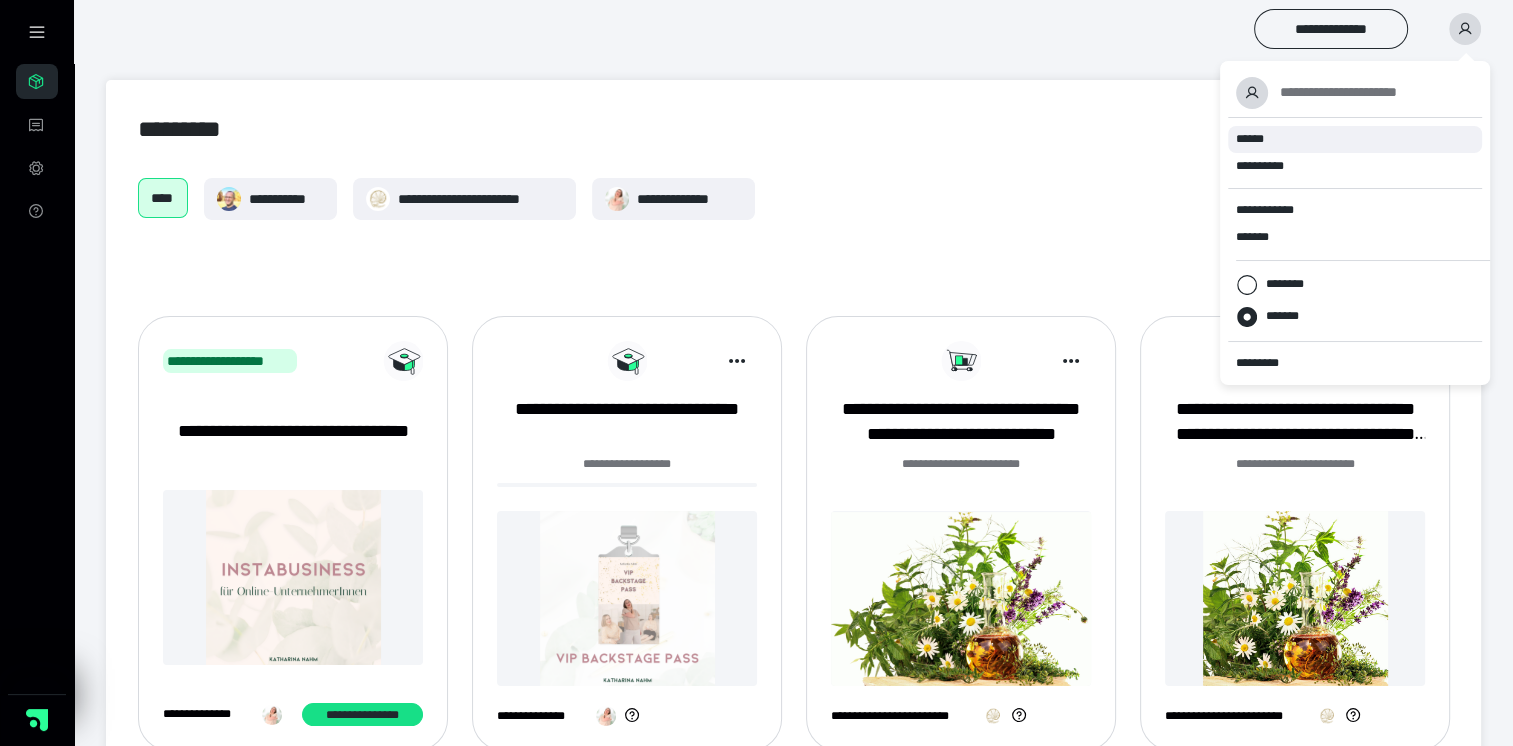 click on "******" at bounding box center (1355, 139) 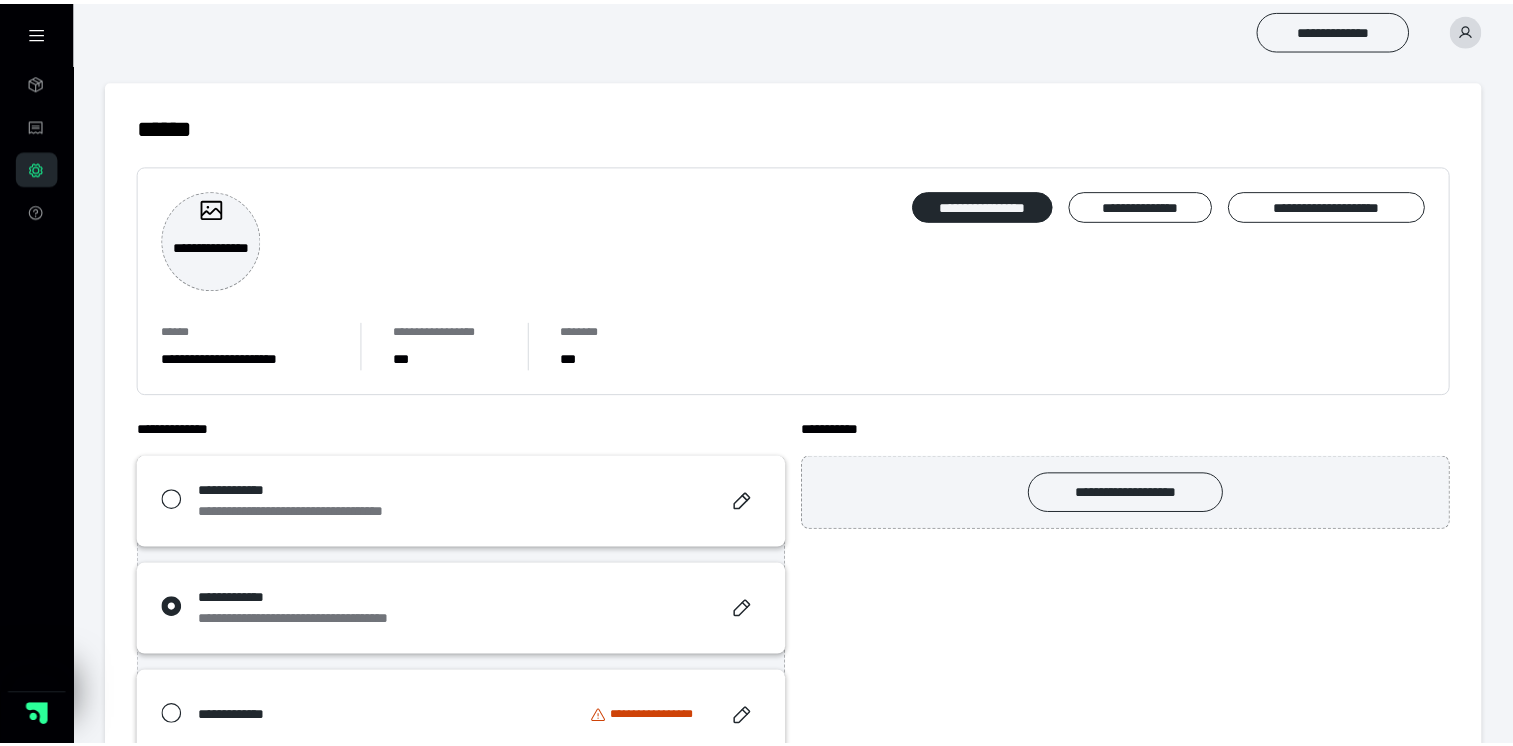 scroll, scrollTop: 0, scrollLeft: 0, axis: both 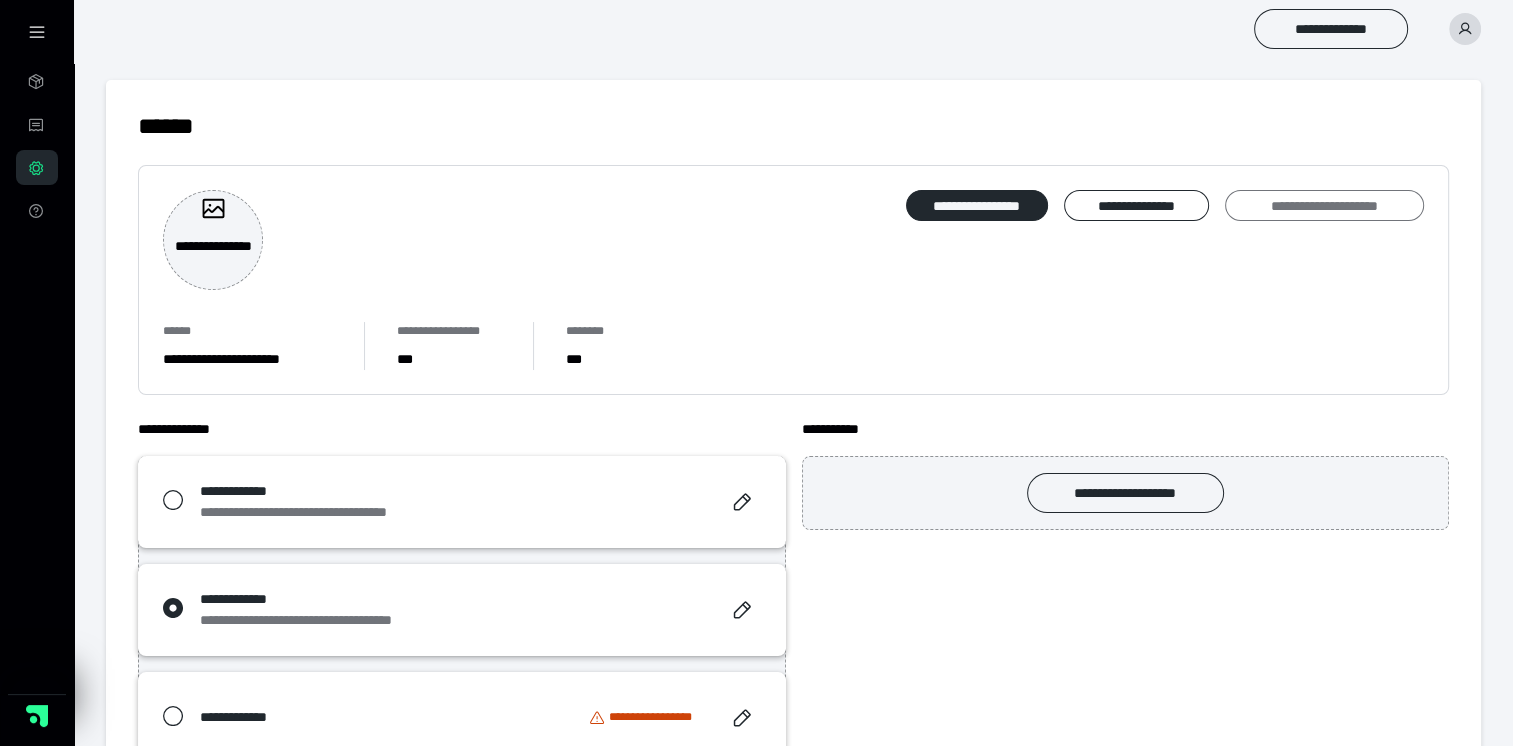 click on "**********" at bounding box center (1324, 206) 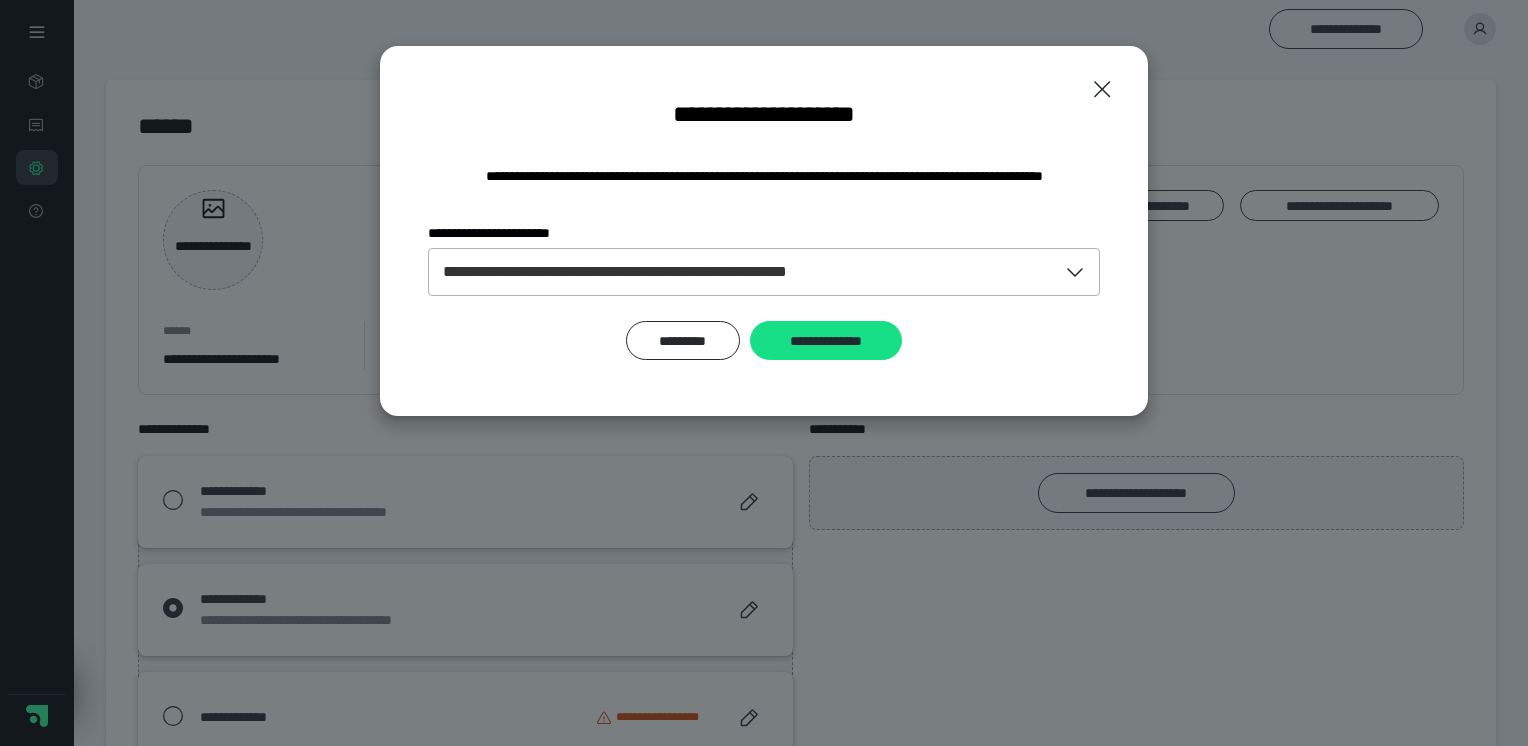click on "**********" at bounding box center [676, 272] 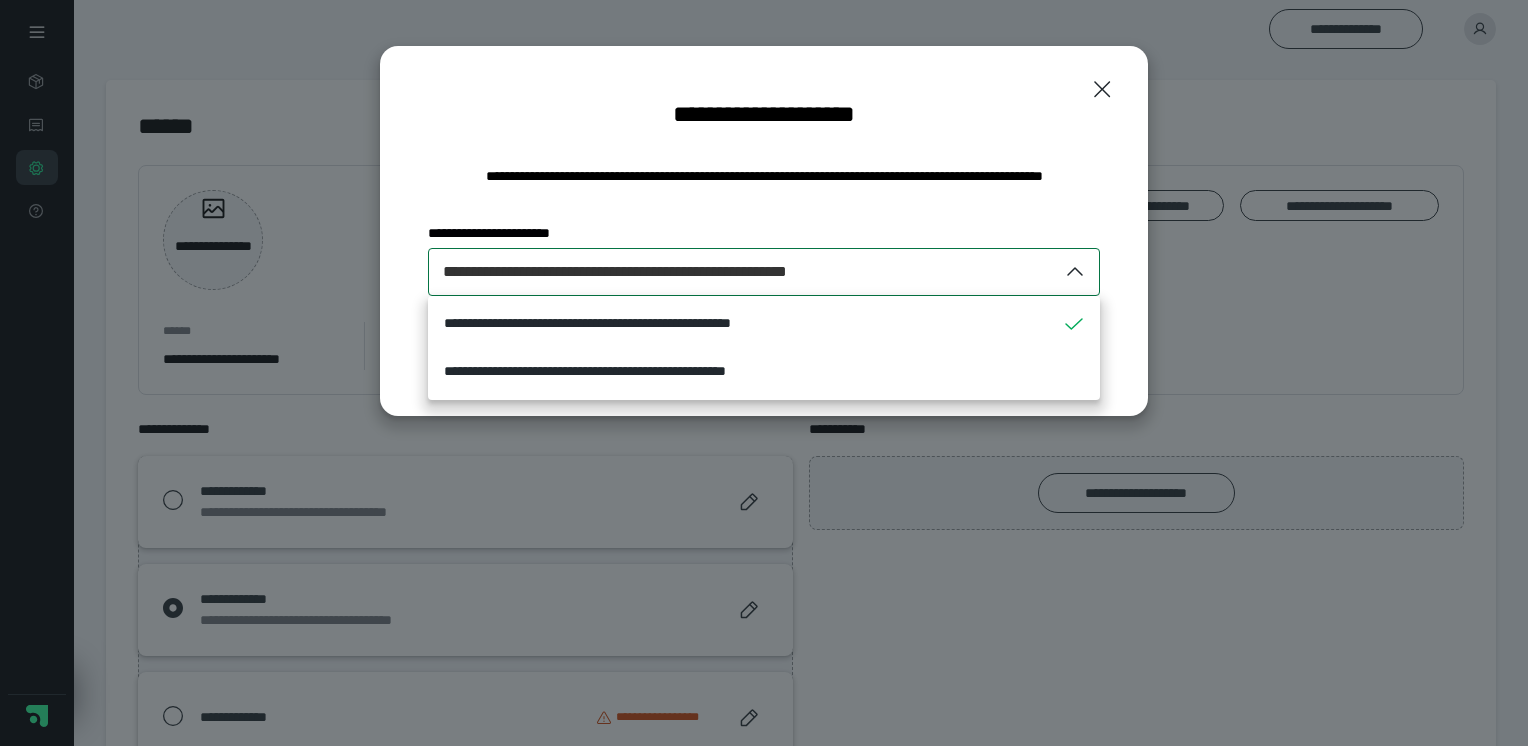 click on "**********" at bounding box center (676, 272) 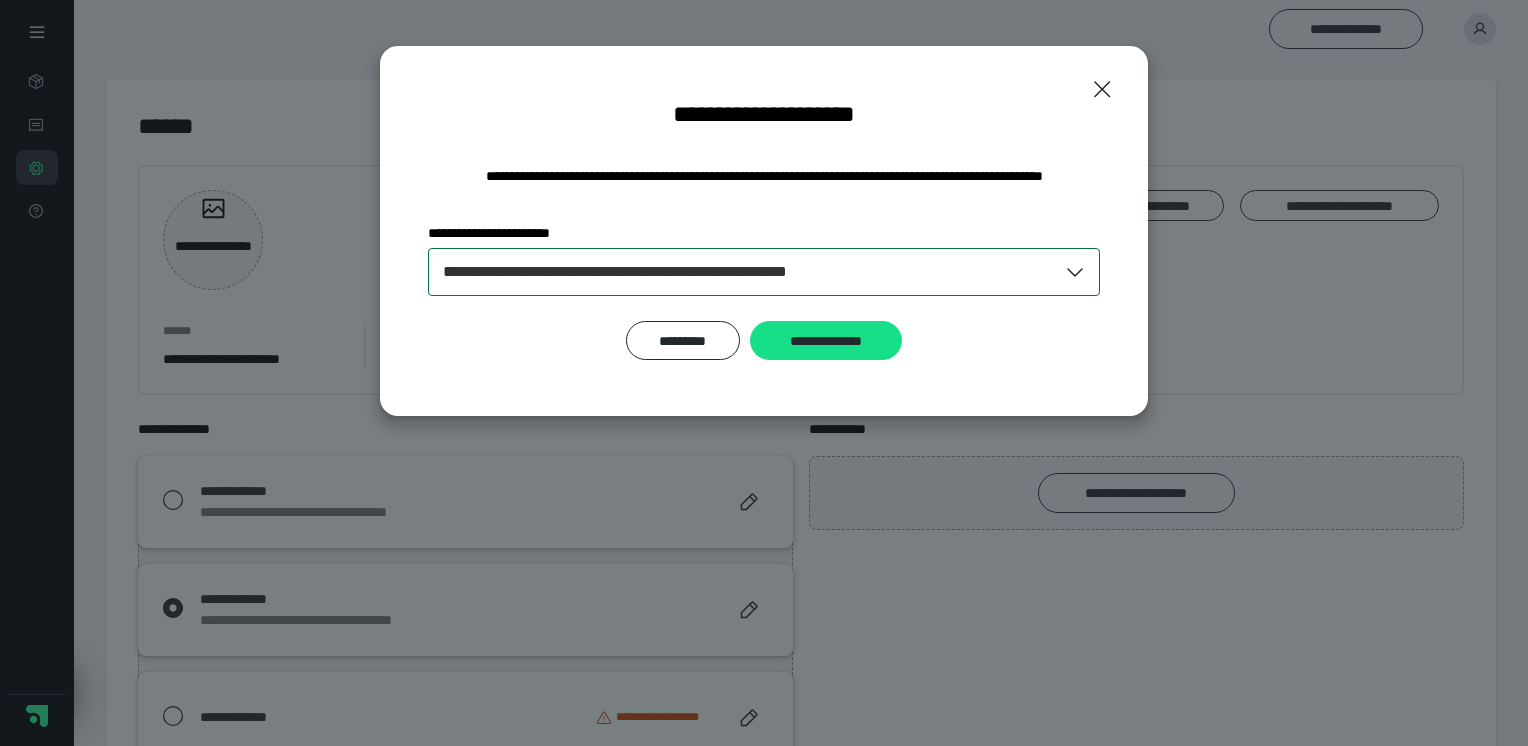 click on "**********" at bounding box center [676, 272] 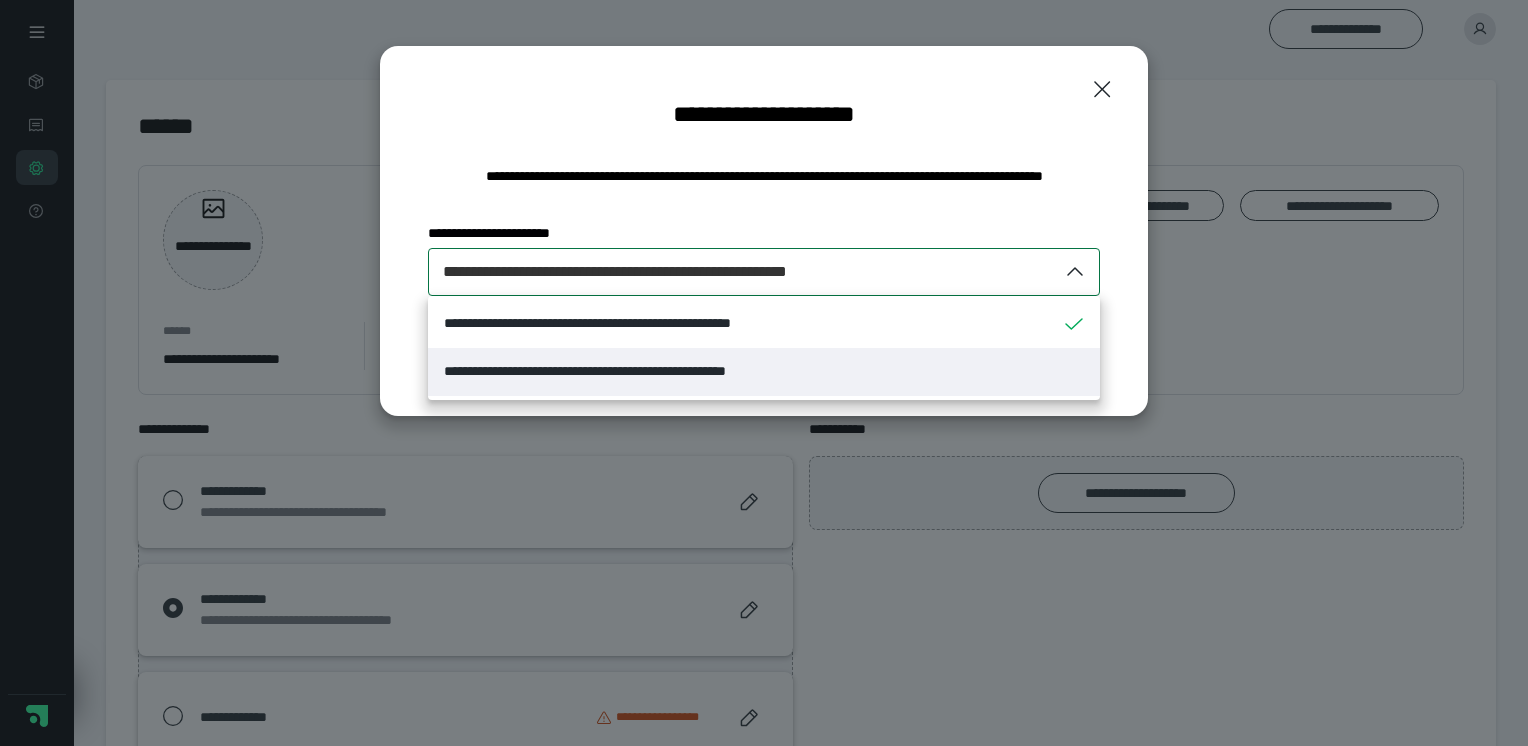 click on "**********" at bounding box center (644, 371) 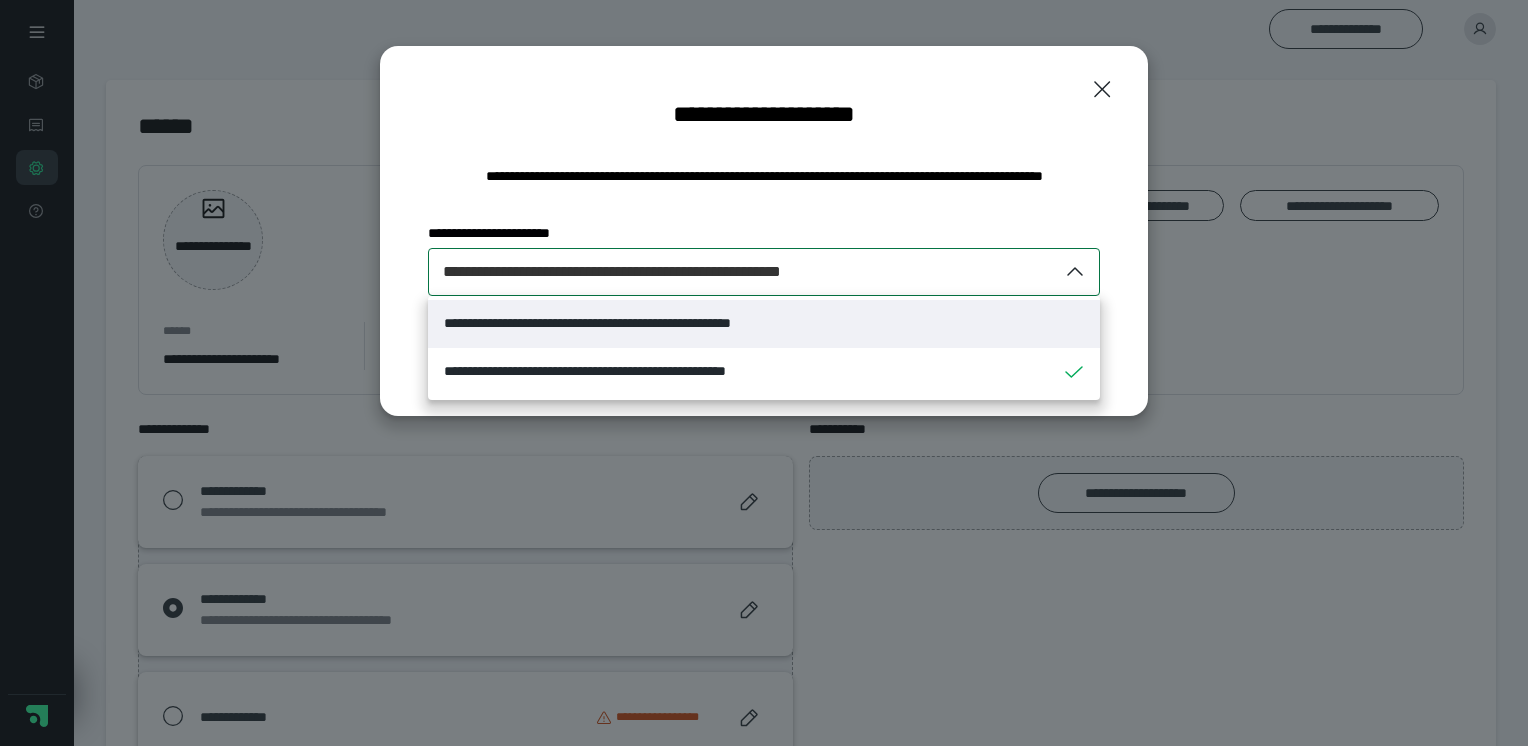 click on "**********" at bounding box center [648, 323] 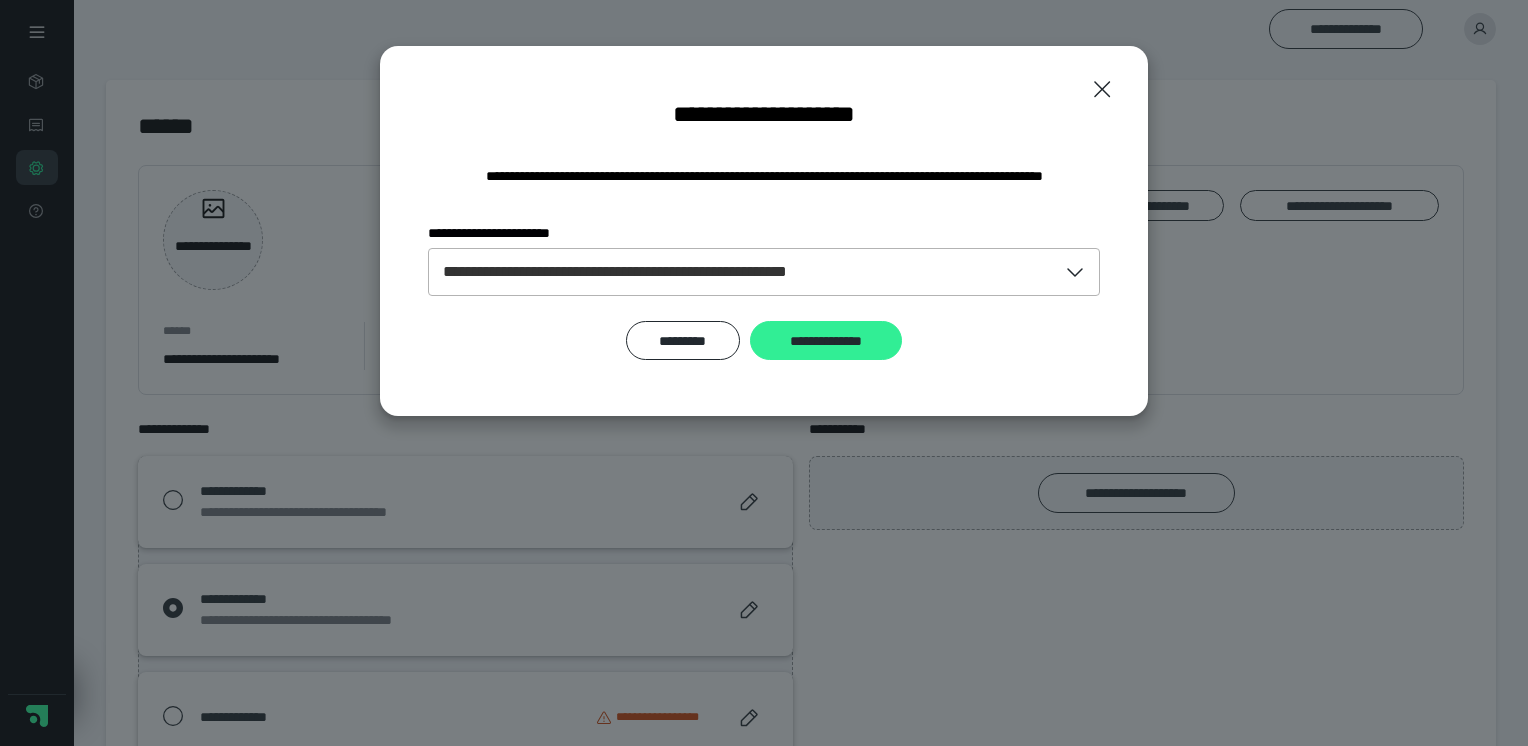click on "**********" at bounding box center (826, 341) 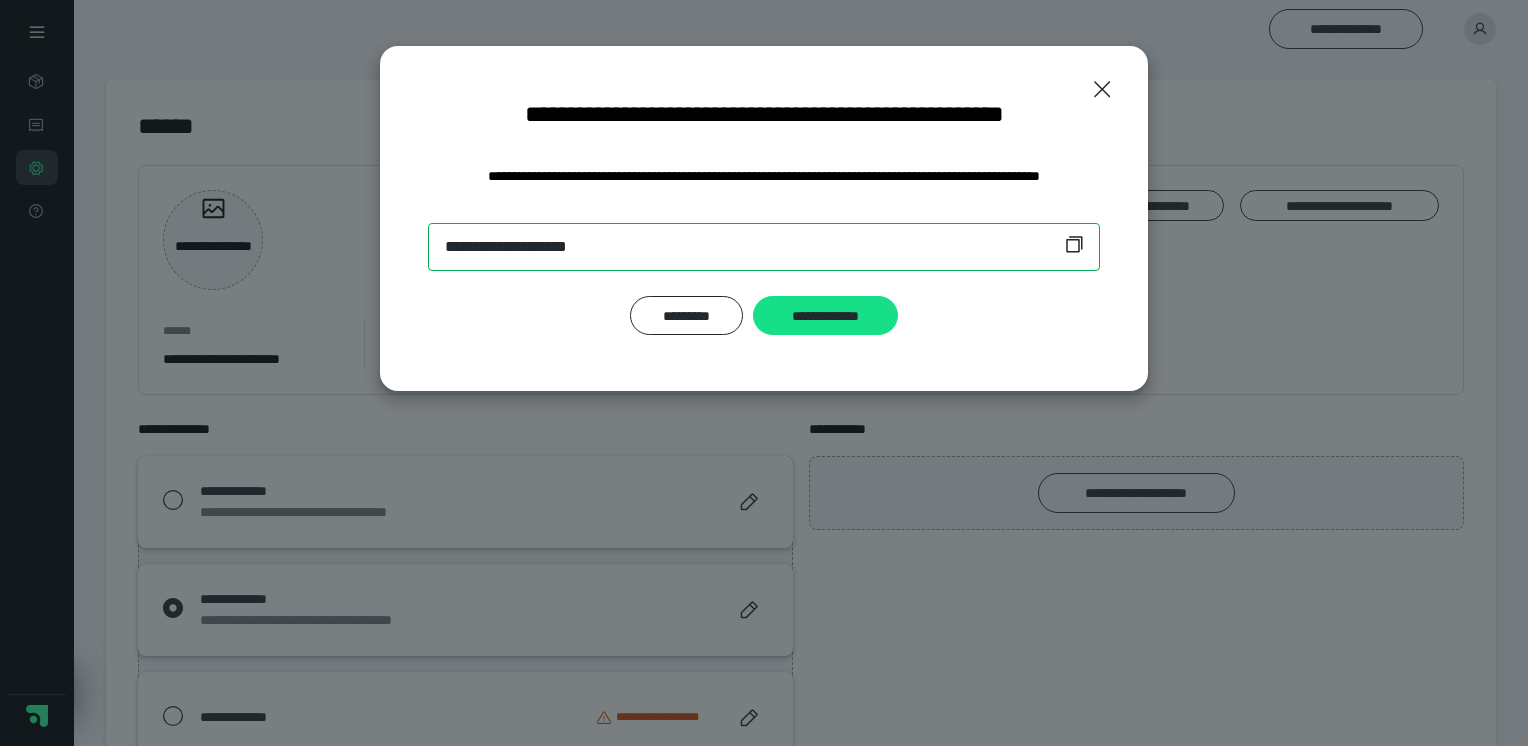 drag, startPoint x: 442, startPoint y: 250, endPoint x: 740, endPoint y: 252, distance: 298.0067 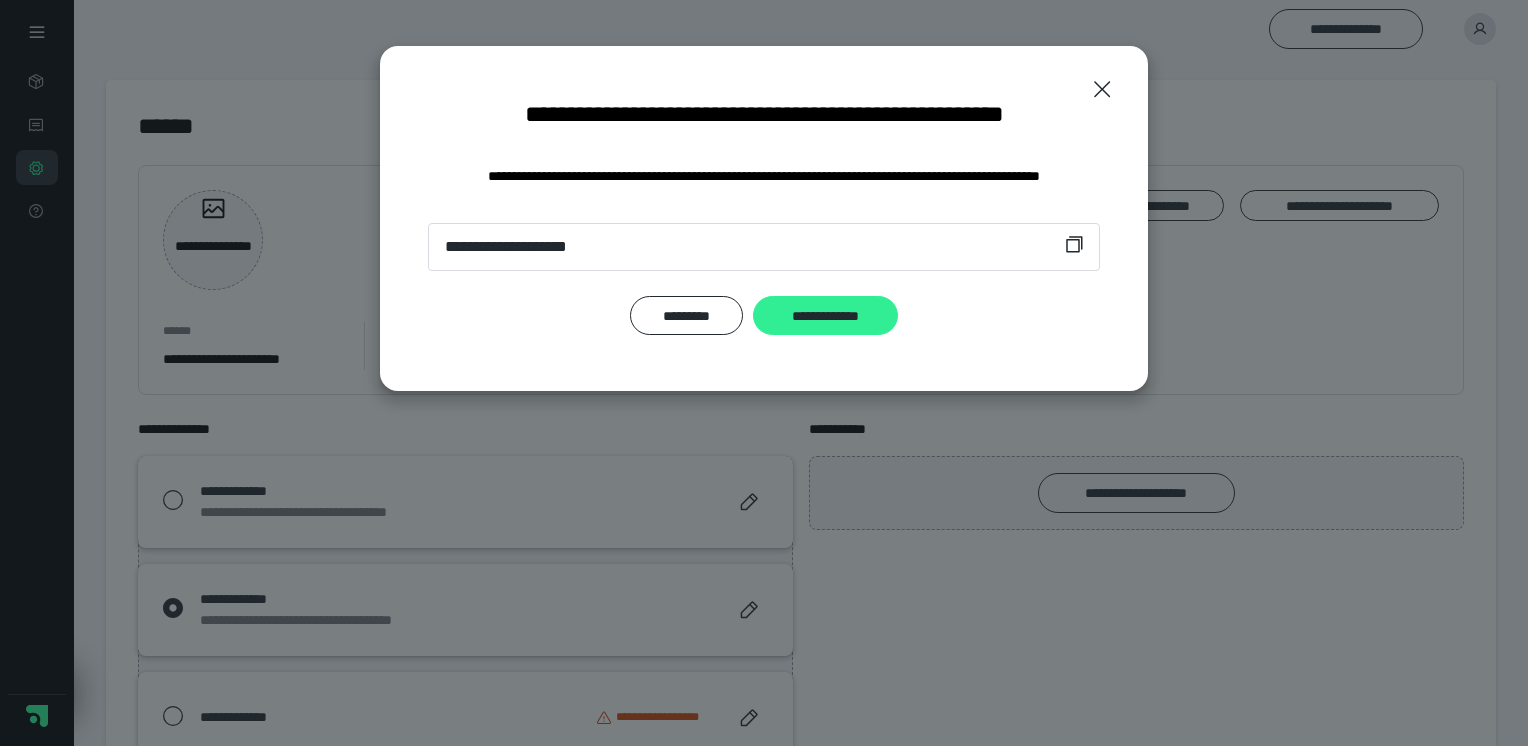 click on "**********" at bounding box center [825, 316] 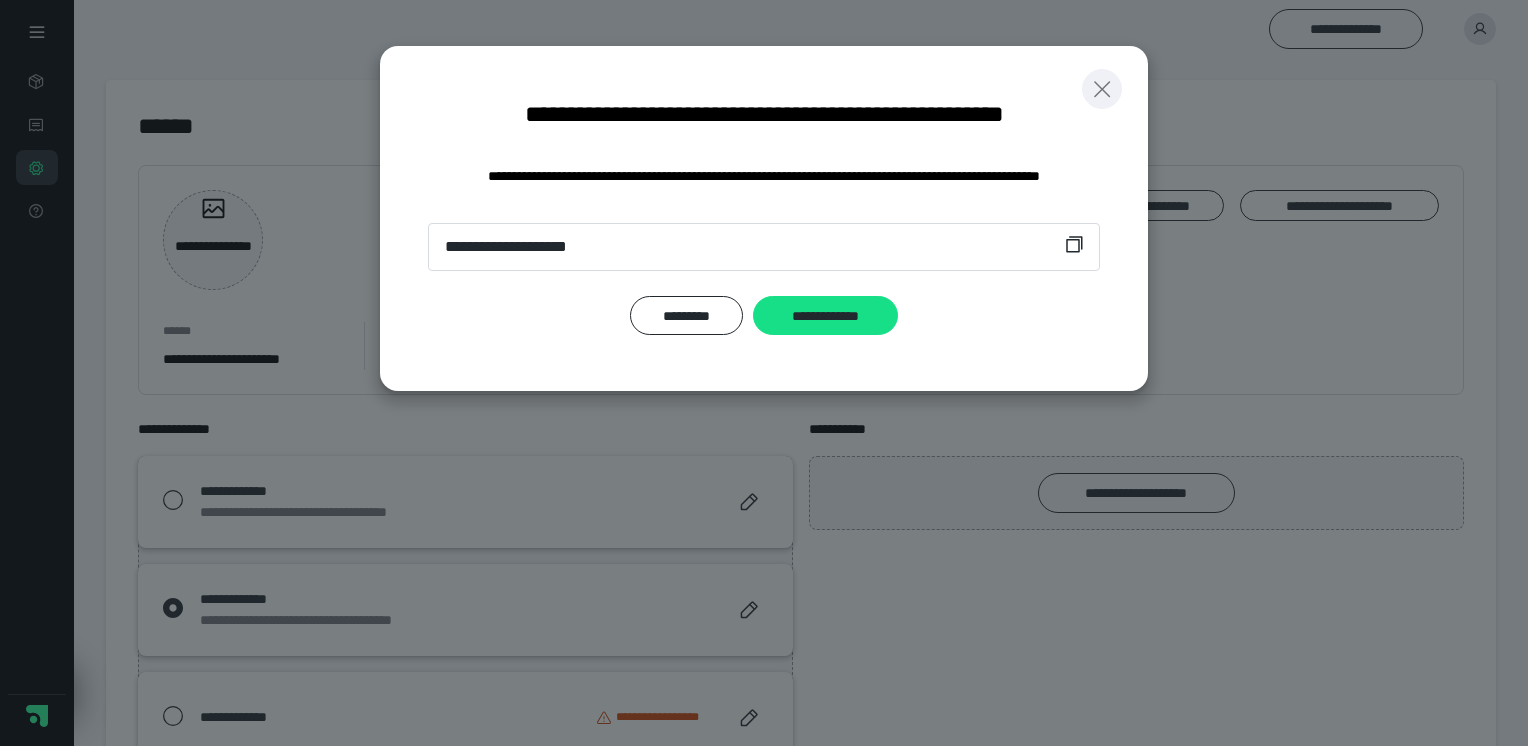 click 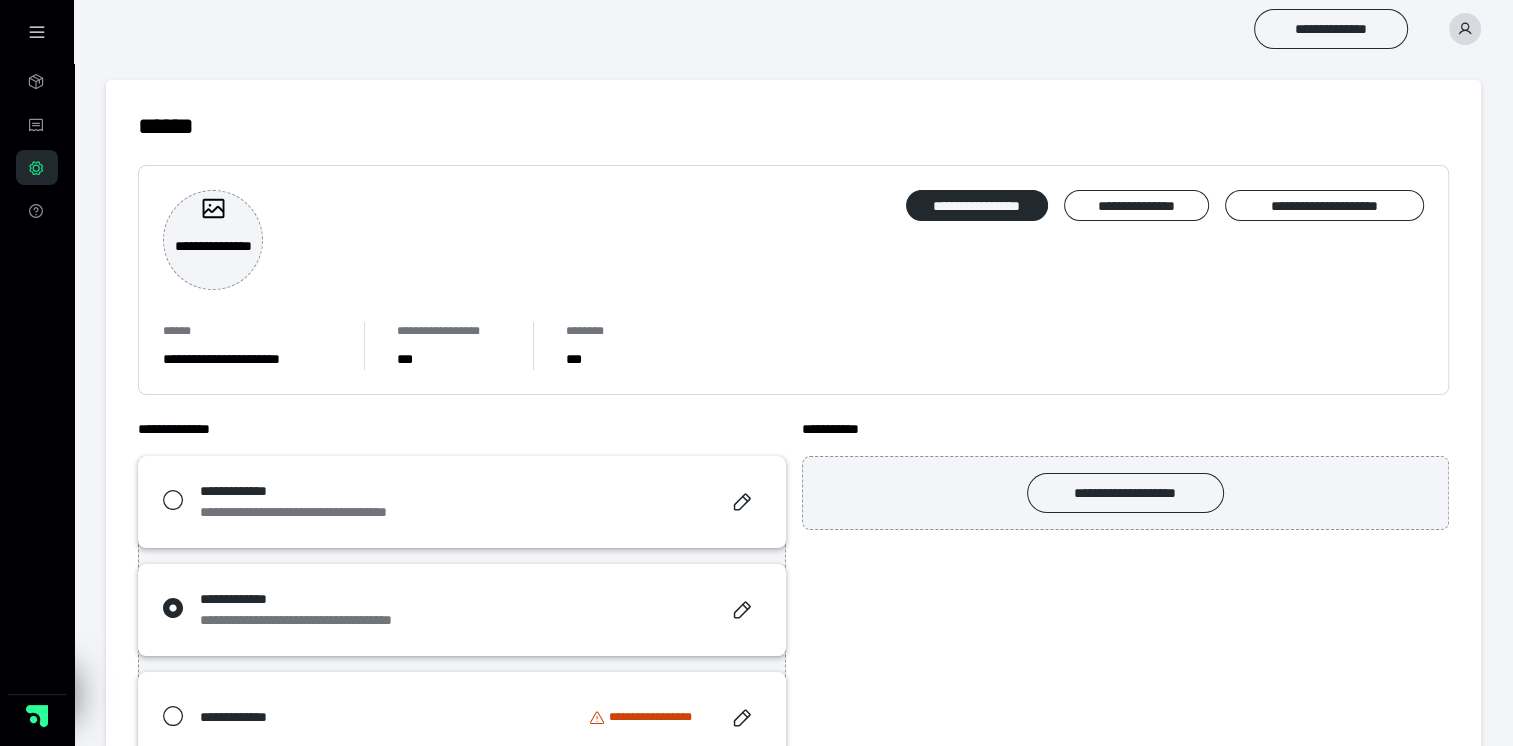 click on "[FIRST] [LAST] [CITY]" at bounding box center (37, 405) 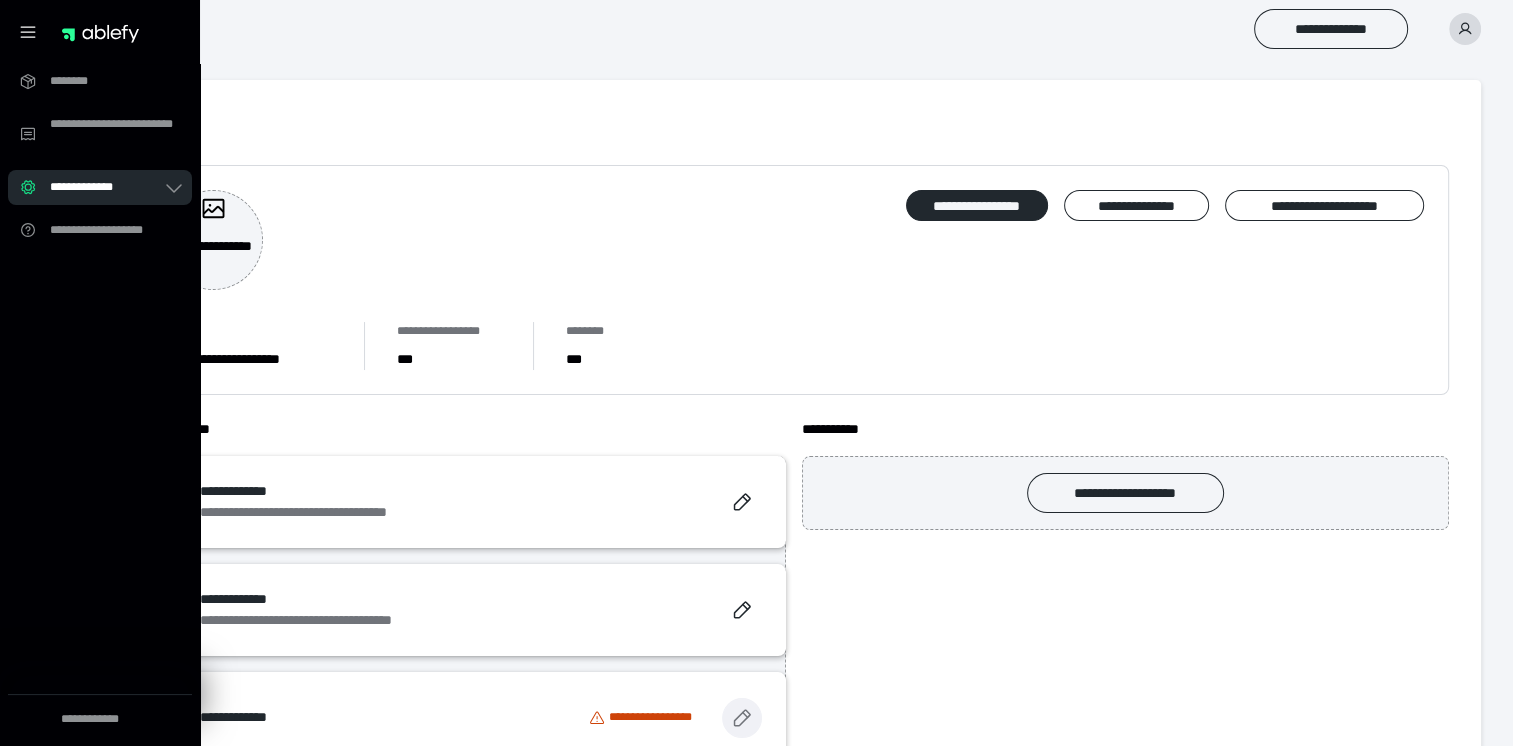 click 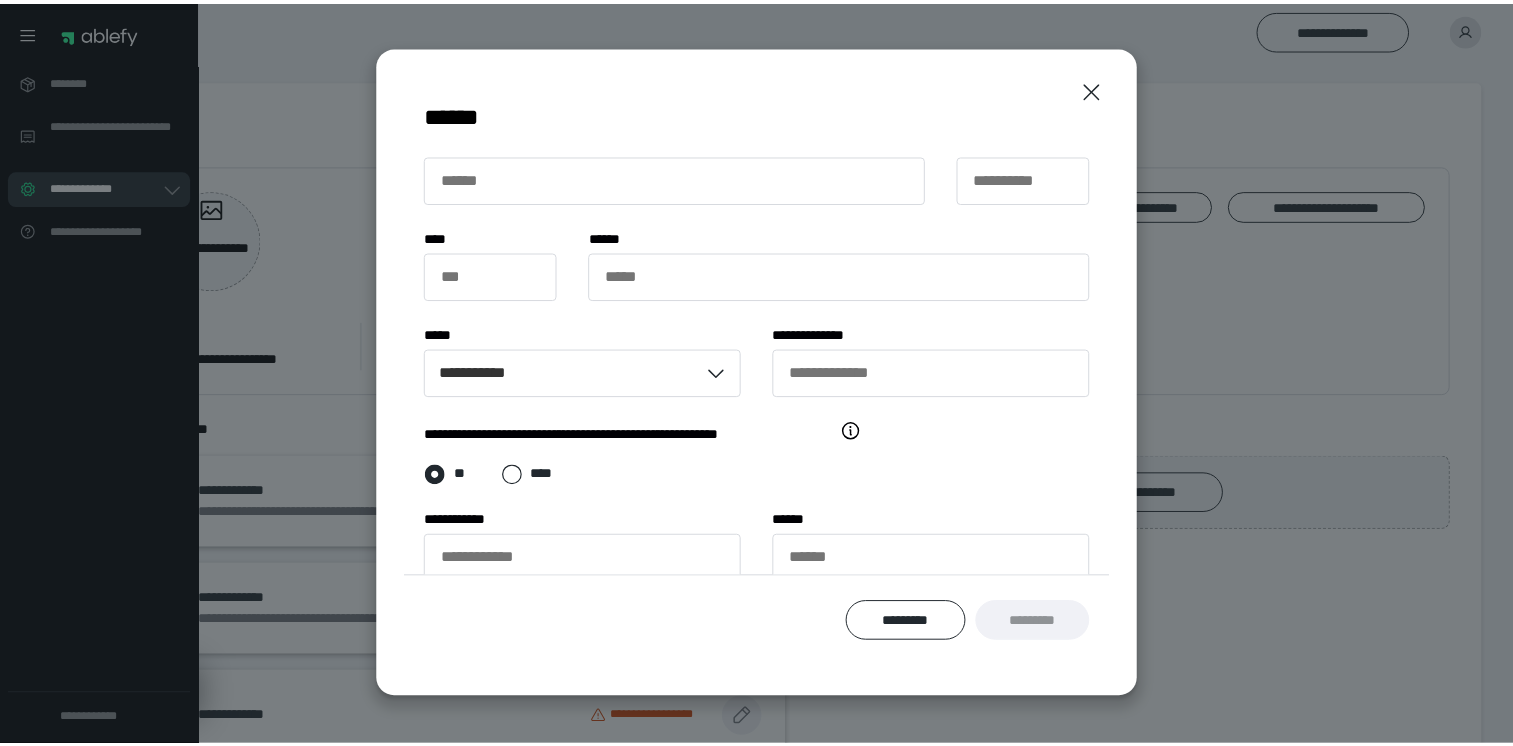 scroll, scrollTop: 220, scrollLeft: 0, axis: vertical 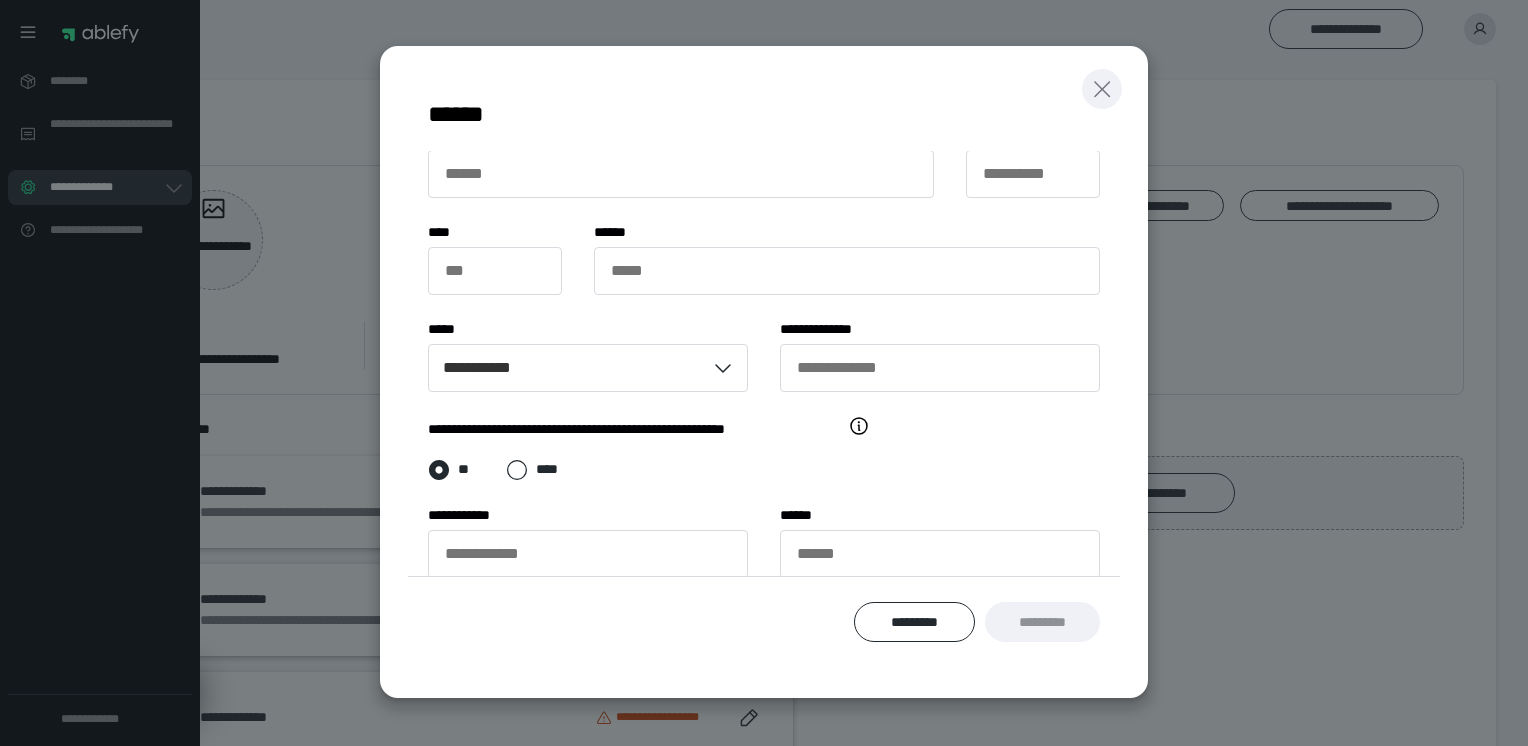 click at bounding box center [1102, 89] 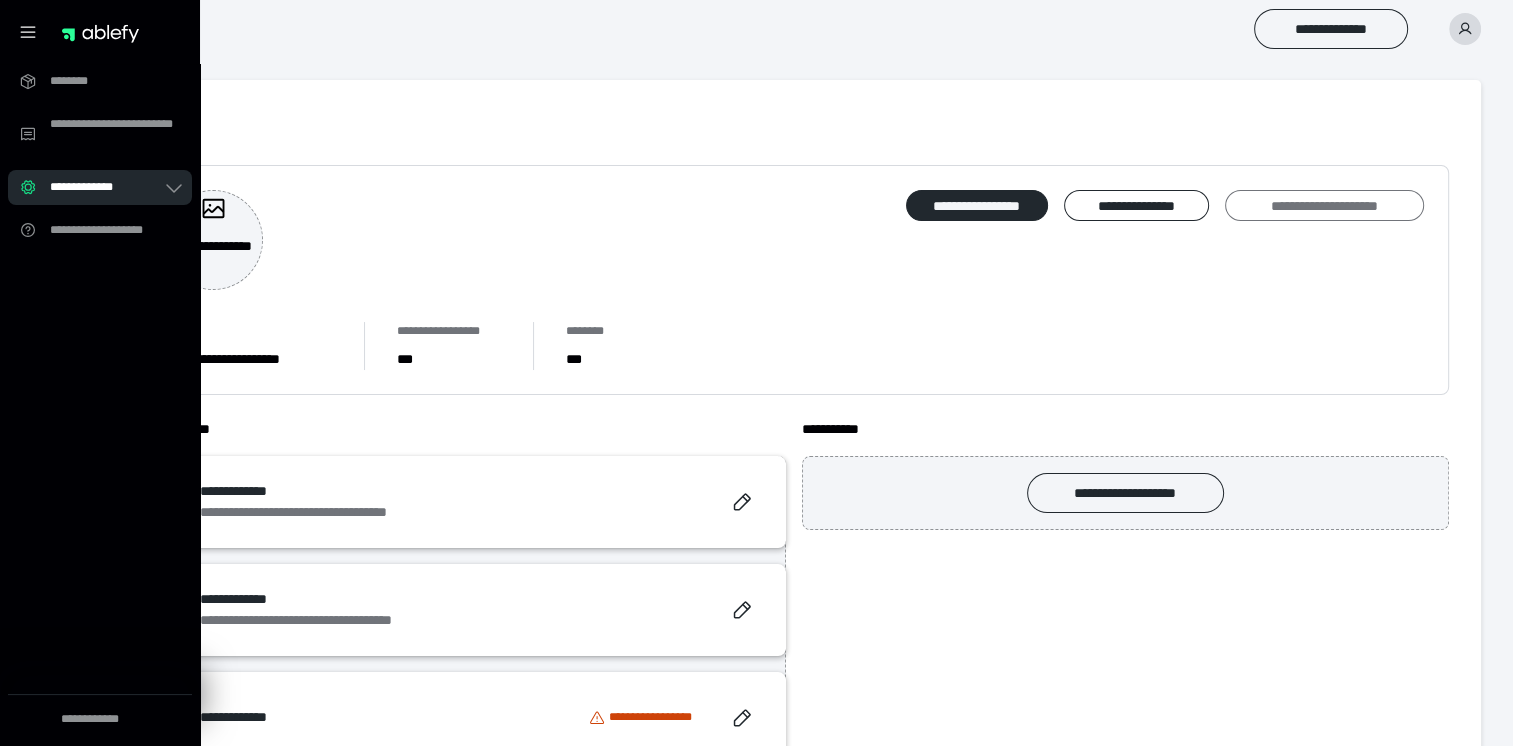 click on "**********" at bounding box center [1324, 206] 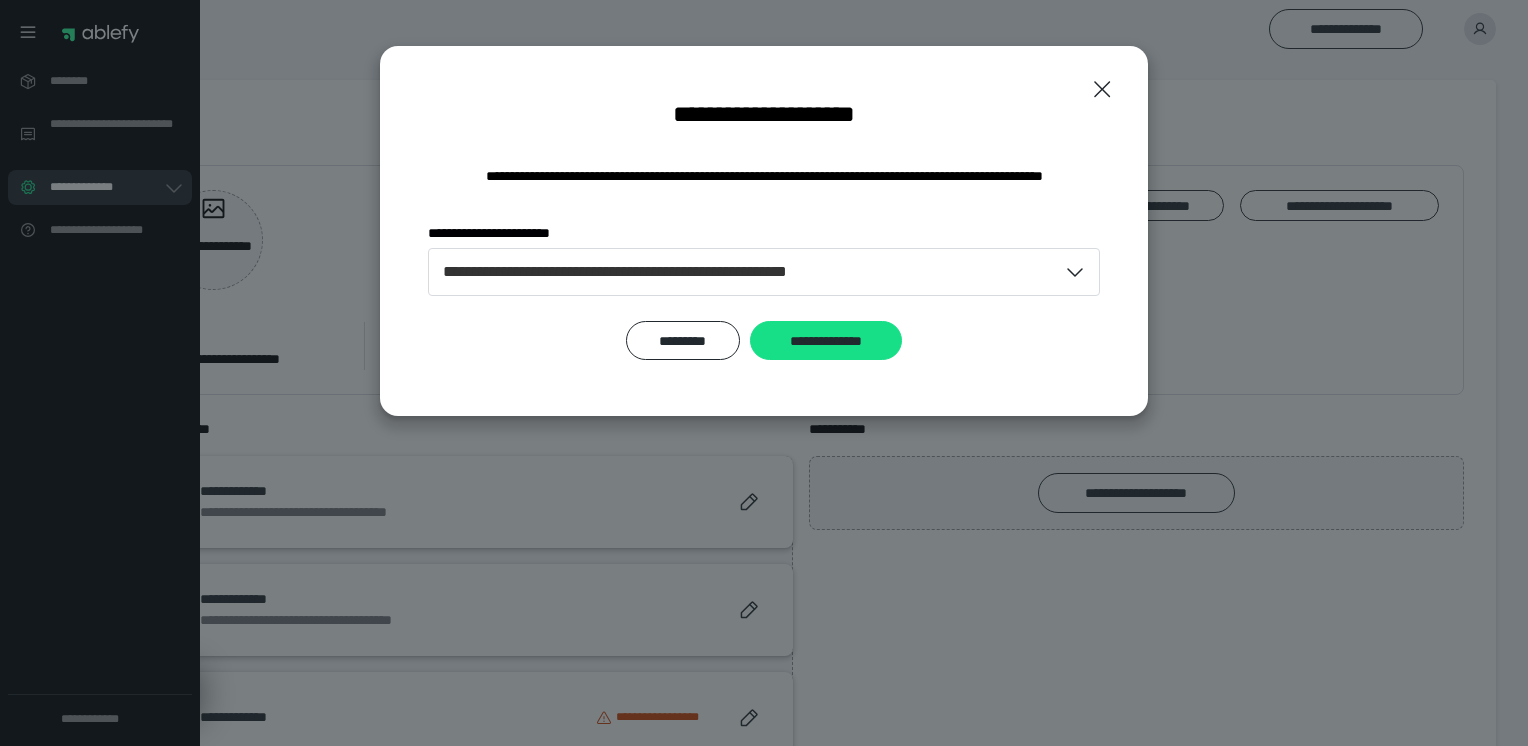 click on "**********" at bounding box center (764, 187) 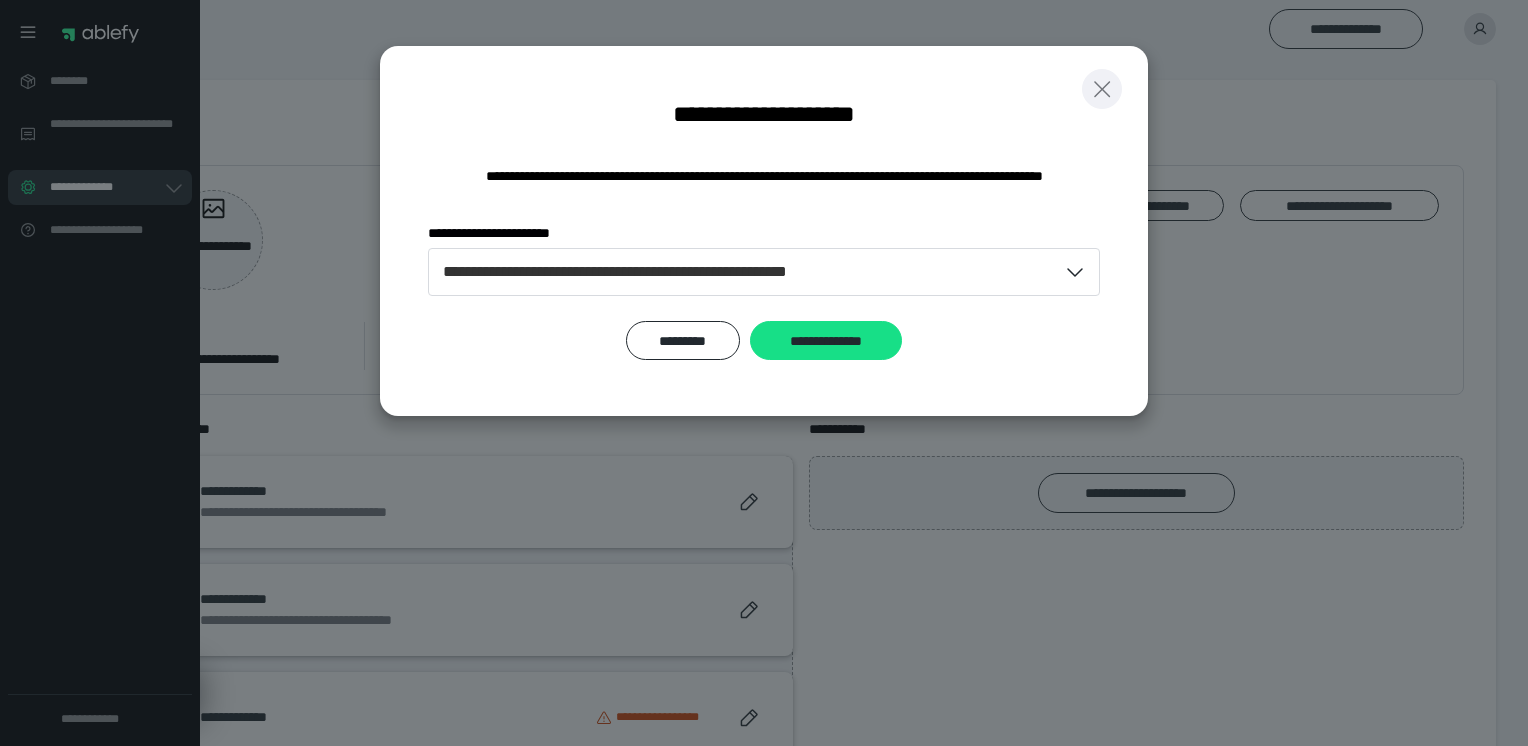 click 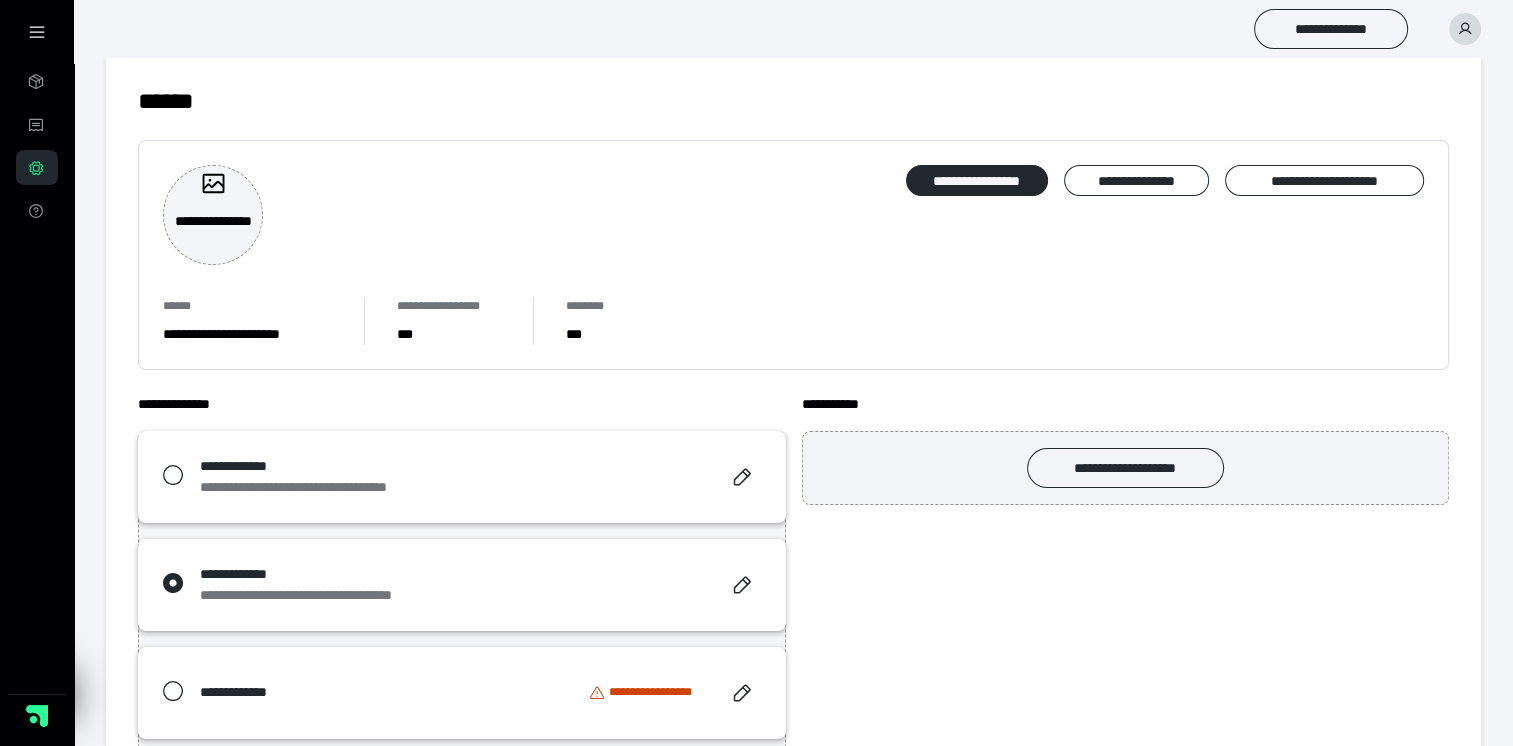 scroll, scrollTop: 0, scrollLeft: 0, axis: both 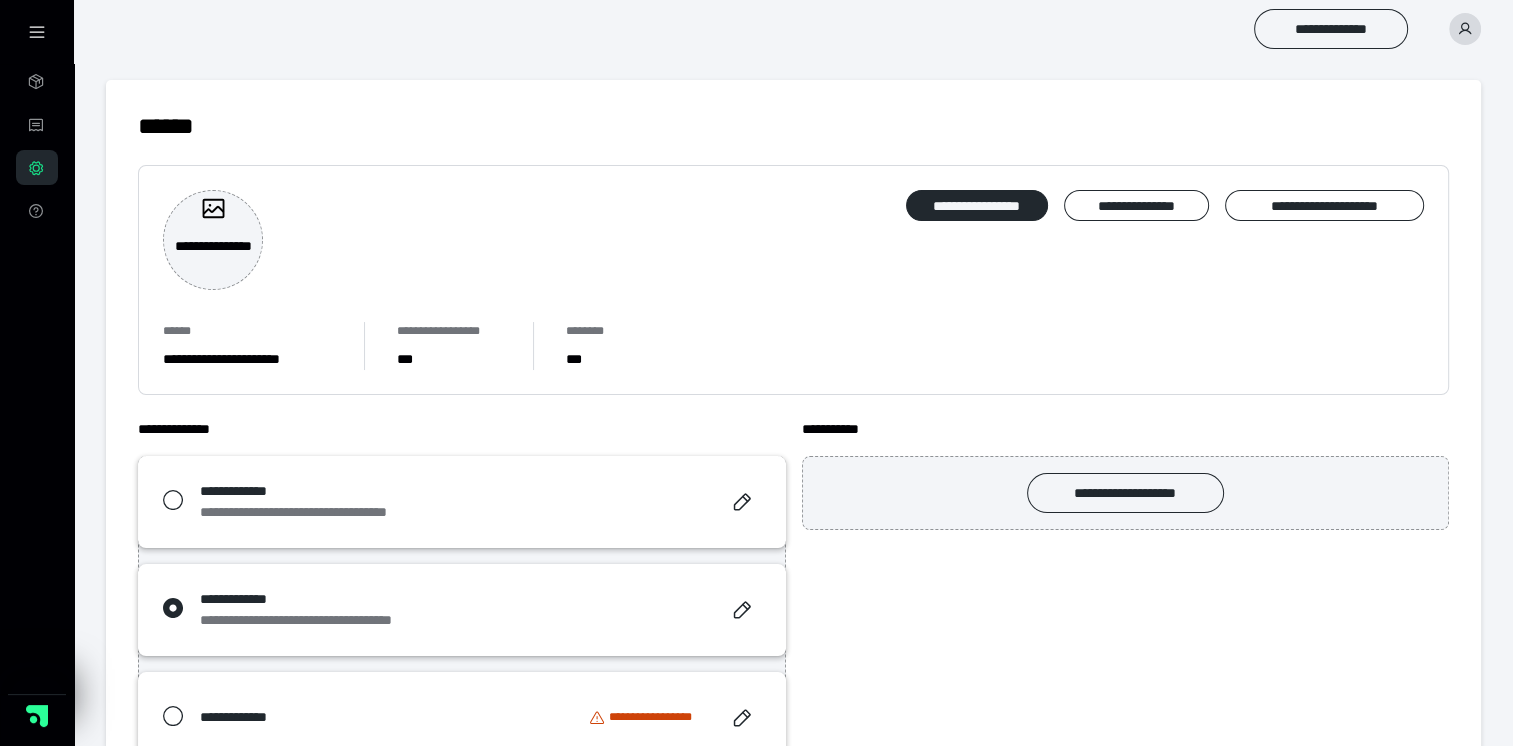 click on "**********" at bounding box center [247, 359] 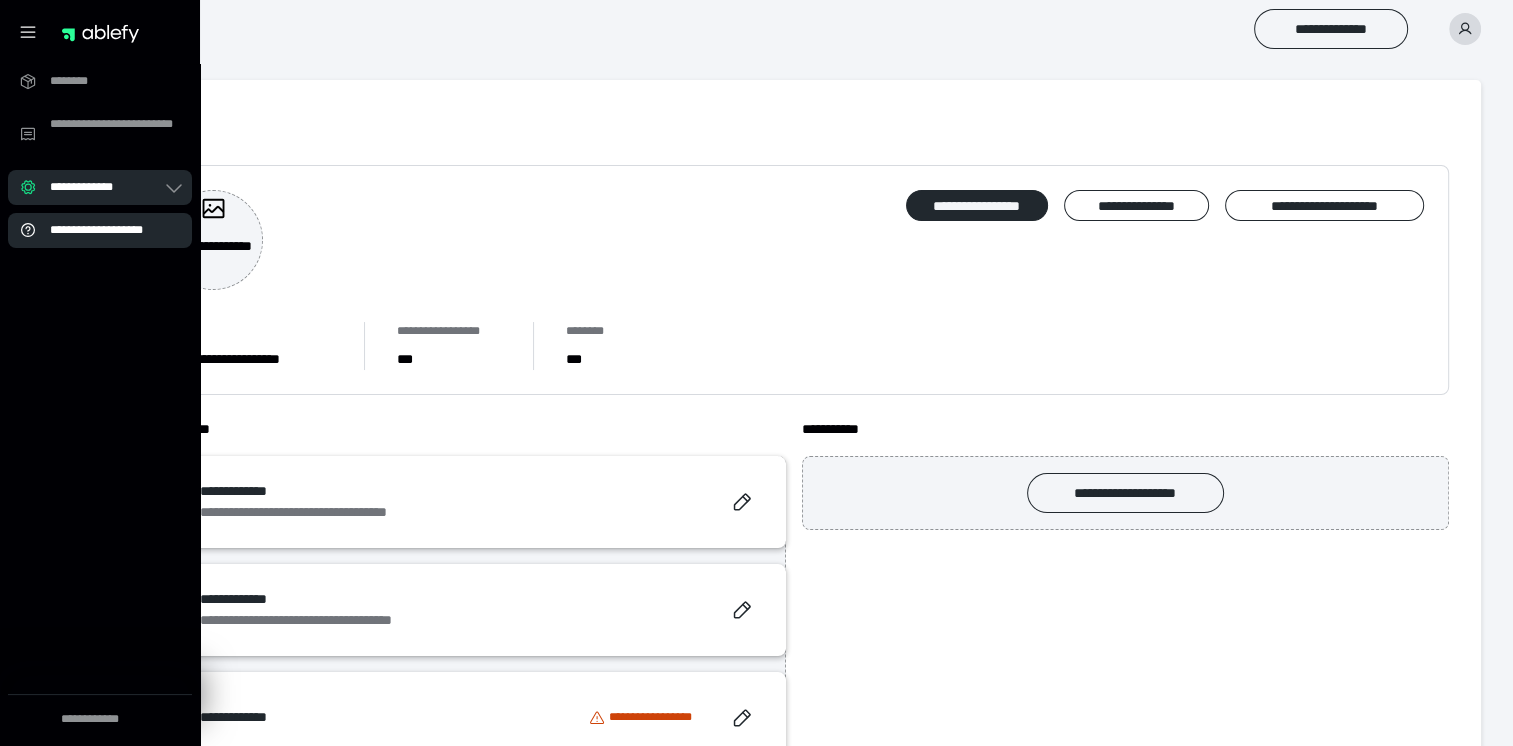 click on "**********" at bounding box center (100, 230) 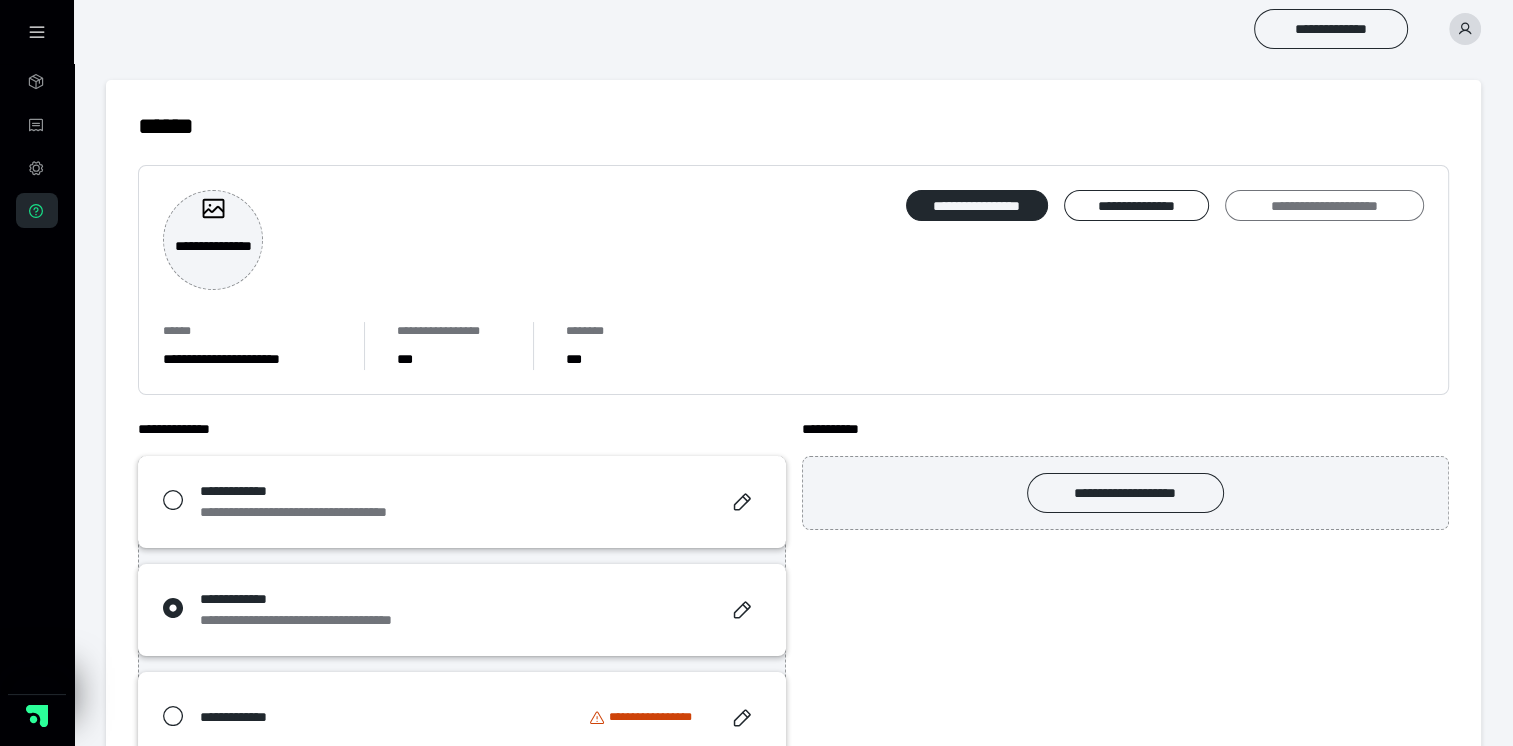 click on "**********" at bounding box center (1324, 206) 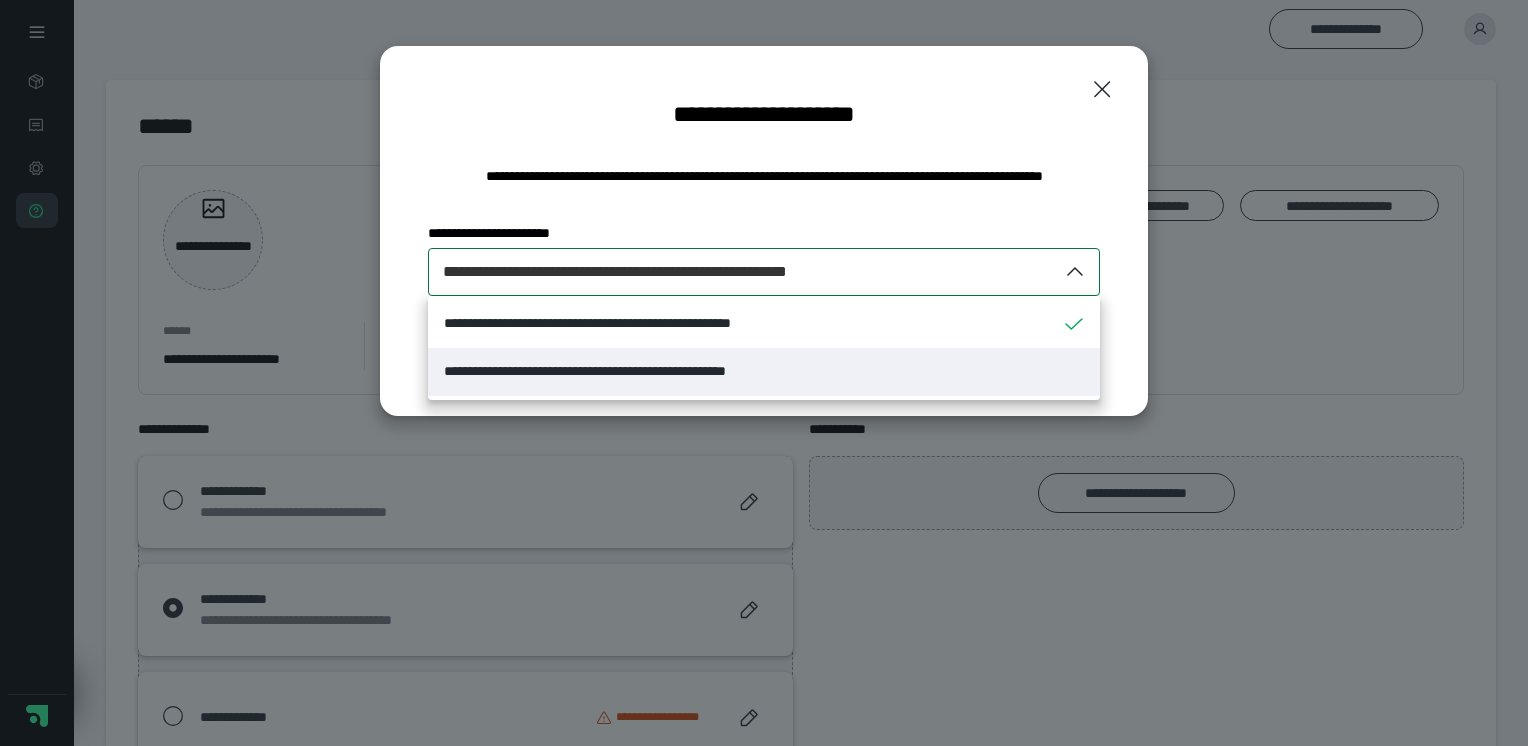 click on "**********" at bounding box center [644, 371] 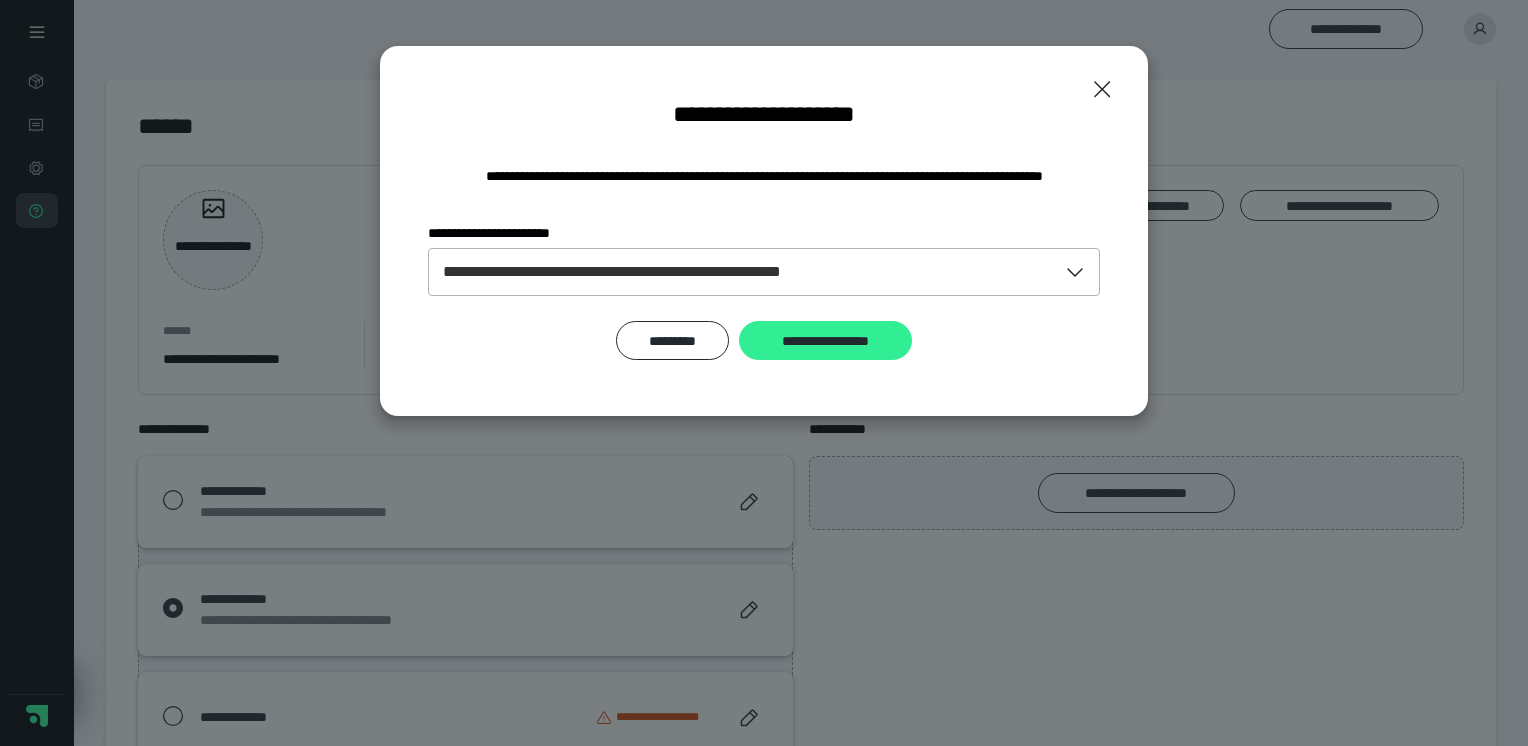 click on "**********" at bounding box center [825, 341] 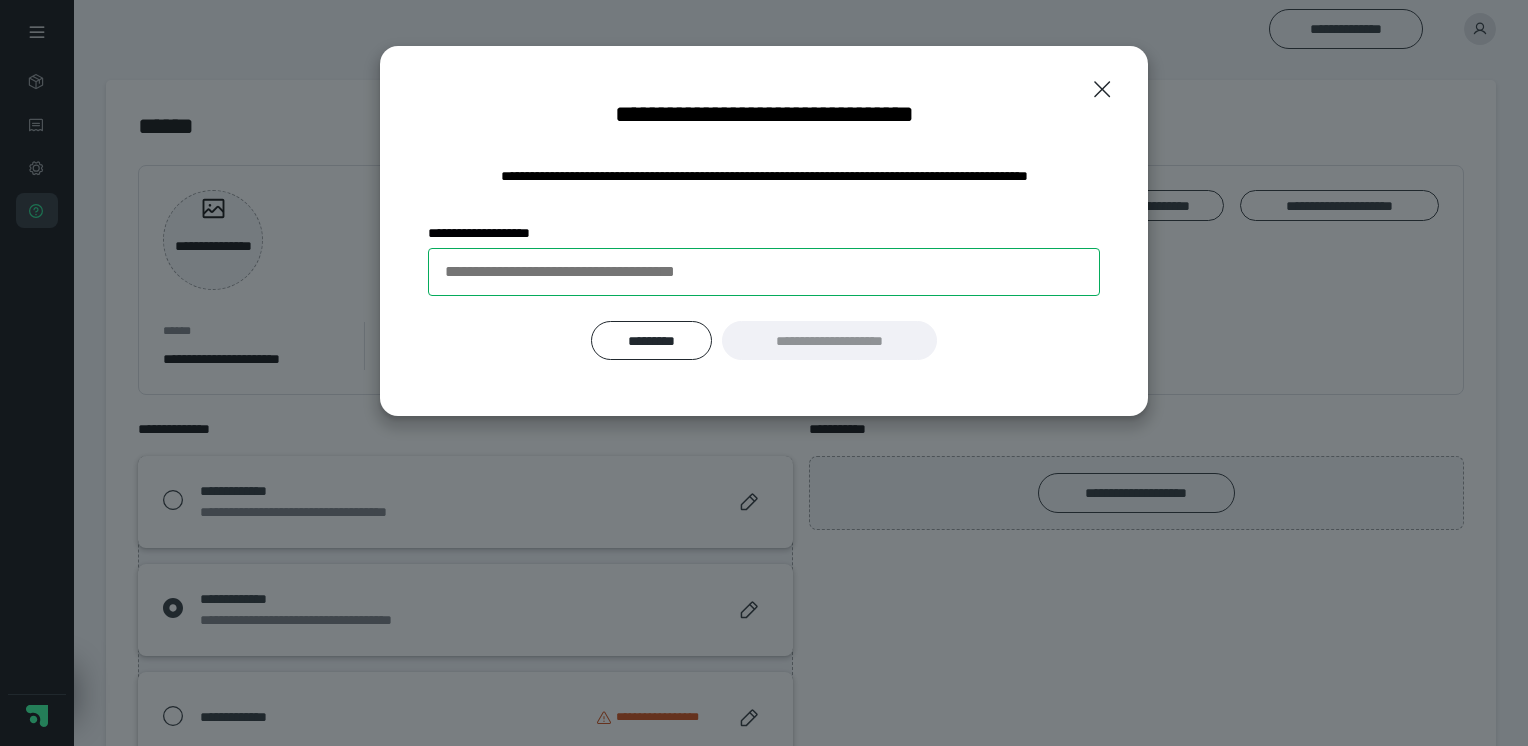click on "**********" at bounding box center [764, 272] 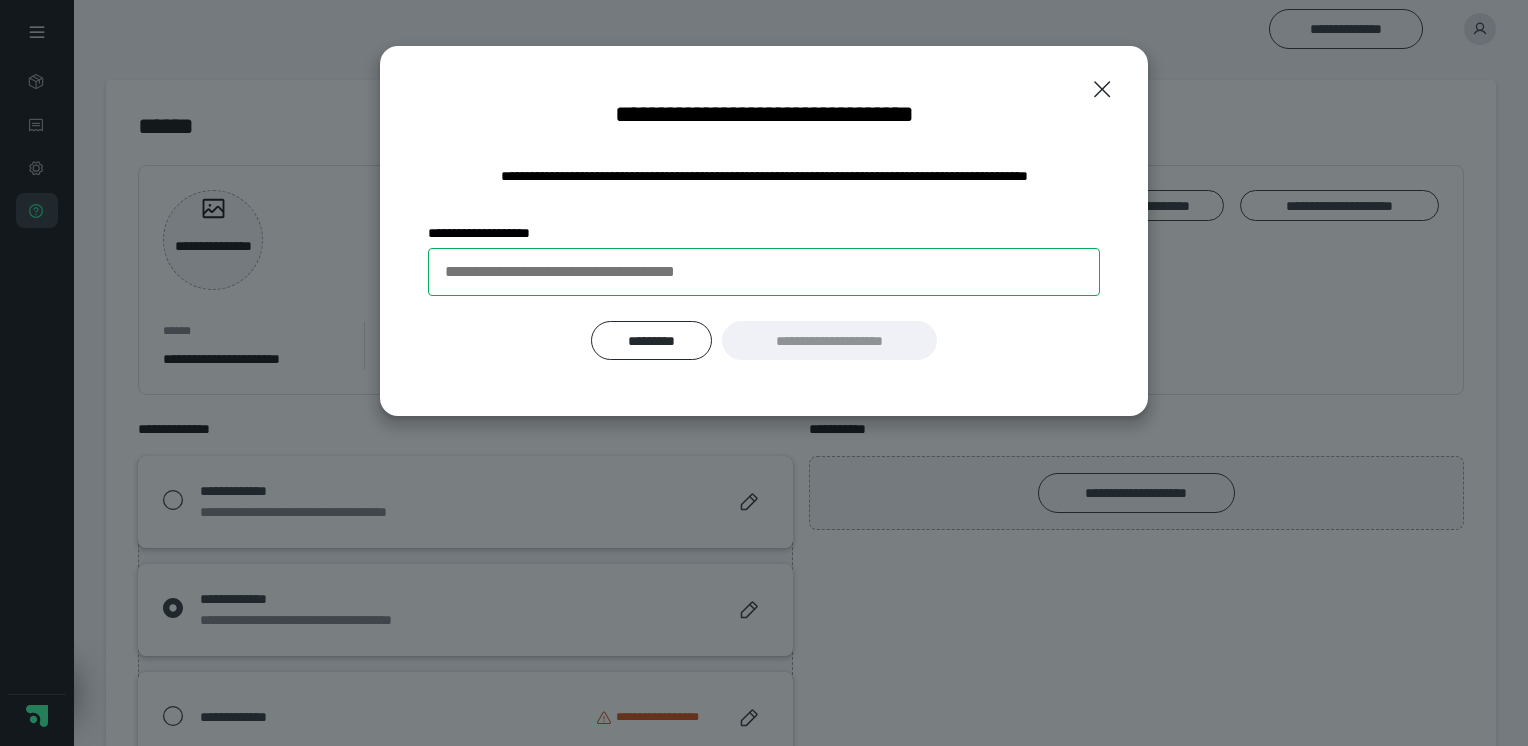paste on "**********" 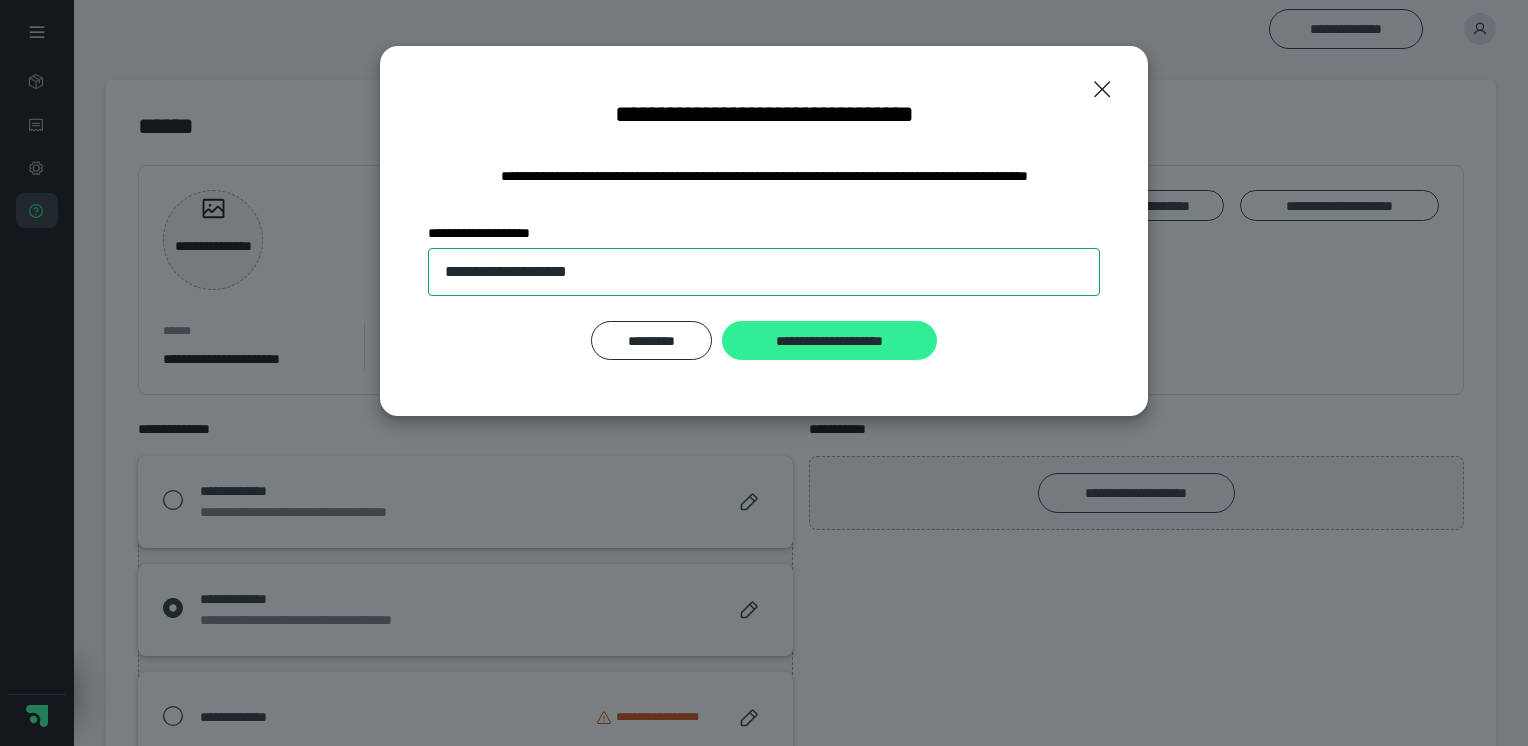 type on "**********" 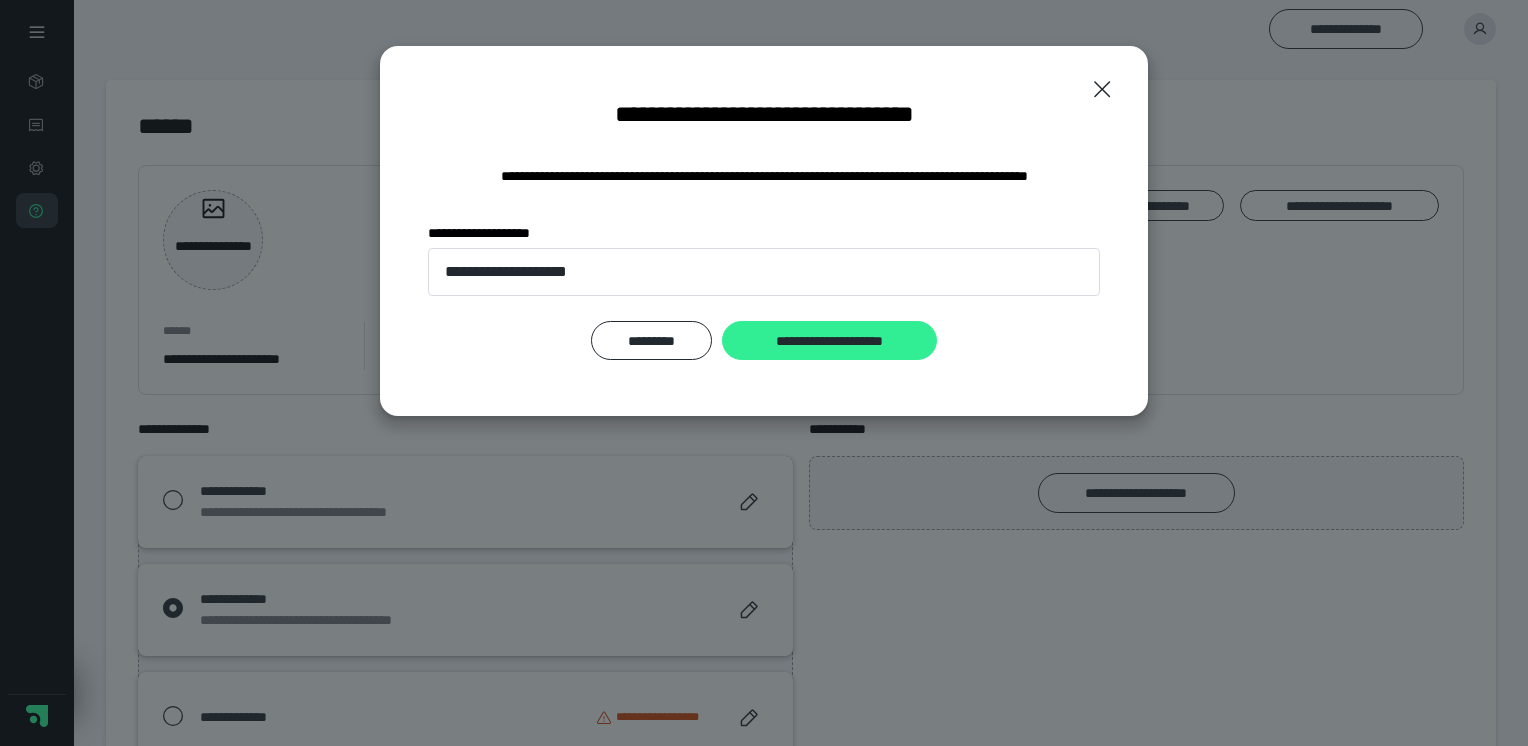 click on "**********" at bounding box center (829, 341) 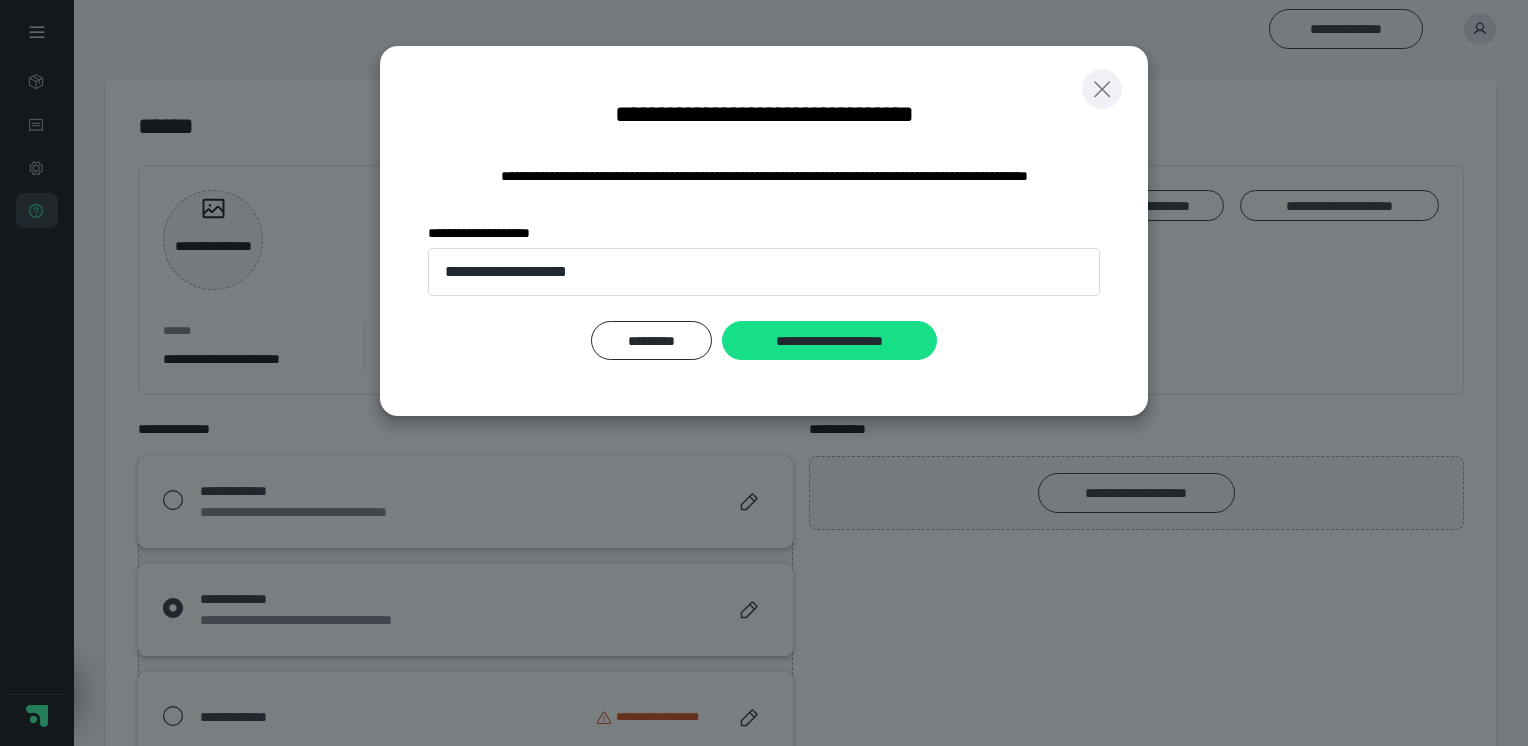 click 